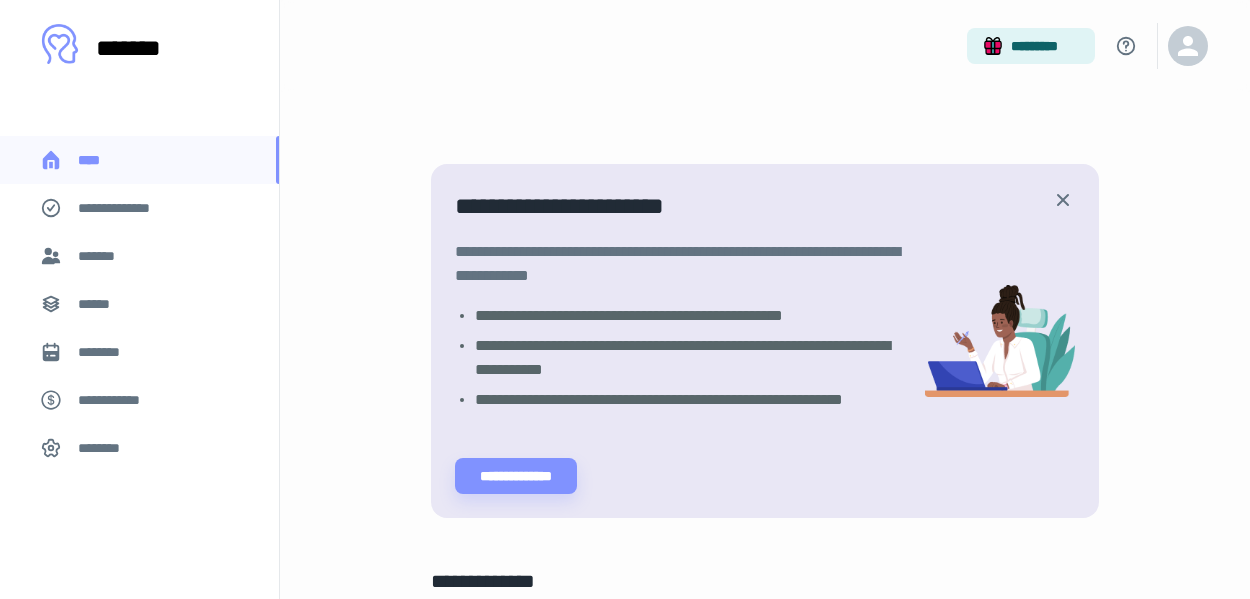 scroll, scrollTop: 0, scrollLeft: 0, axis: both 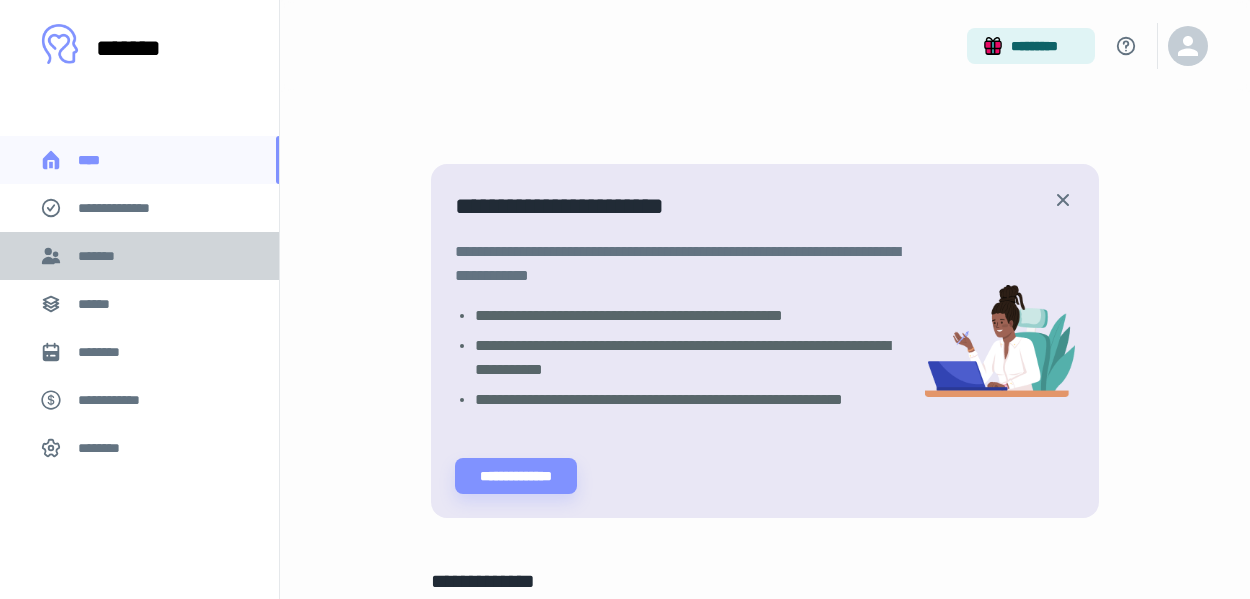 click on "*******" at bounding box center [100, 256] 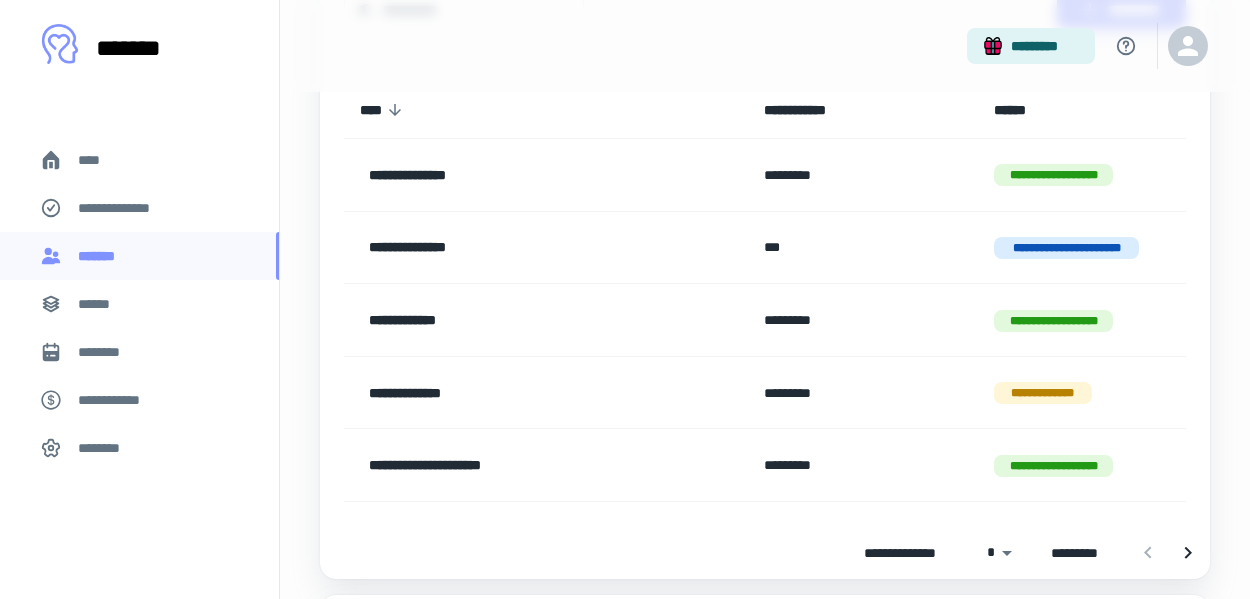 scroll, scrollTop: 390, scrollLeft: 0, axis: vertical 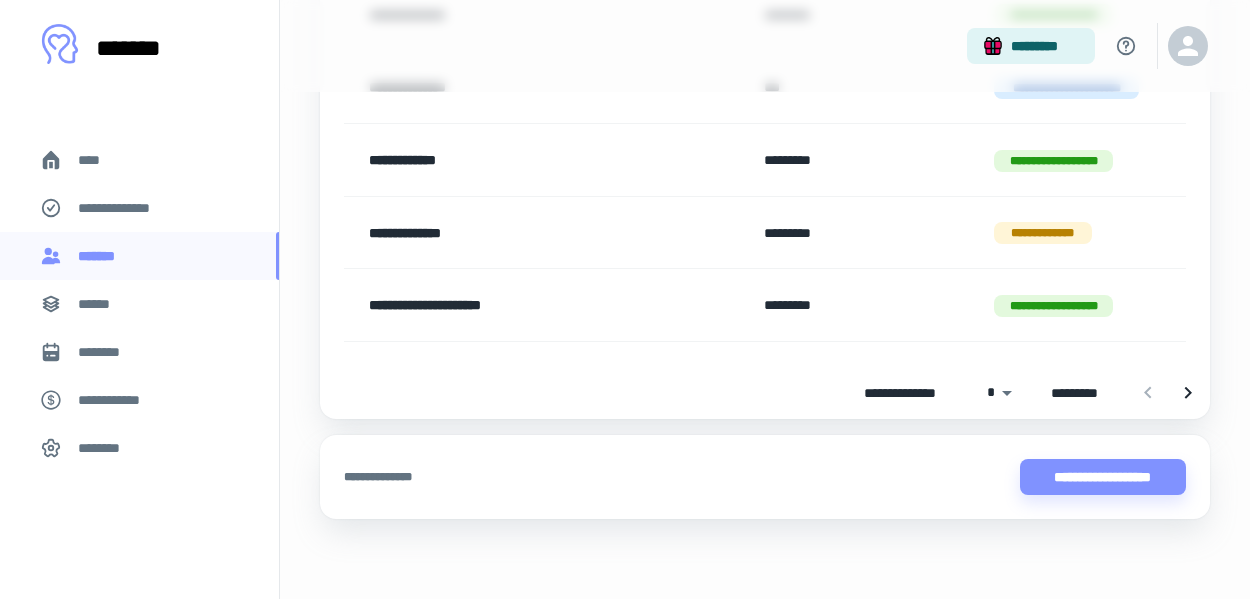 click at bounding box center [1168, 393] 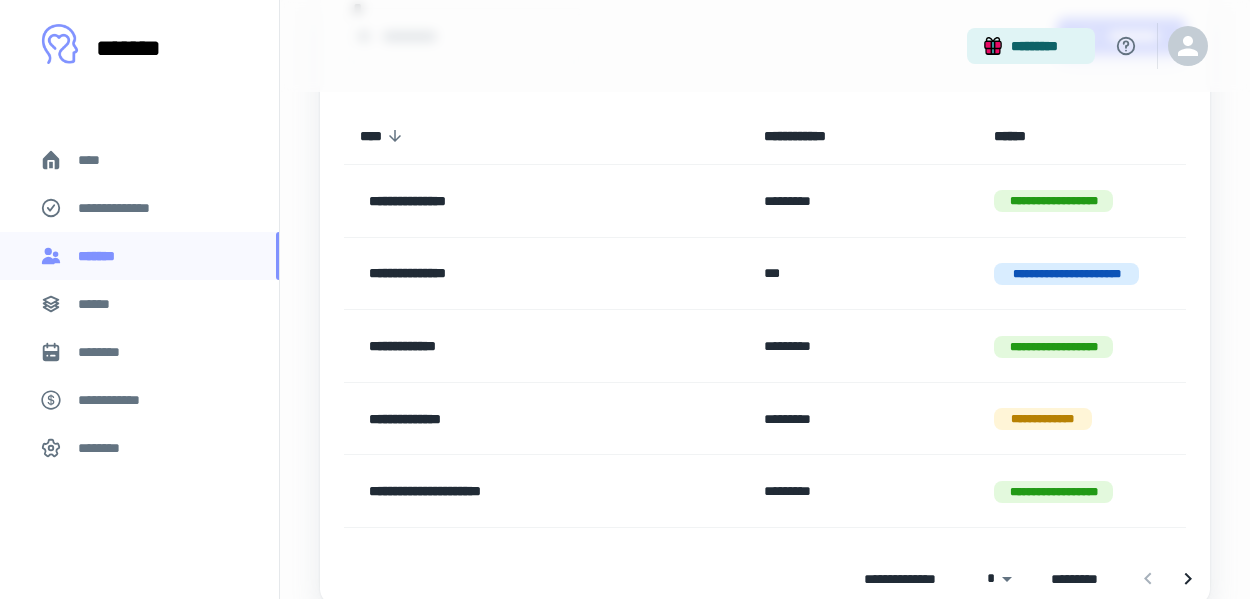scroll, scrollTop: 199, scrollLeft: 0, axis: vertical 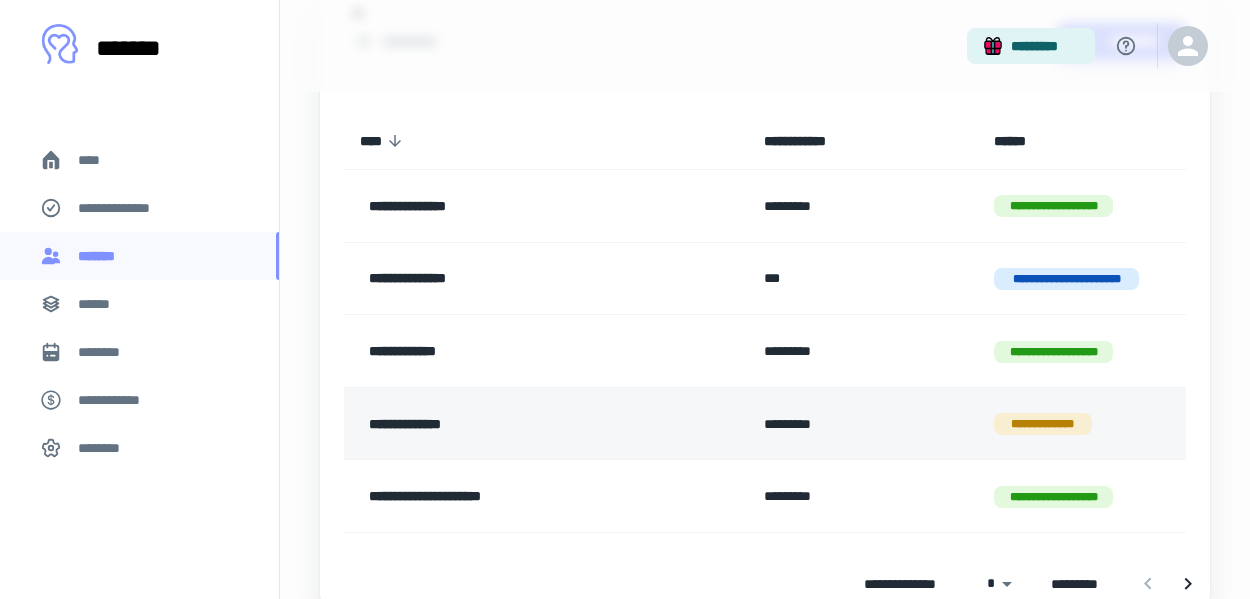 click on "**********" at bounding box center (516, 424) 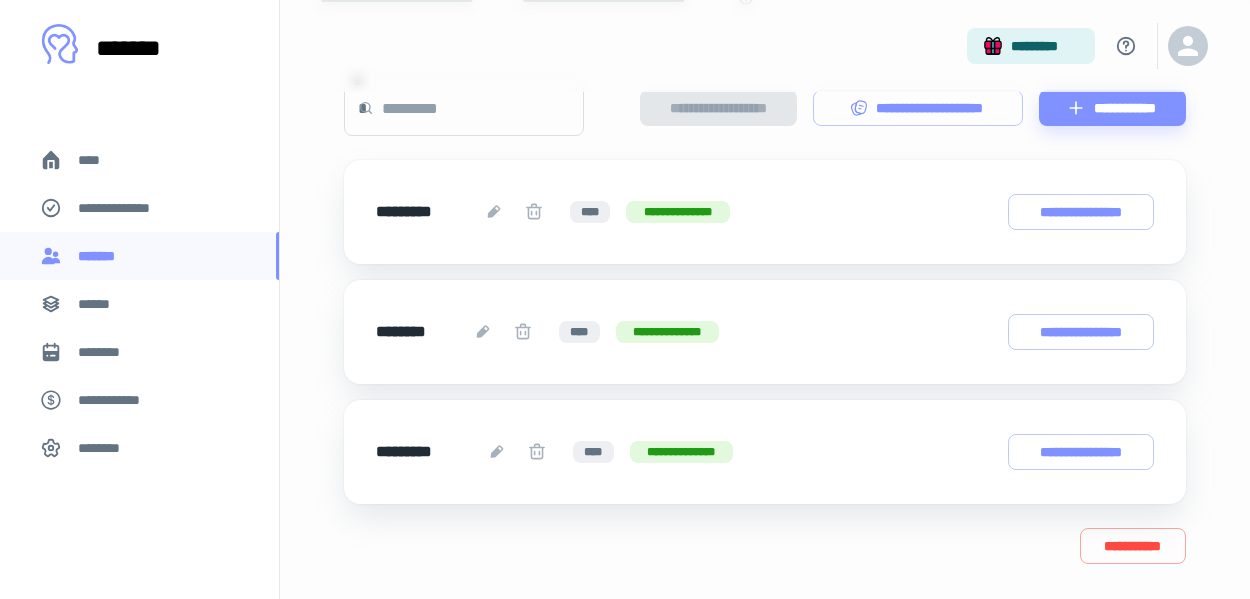 scroll, scrollTop: 217, scrollLeft: 0, axis: vertical 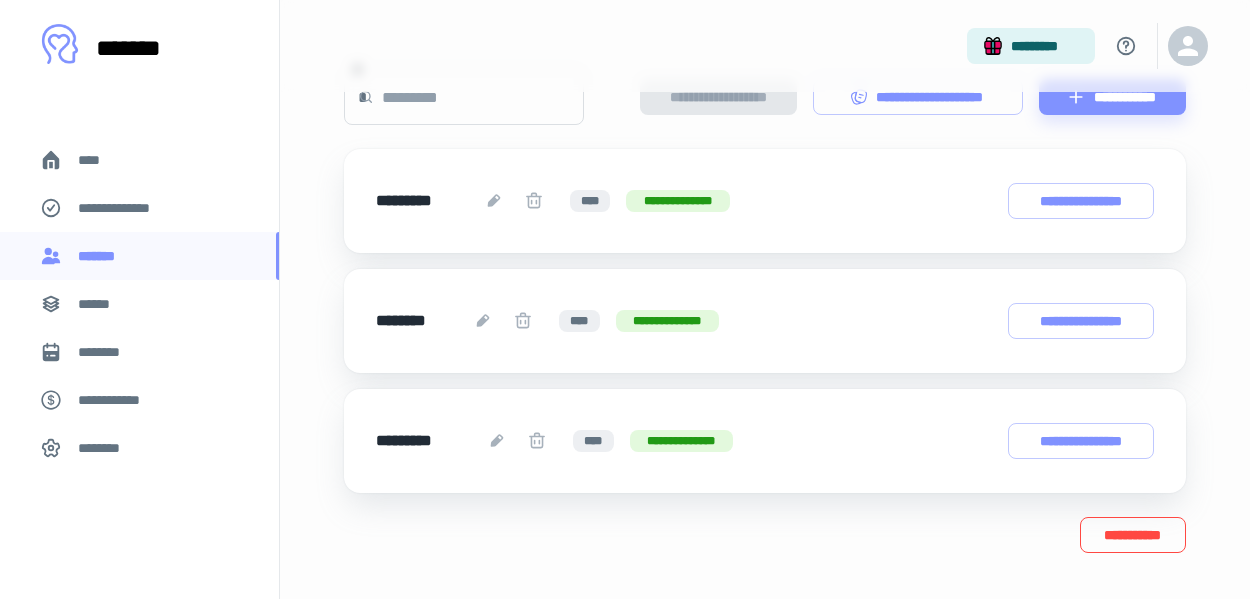 click on "**********" at bounding box center [1133, 535] 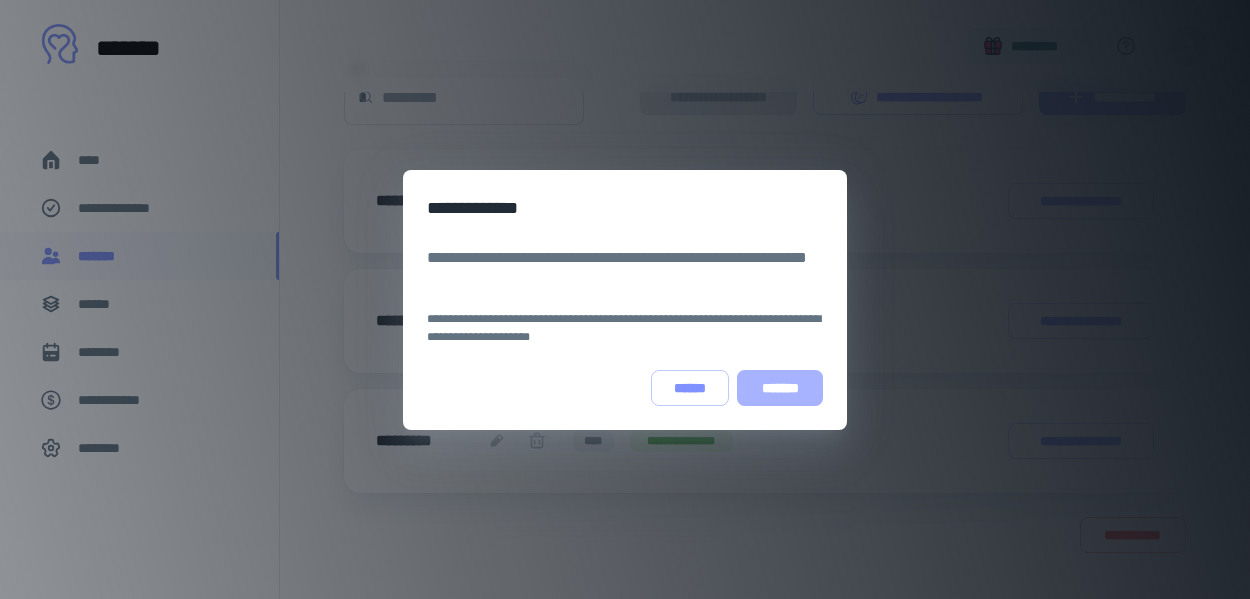 click on "*******" at bounding box center (780, 388) 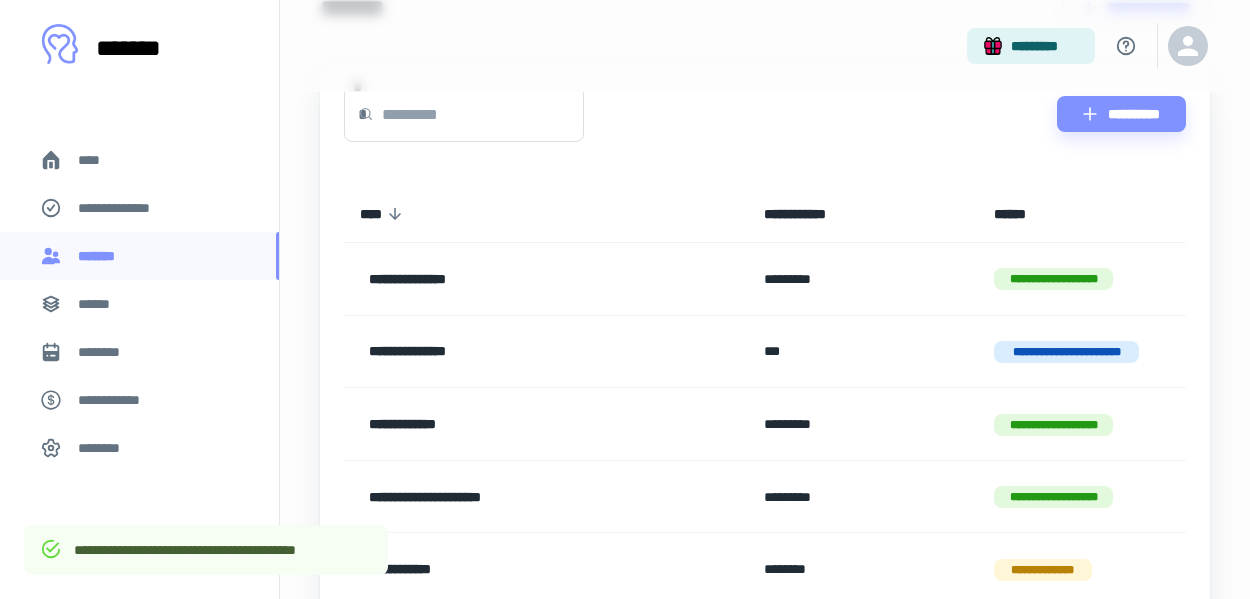scroll, scrollTop: 139, scrollLeft: 0, axis: vertical 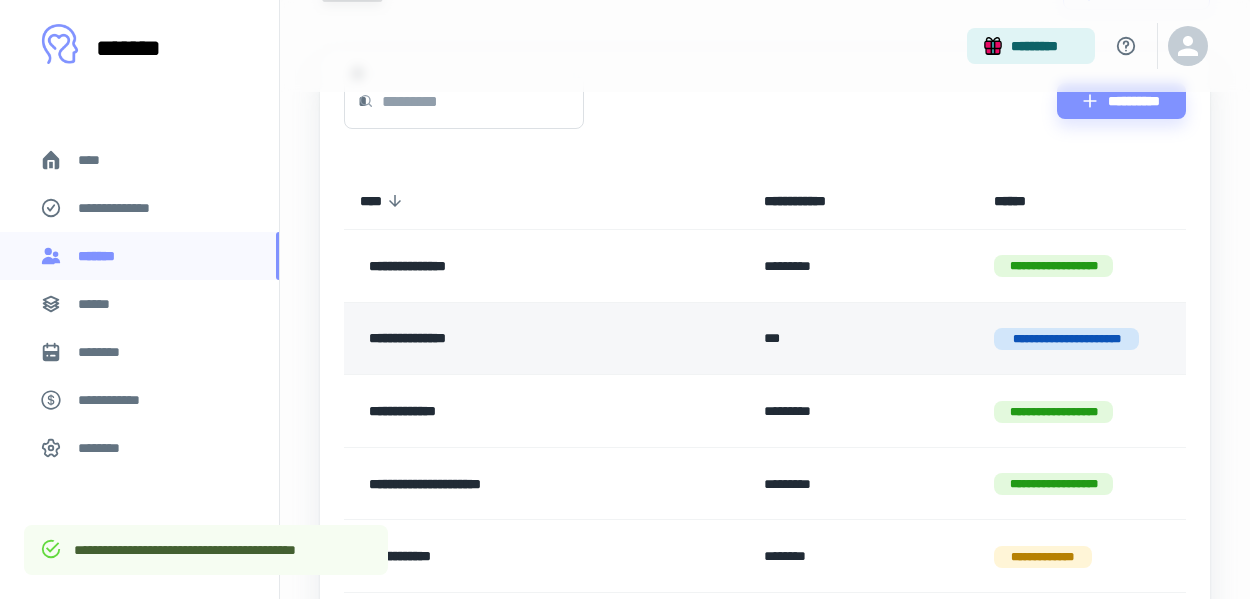click on "**********" at bounding box center [516, 339] 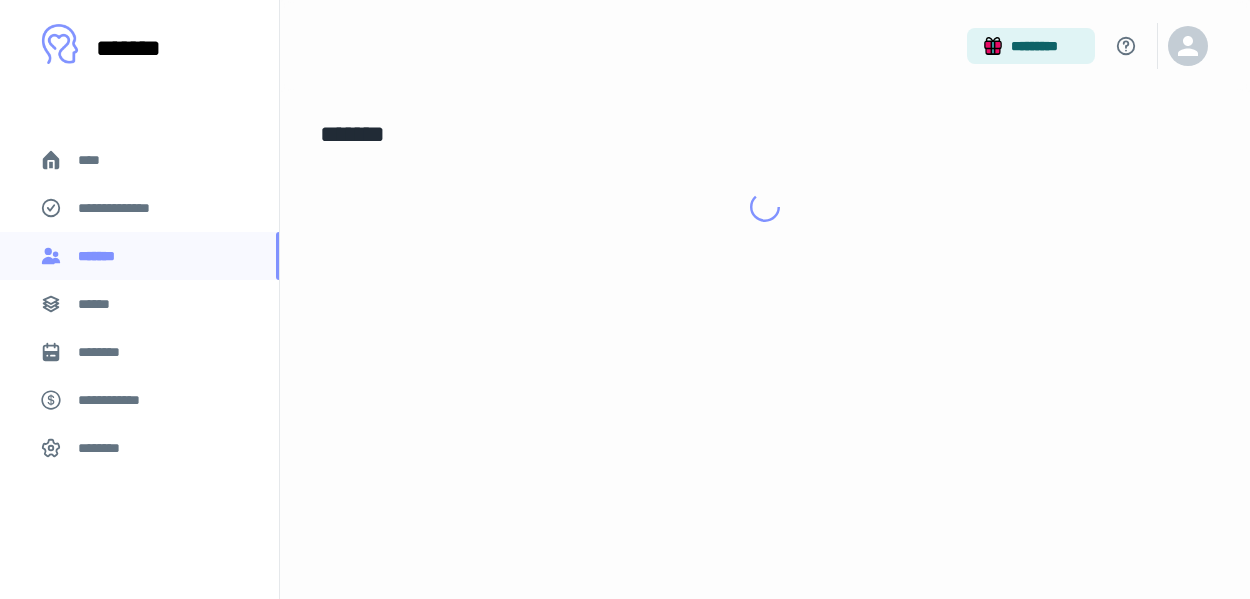 scroll, scrollTop: 0, scrollLeft: 0, axis: both 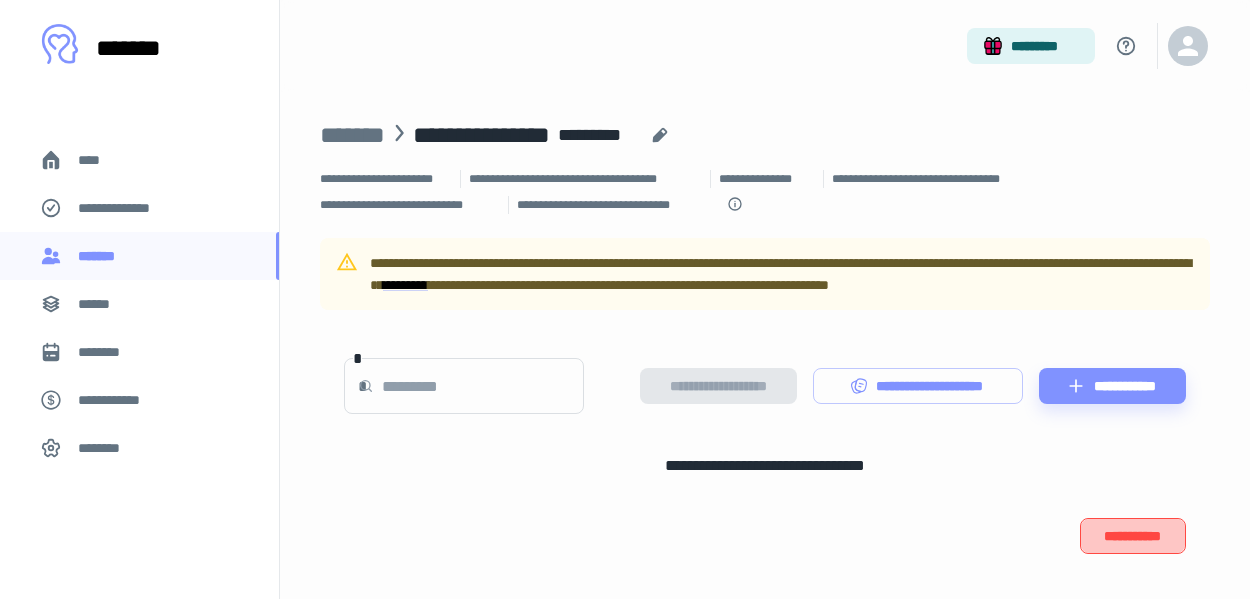 click on "**********" at bounding box center [1133, 536] 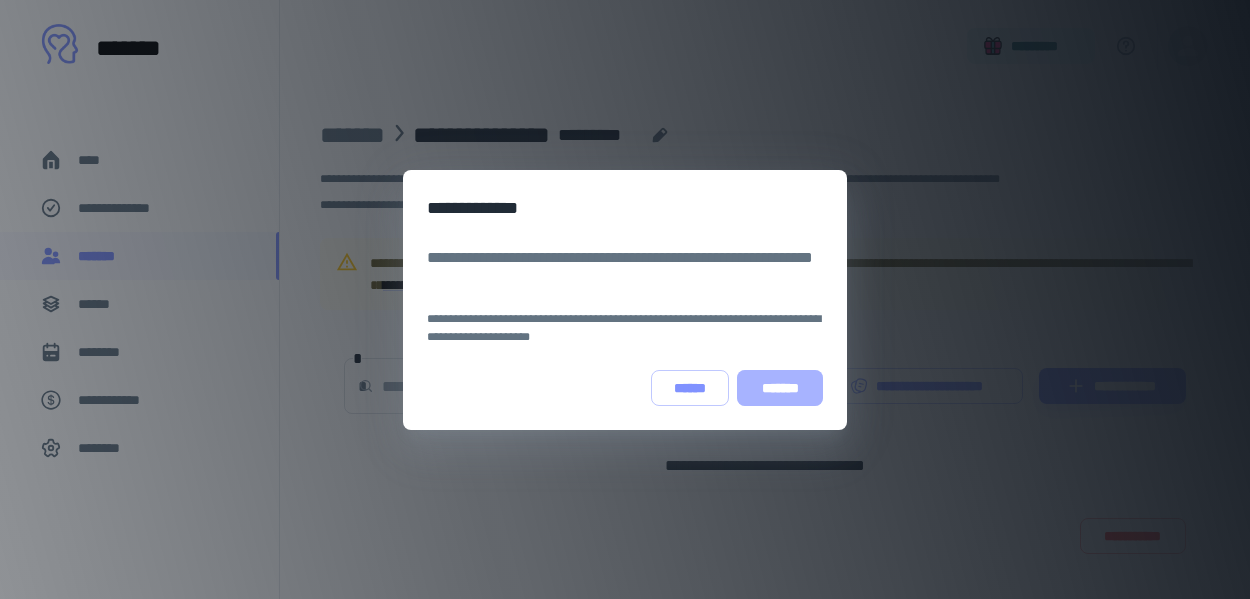 click on "*******" at bounding box center [780, 388] 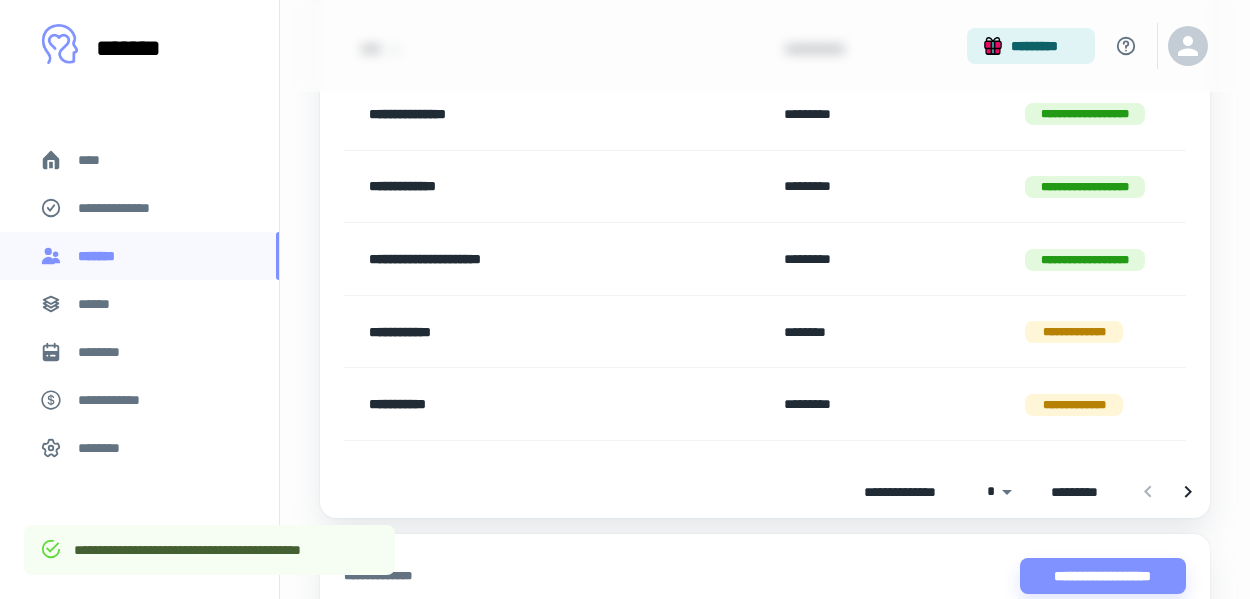 scroll, scrollTop: 300, scrollLeft: 0, axis: vertical 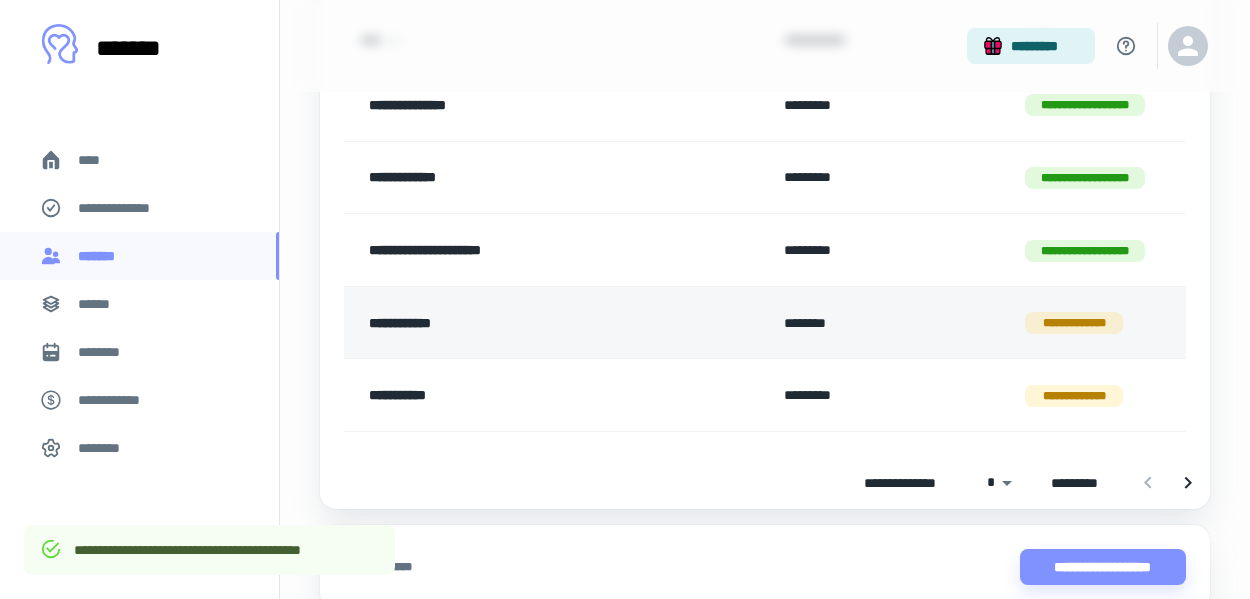 click on "**********" at bounding box center [526, 323] 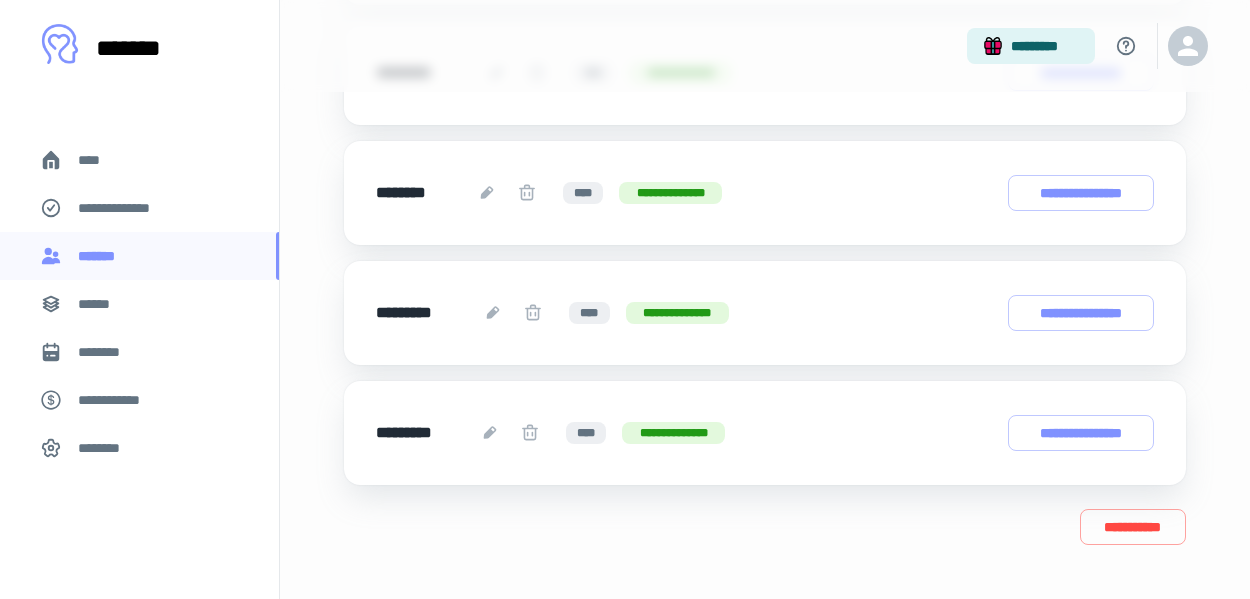scroll, scrollTop: 567, scrollLeft: 0, axis: vertical 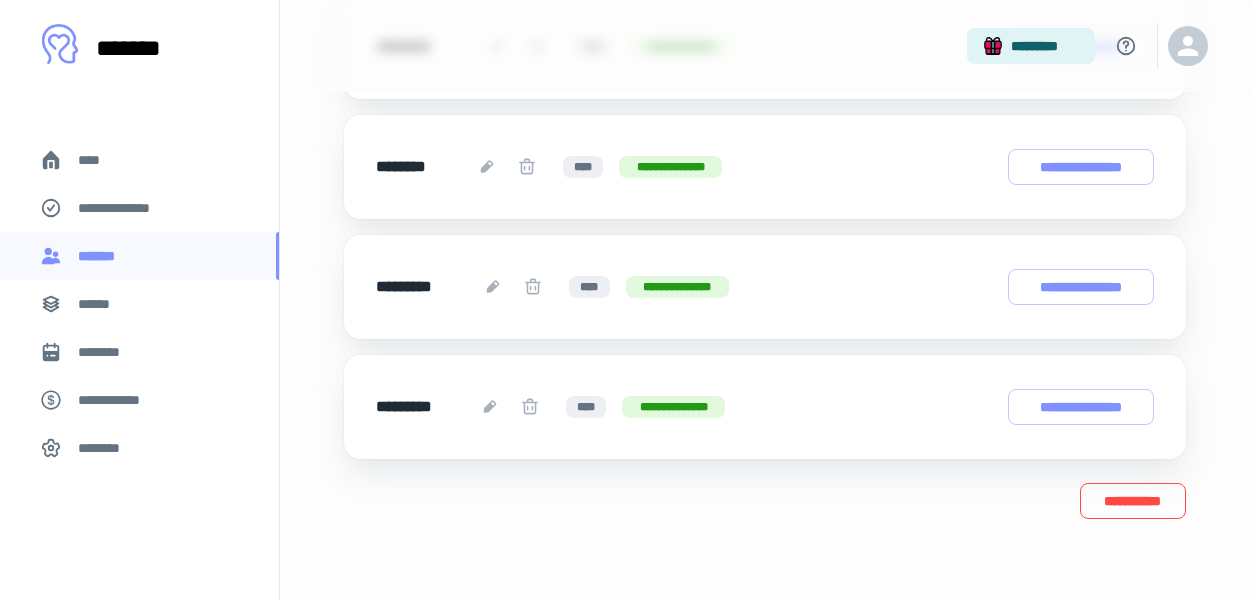 click on "**********" at bounding box center [1133, 501] 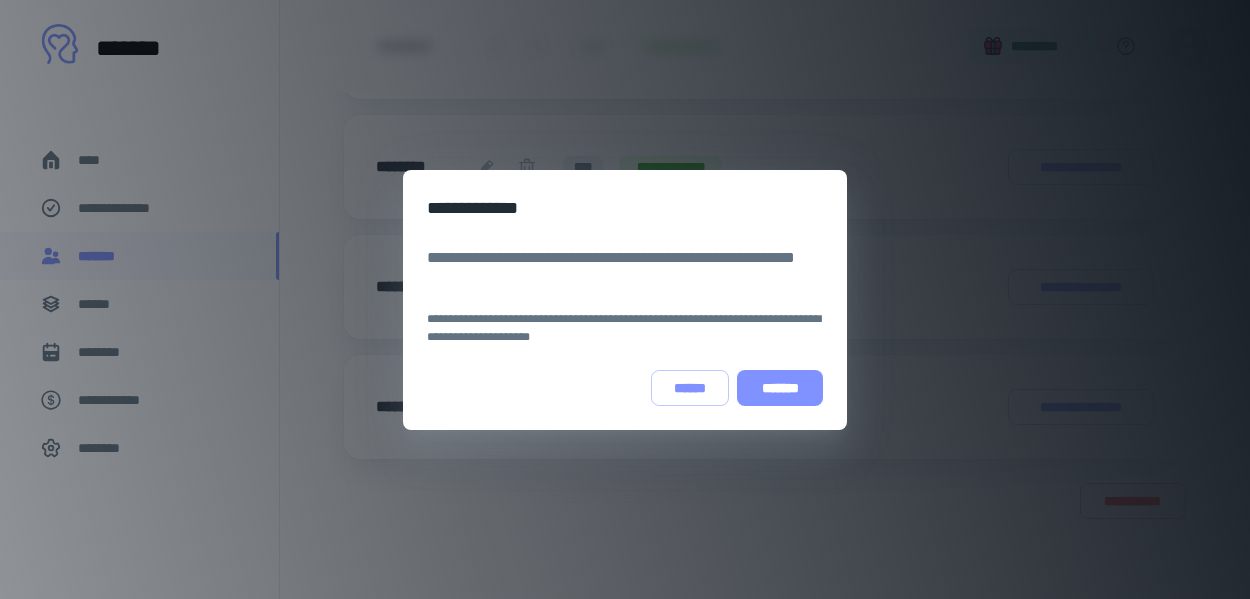 click on "*******" at bounding box center [780, 388] 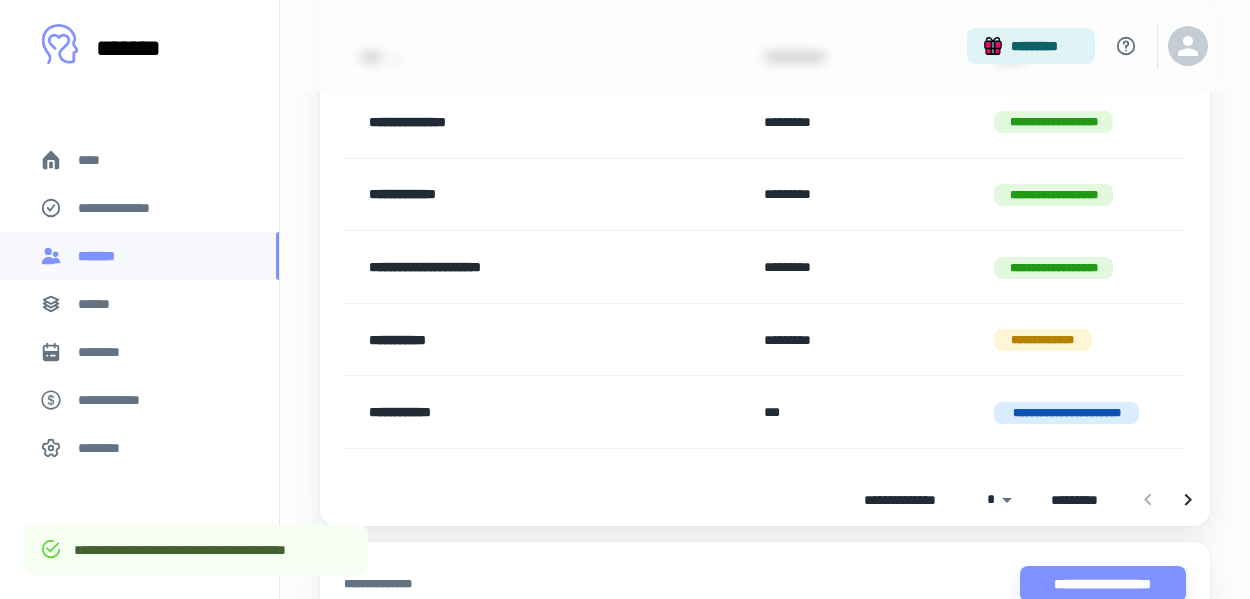 scroll, scrollTop: 291, scrollLeft: 0, axis: vertical 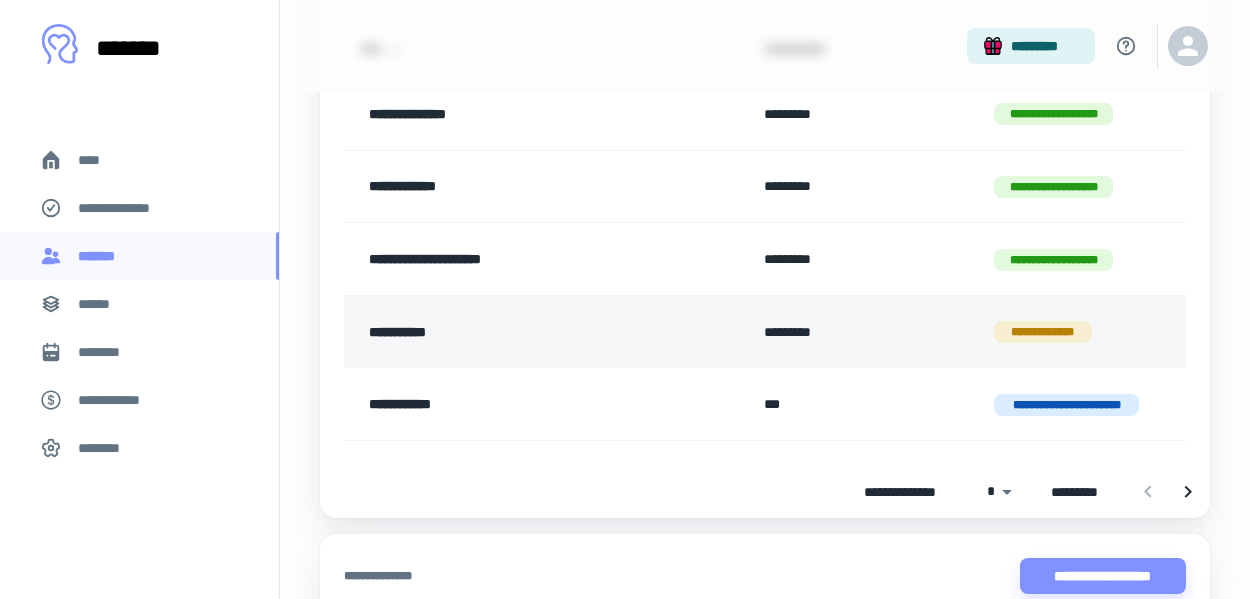 click on "**********" at bounding box center (516, 332) 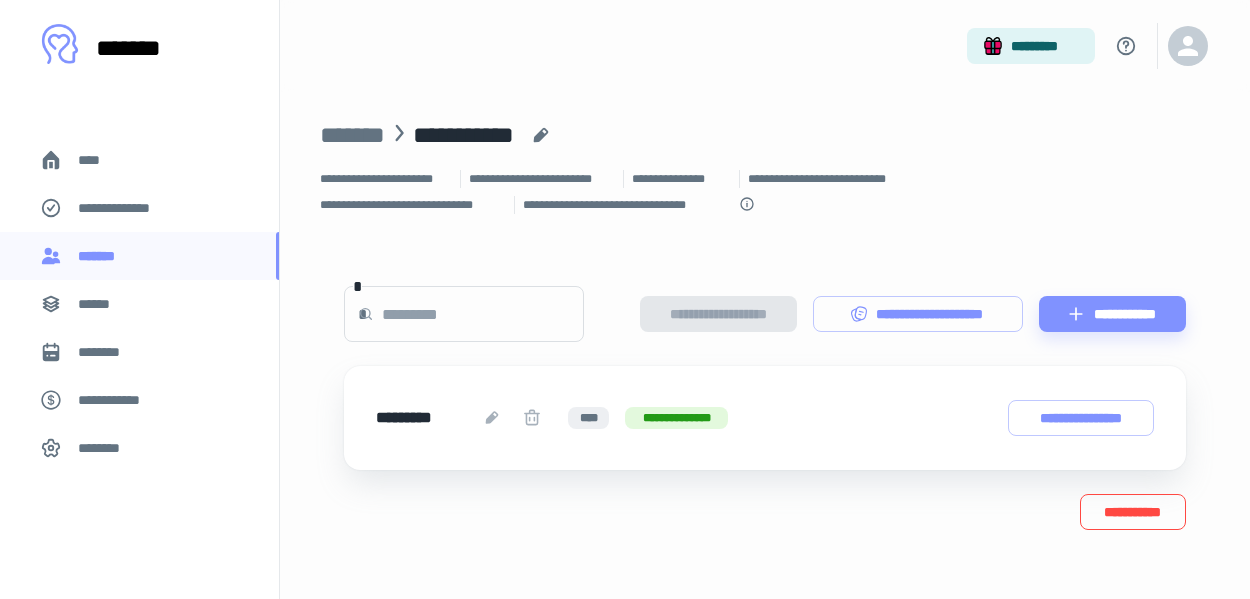 click on "**********" at bounding box center (1133, 512) 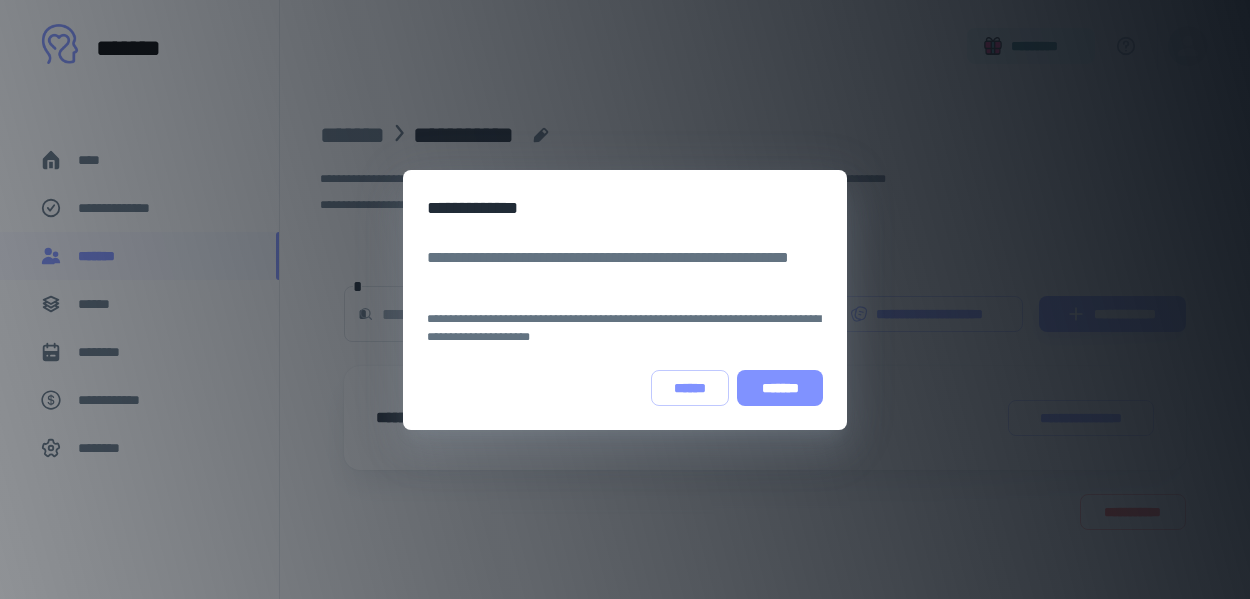 click on "*******" at bounding box center (780, 388) 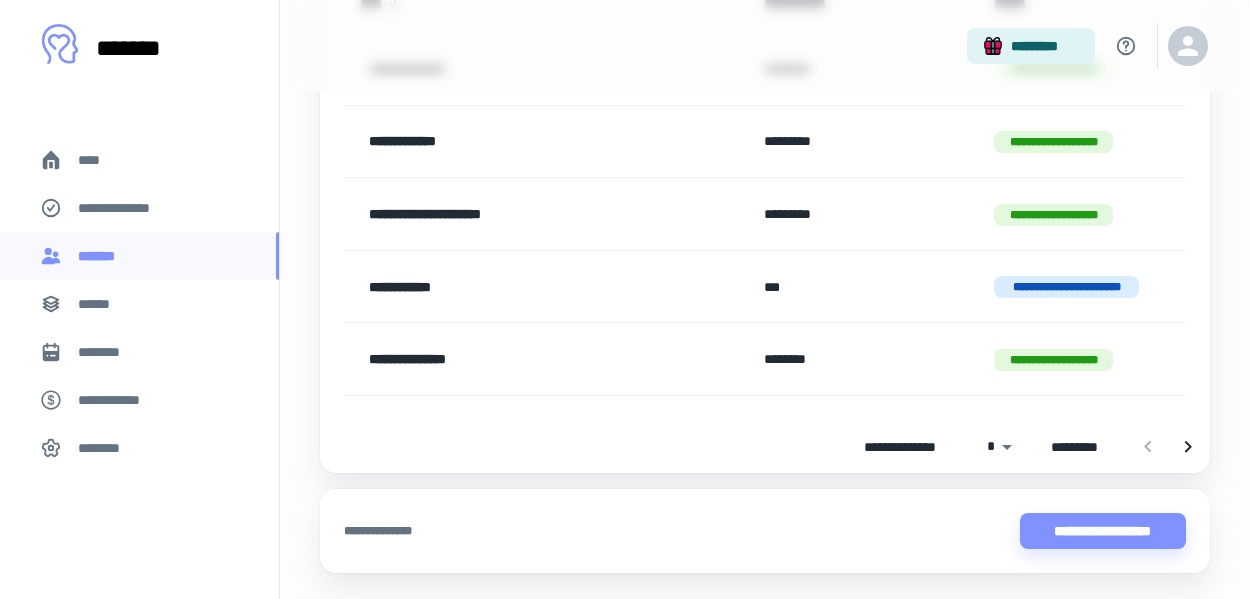 scroll, scrollTop: 344, scrollLeft: 0, axis: vertical 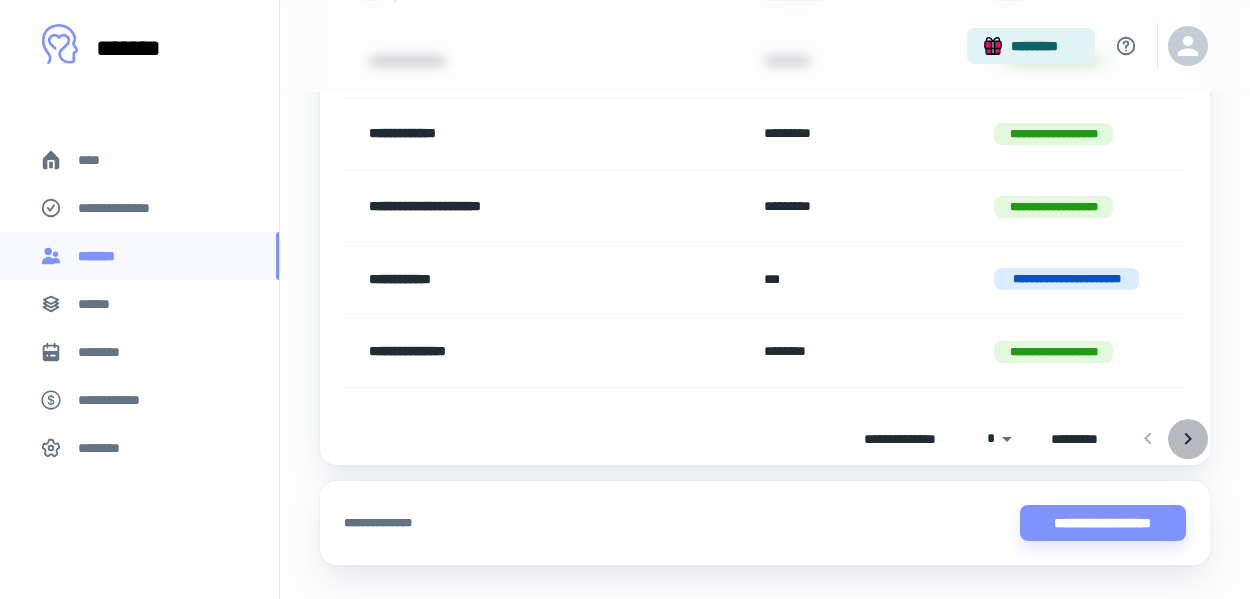 click 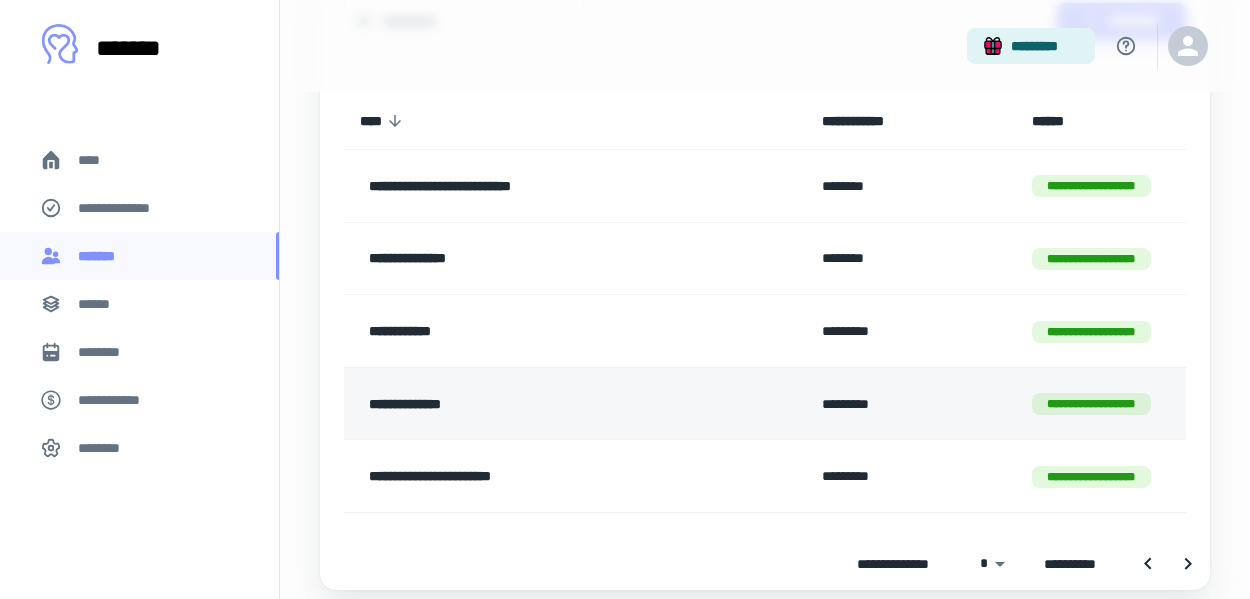 scroll, scrollTop: 214, scrollLeft: 0, axis: vertical 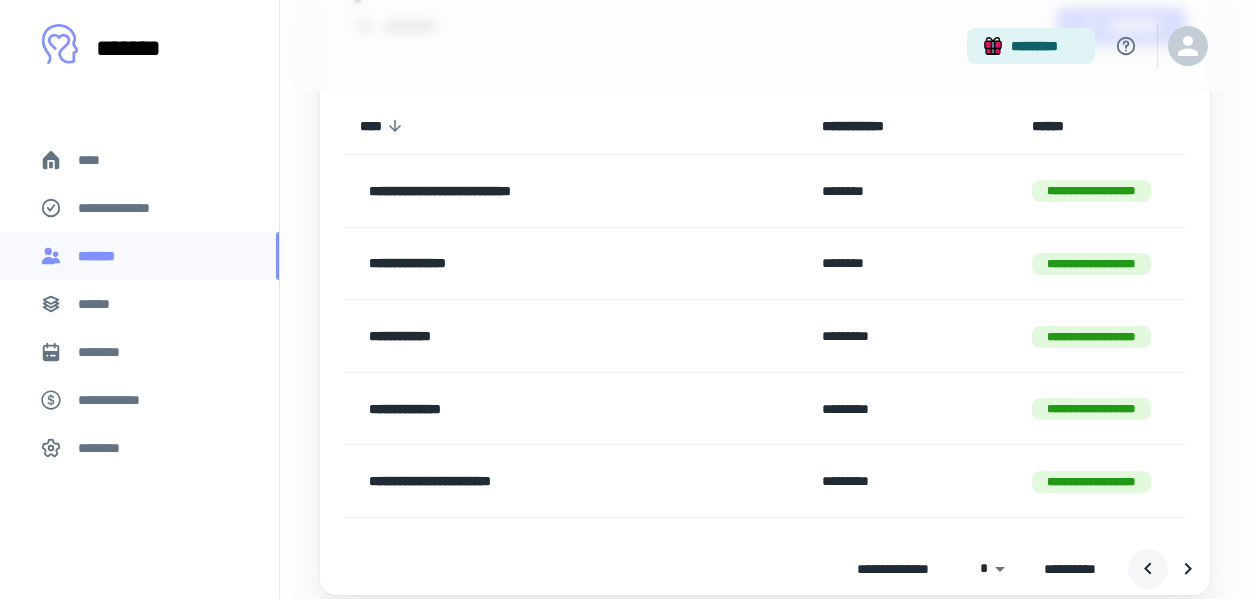 click 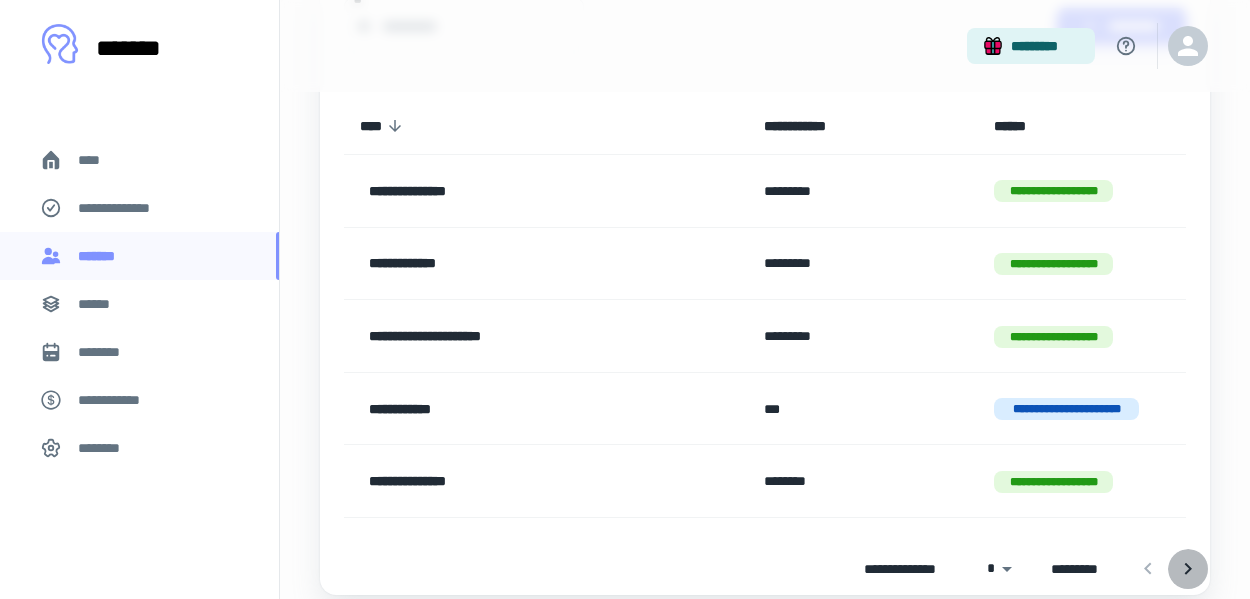 click 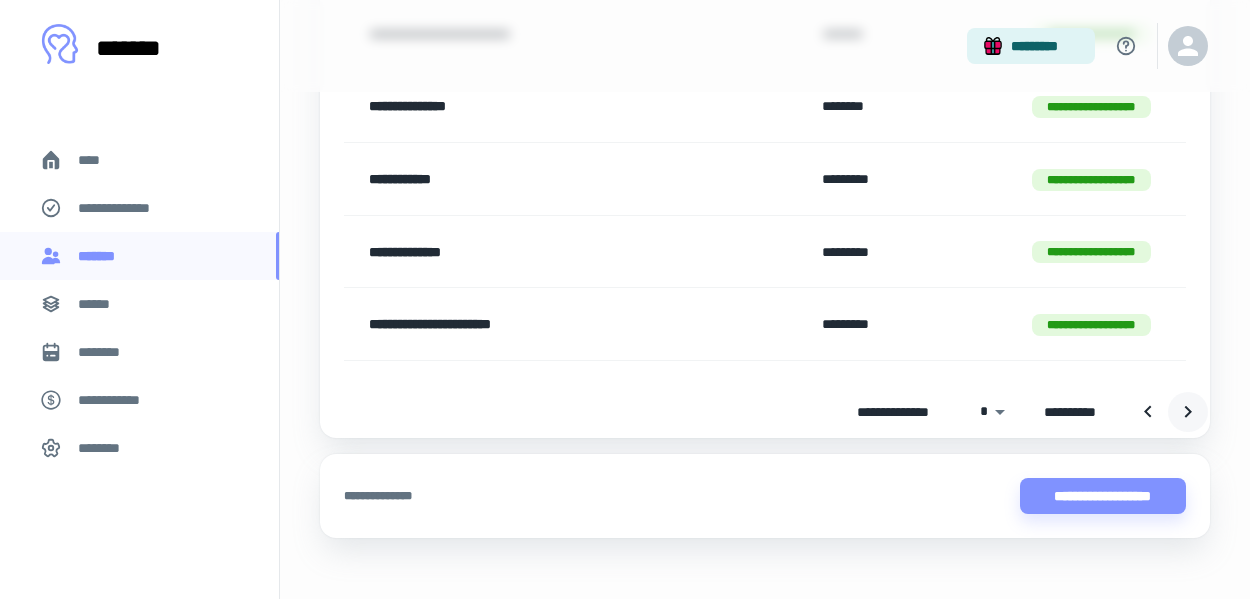 scroll, scrollTop: 387, scrollLeft: 0, axis: vertical 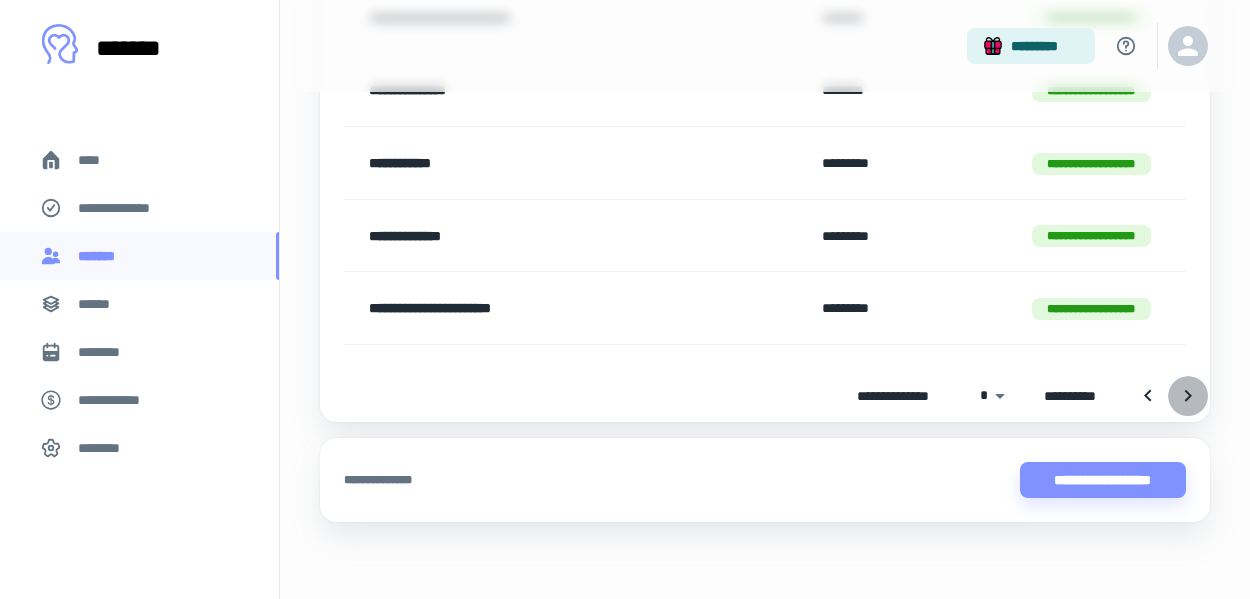 click 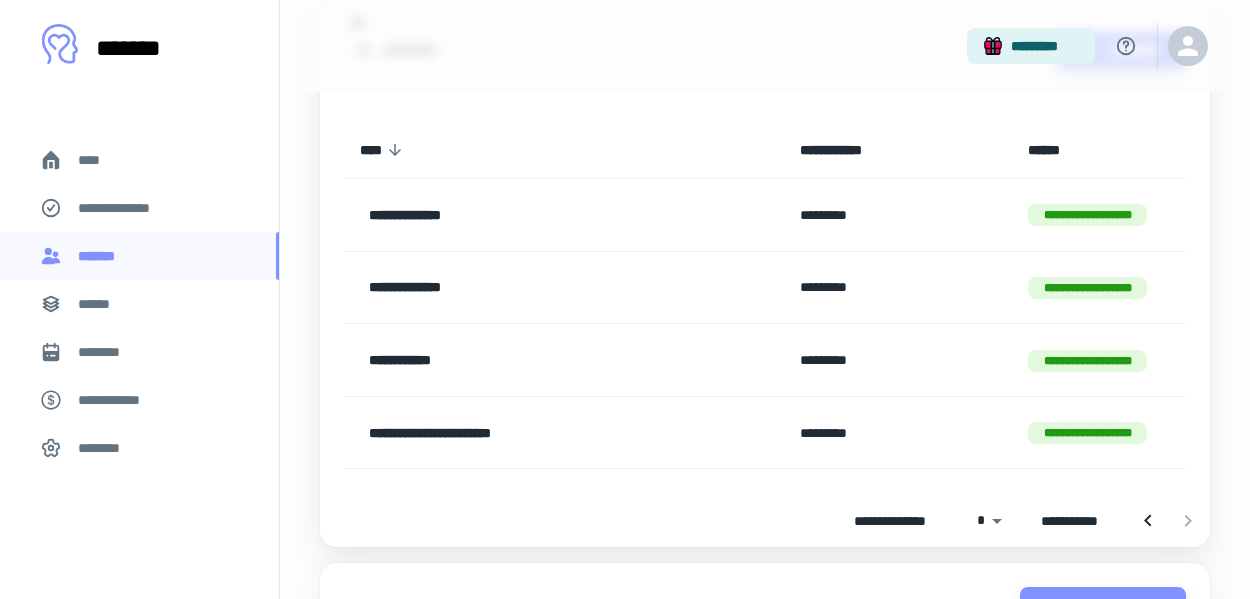 scroll, scrollTop: 189, scrollLeft: 0, axis: vertical 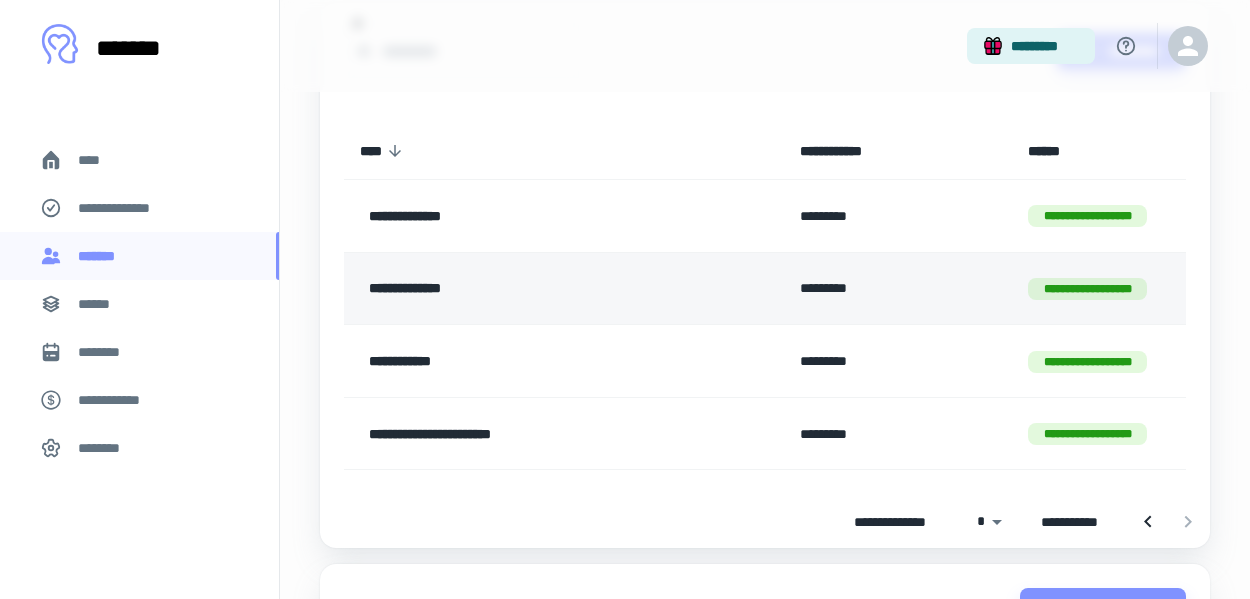 click on "**********" at bounding box center (535, 289) 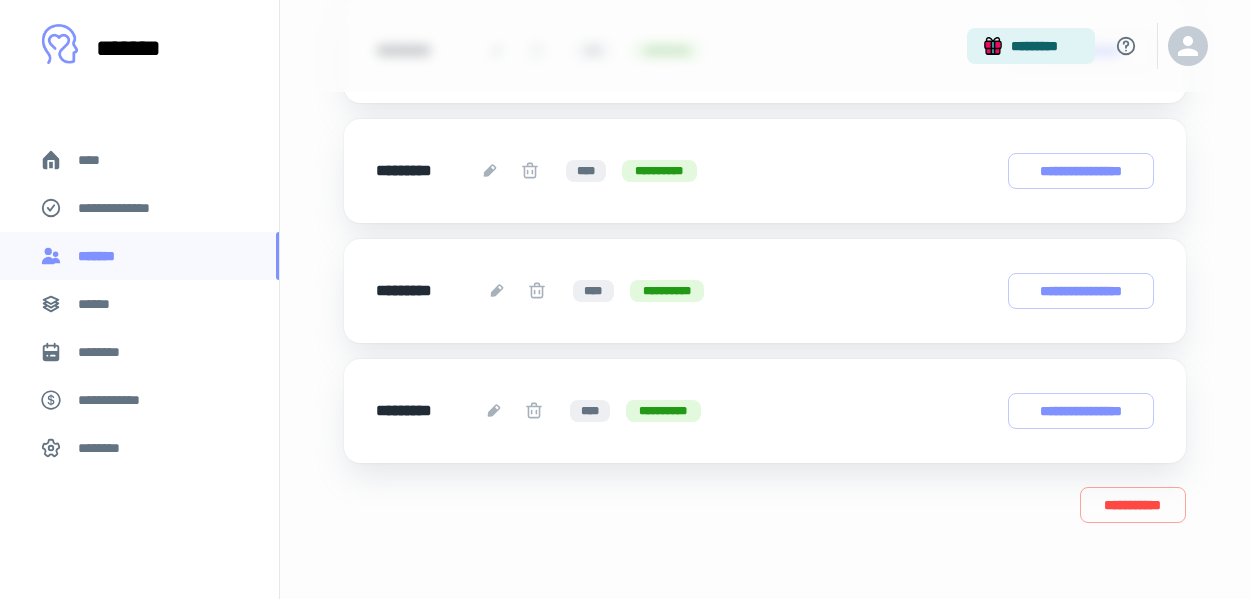 scroll, scrollTop: 1571, scrollLeft: 0, axis: vertical 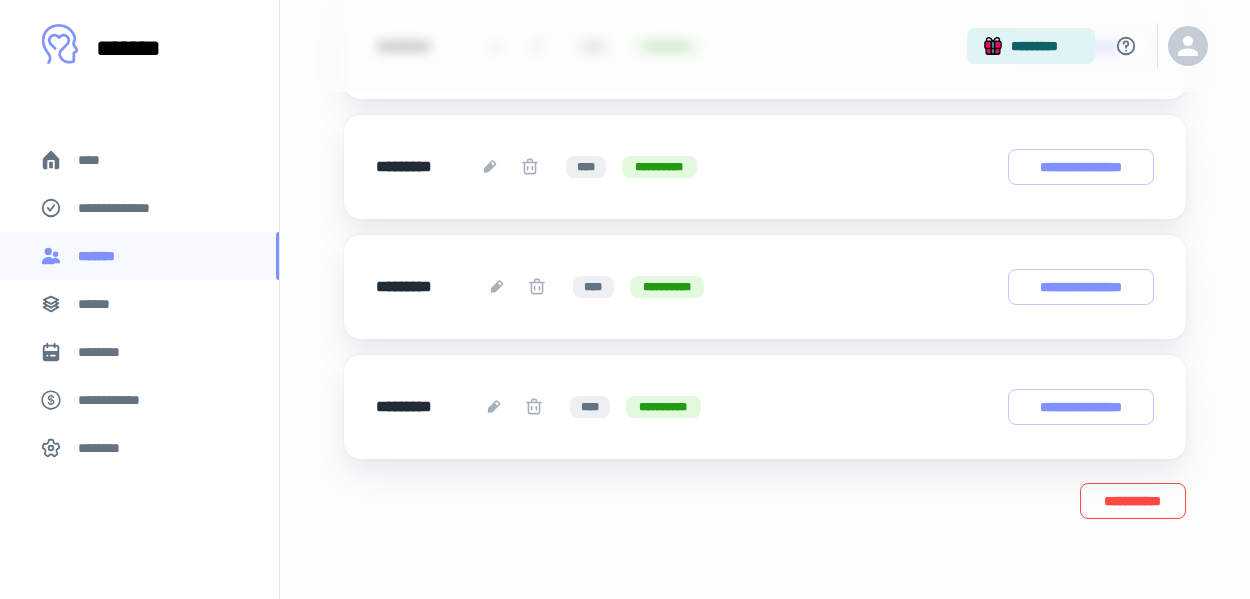 click on "**********" at bounding box center [1133, 501] 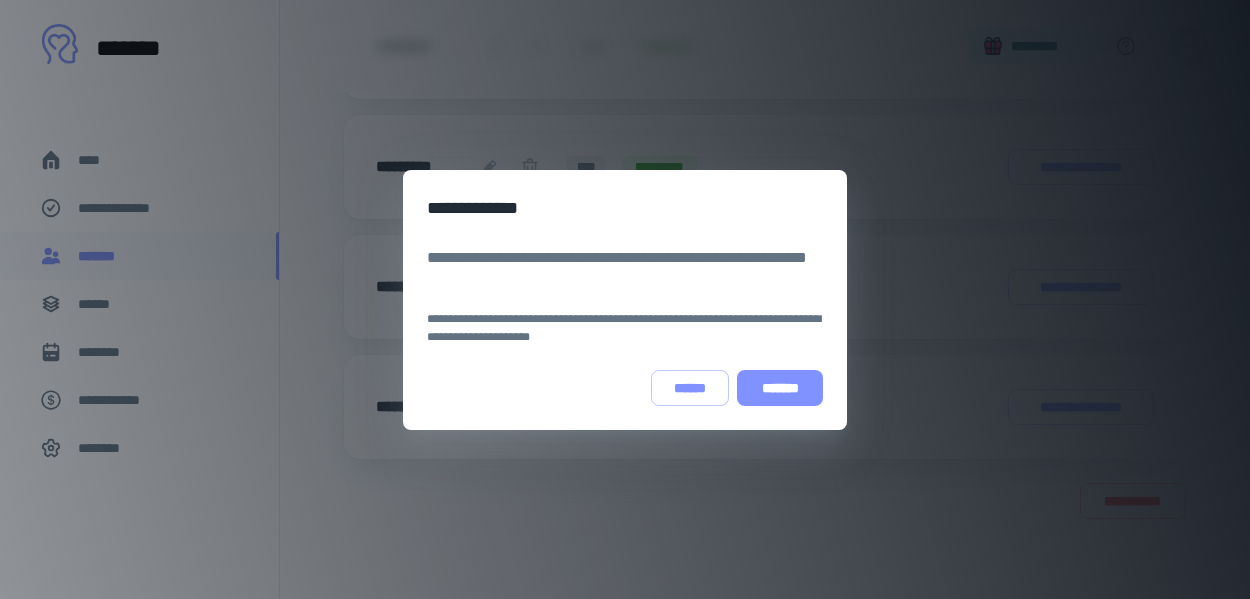 click on "*******" at bounding box center (780, 388) 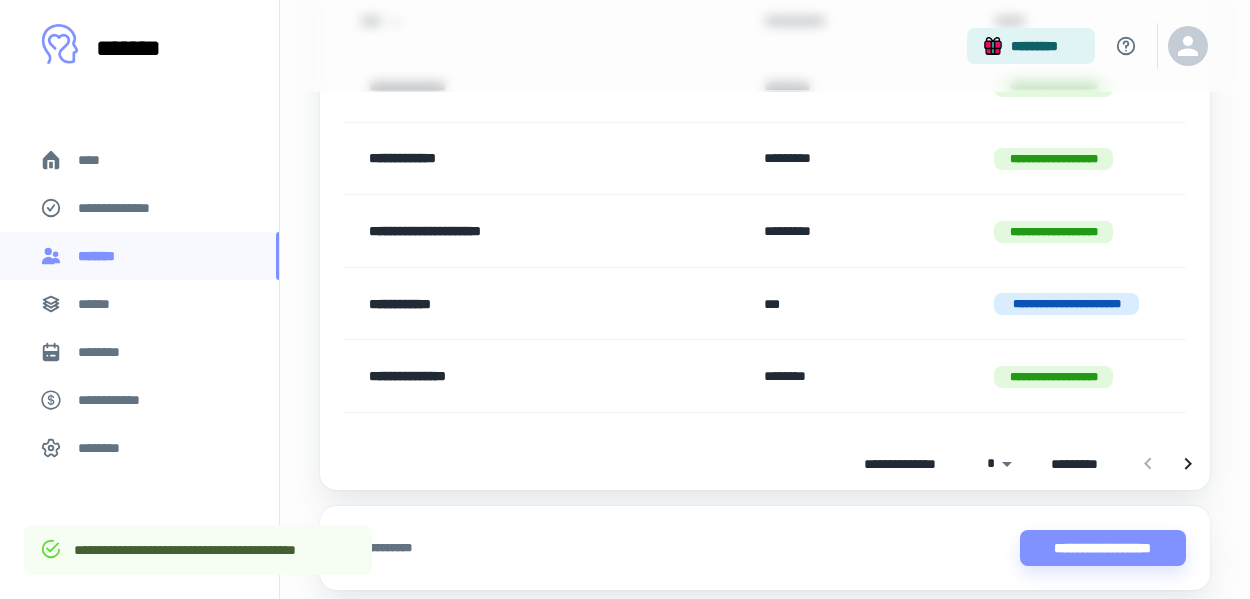 scroll, scrollTop: 322, scrollLeft: 0, axis: vertical 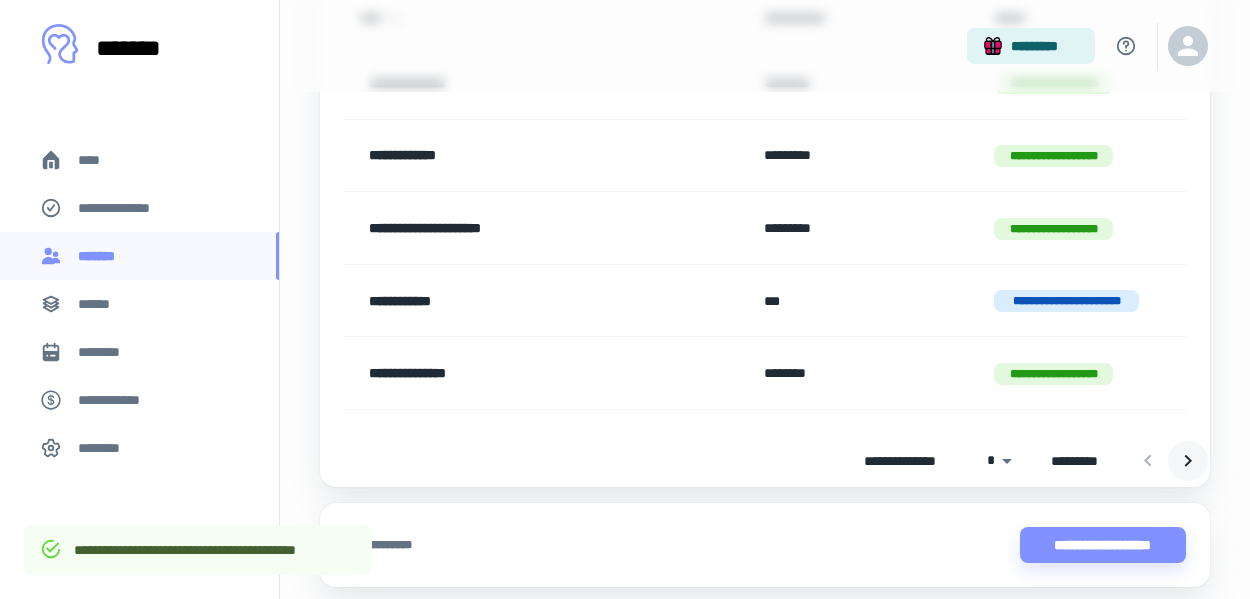 click 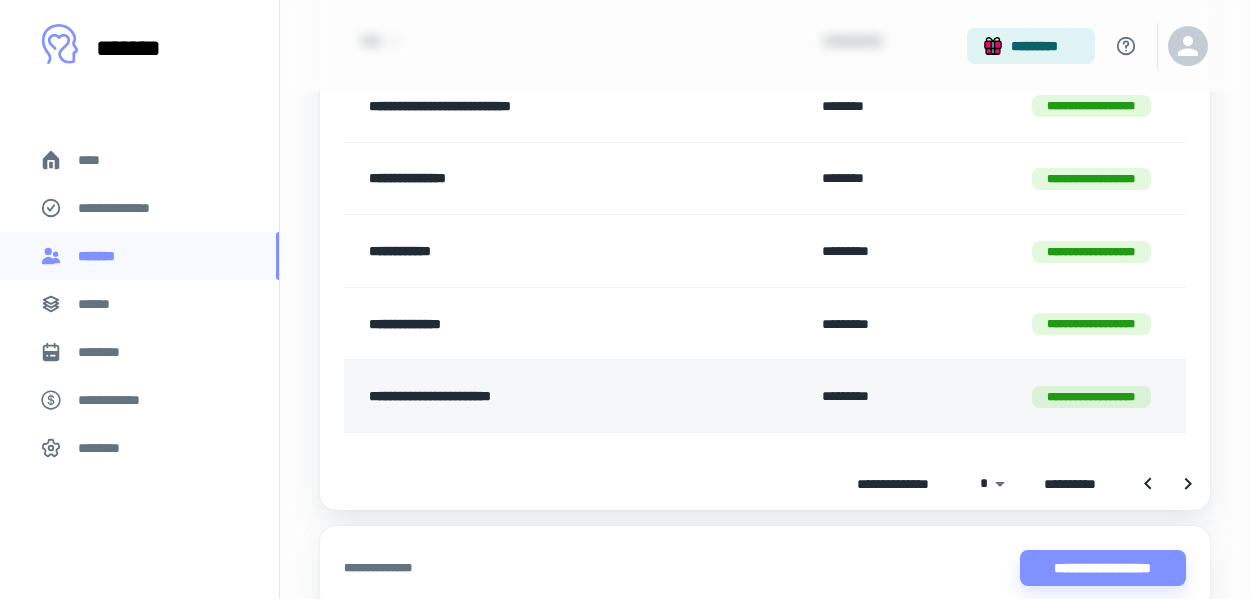 scroll, scrollTop: 306, scrollLeft: 0, axis: vertical 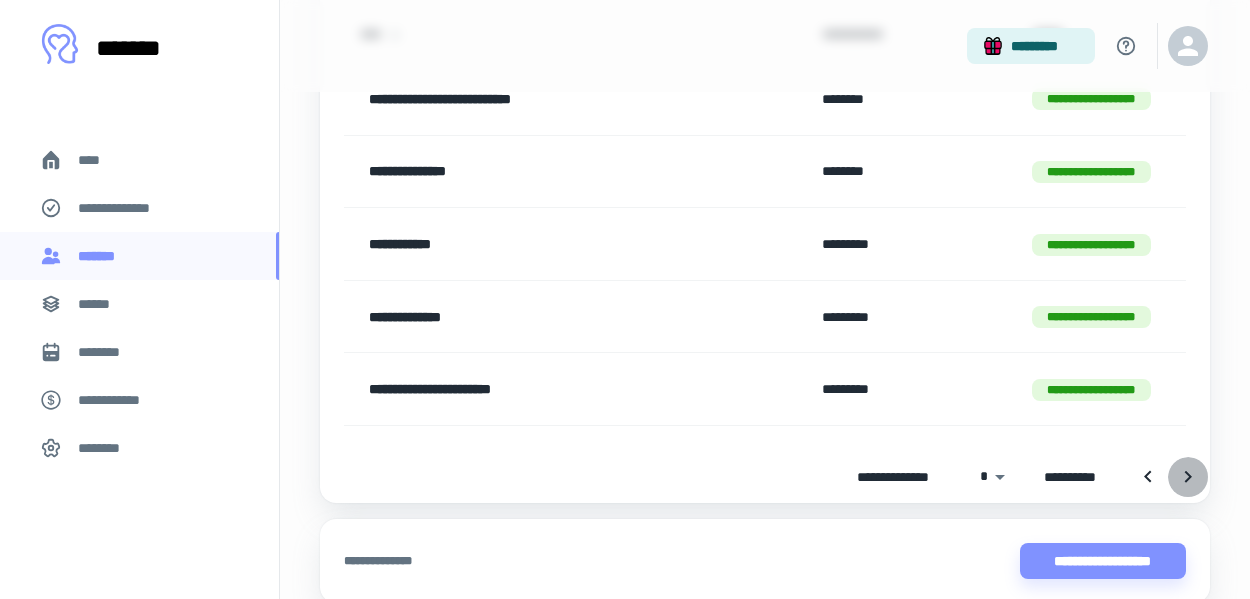 click 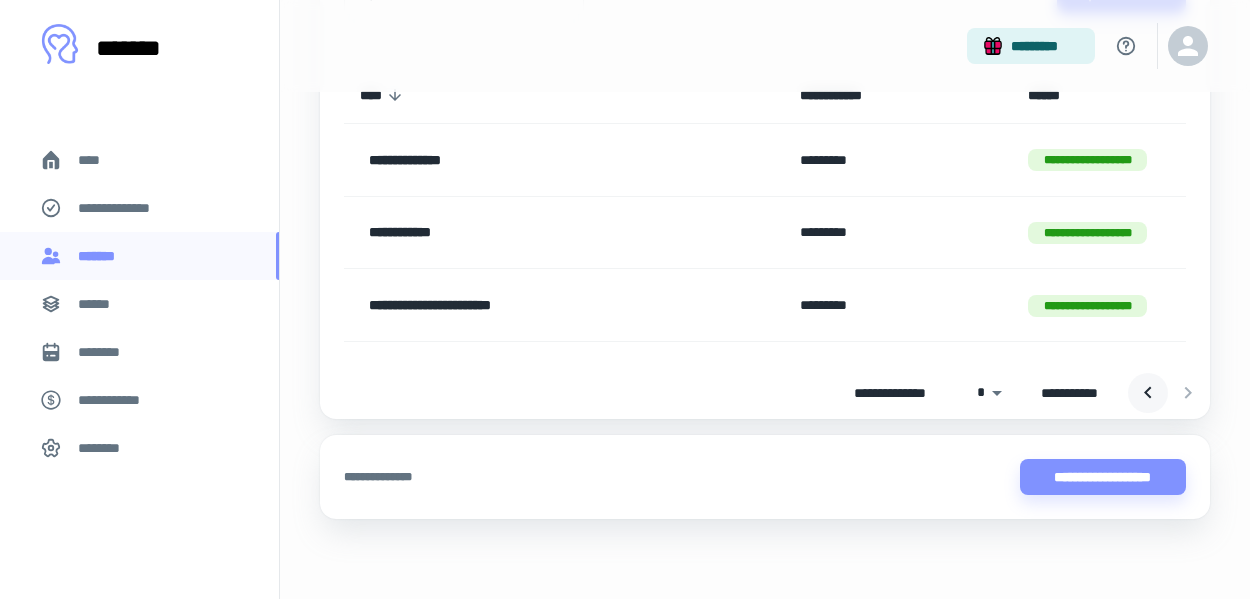 click 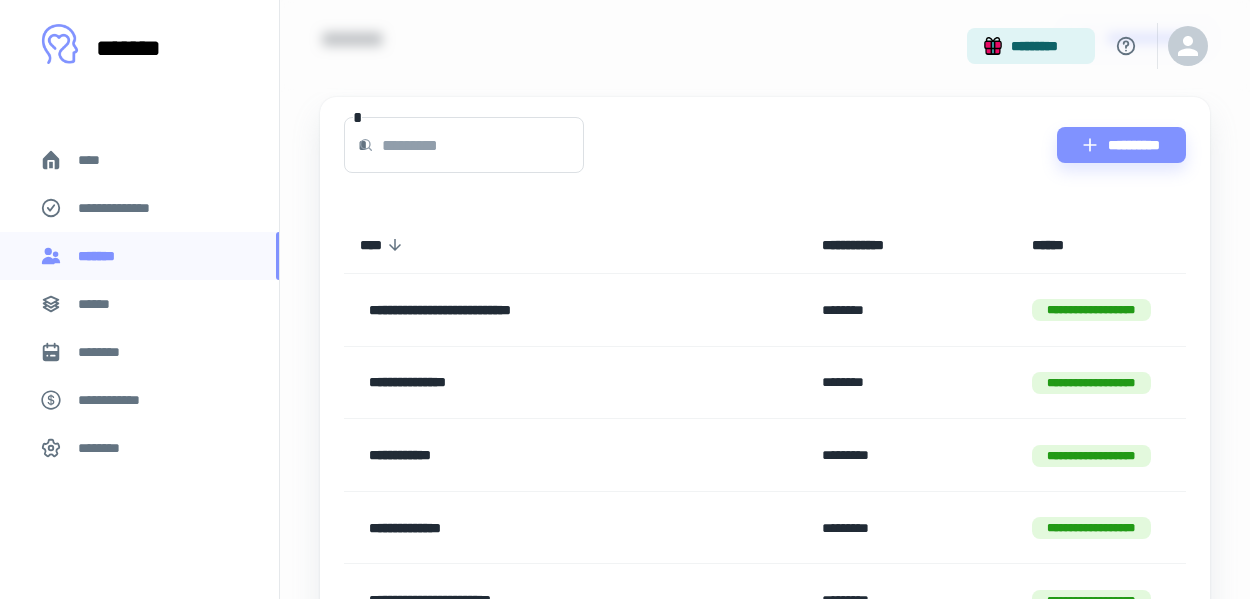 scroll, scrollTop: 91, scrollLeft: 0, axis: vertical 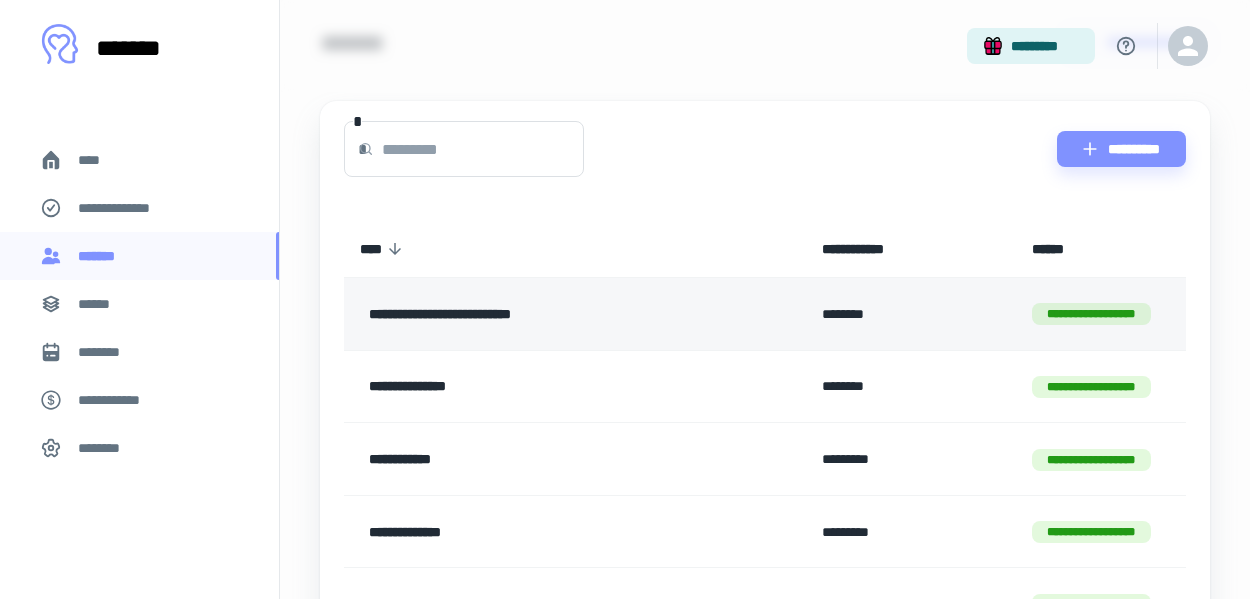 click on "**********" at bounding box center [549, 314] 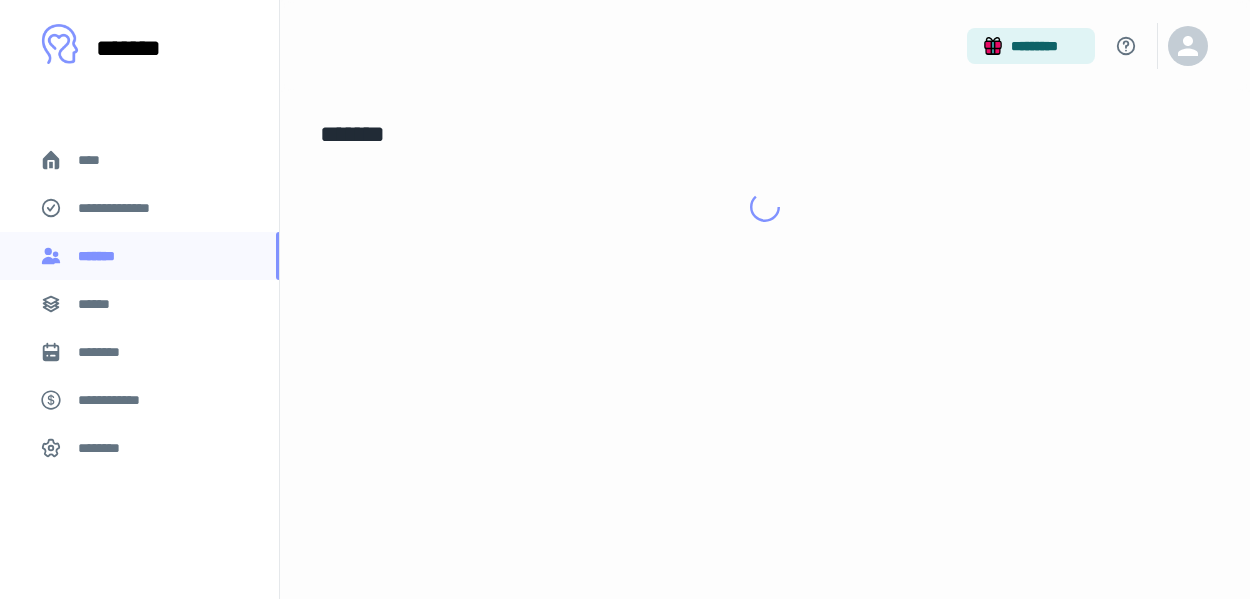 scroll, scrollTop: 0, scrollLeft: 0, axis: both 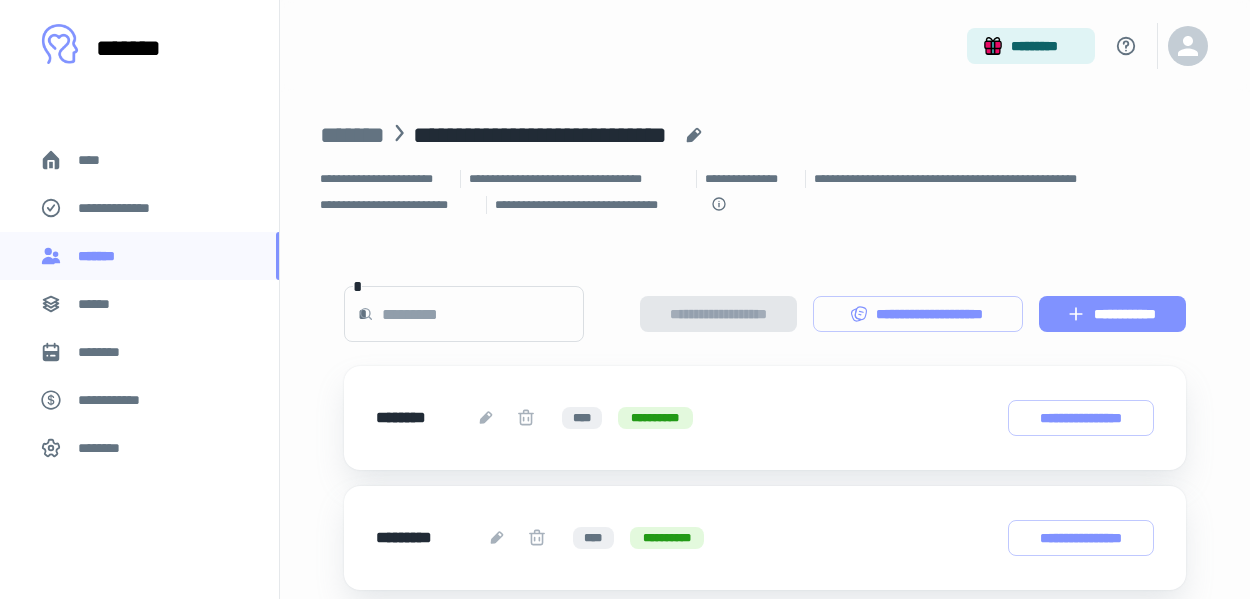 click on "**********" at bounding box center (1112, 314) 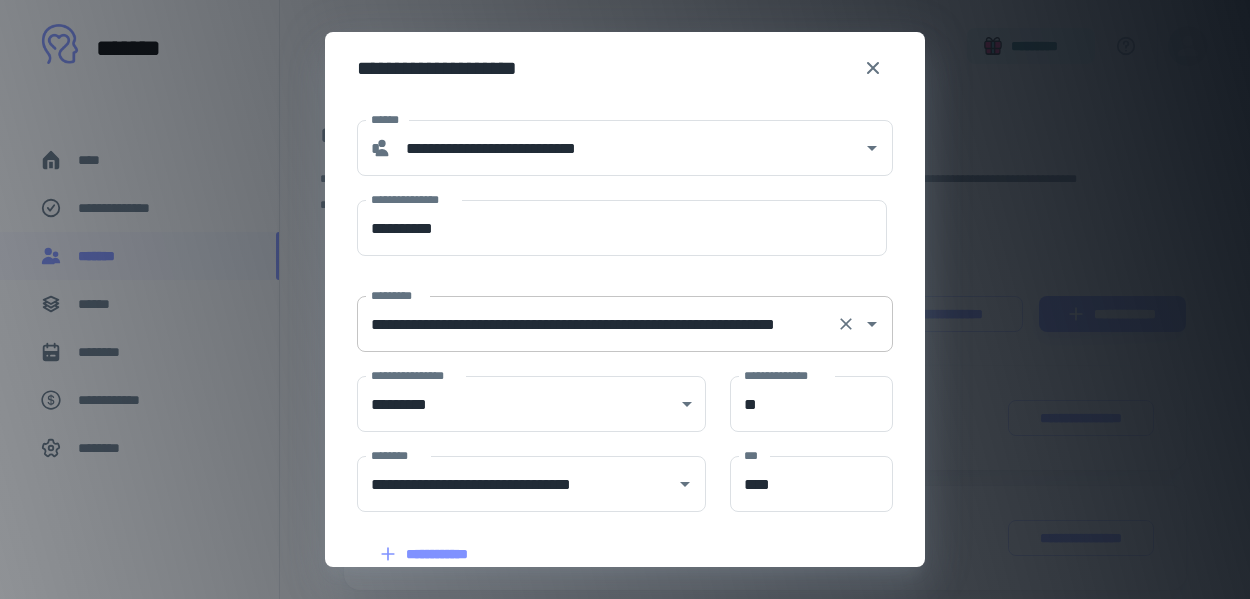 scroll, scrollTop: 0, scrollLeft: 0, axis: both 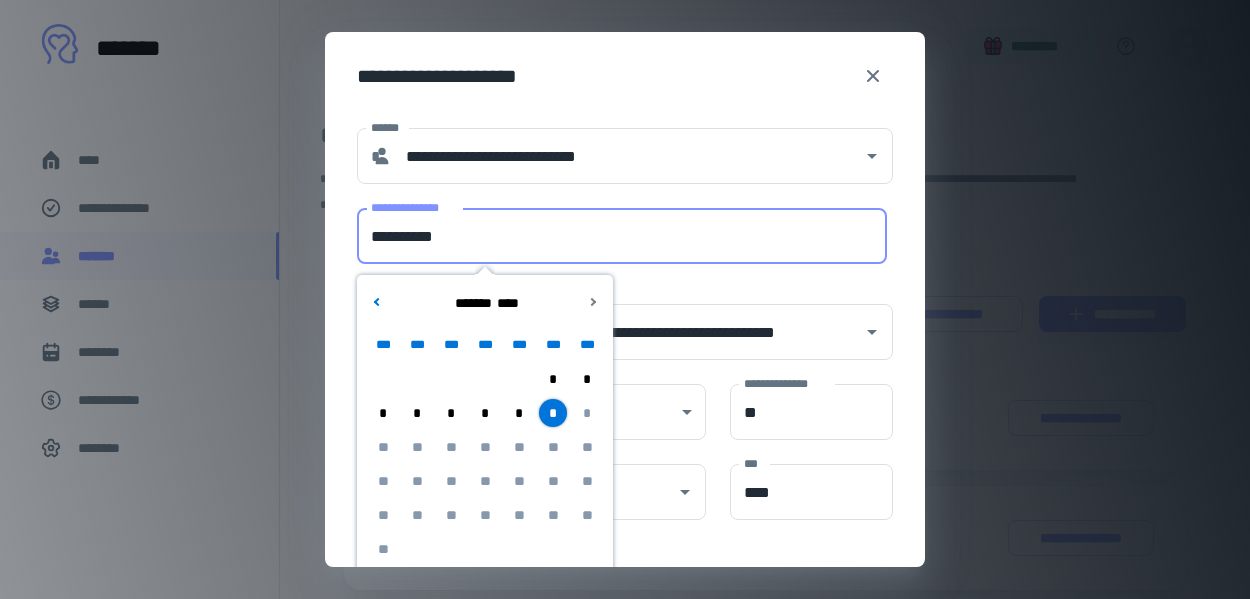 click on "**********" at bounding box center (622, 236) 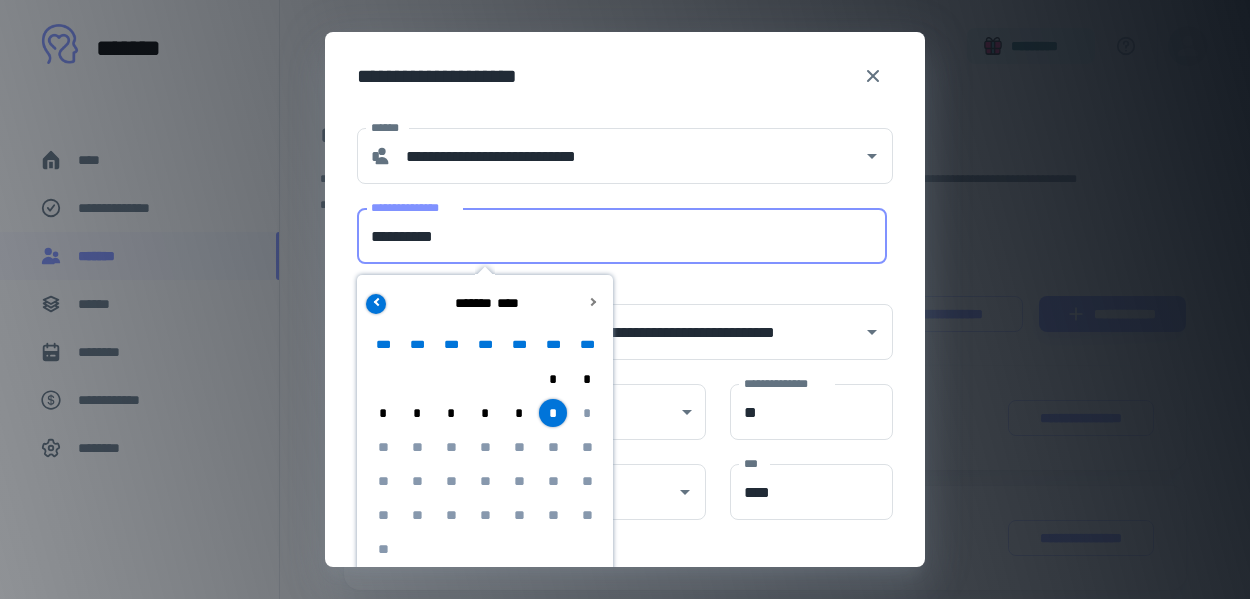 click at bounding box center [376, 304] 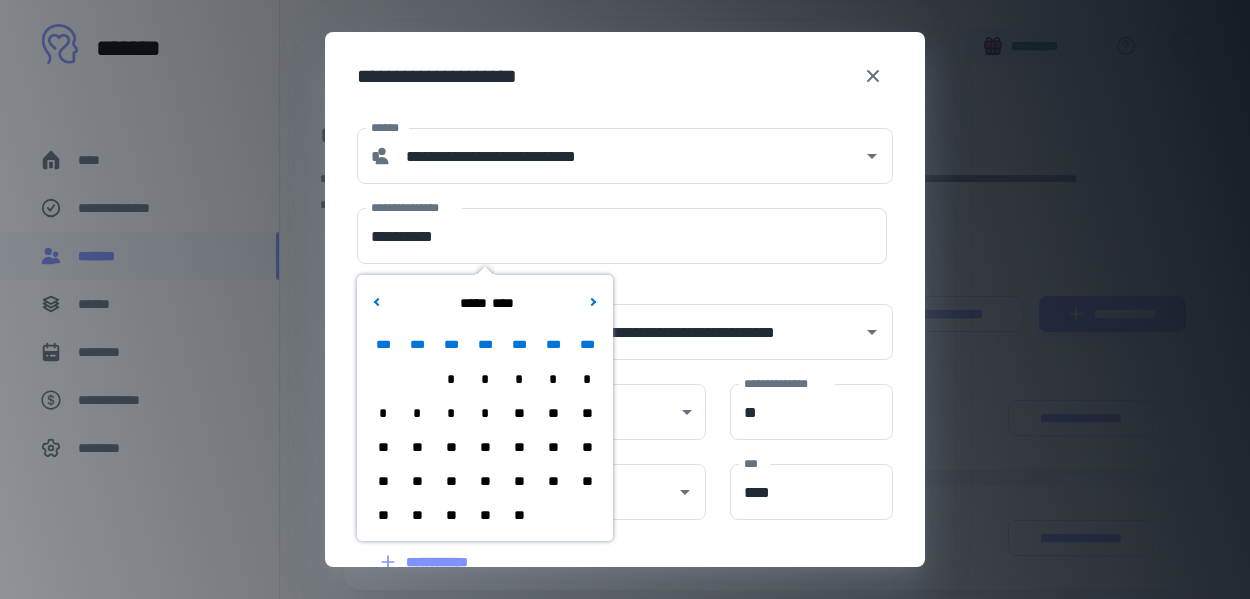click on "*" at bounding box center [417, 413] 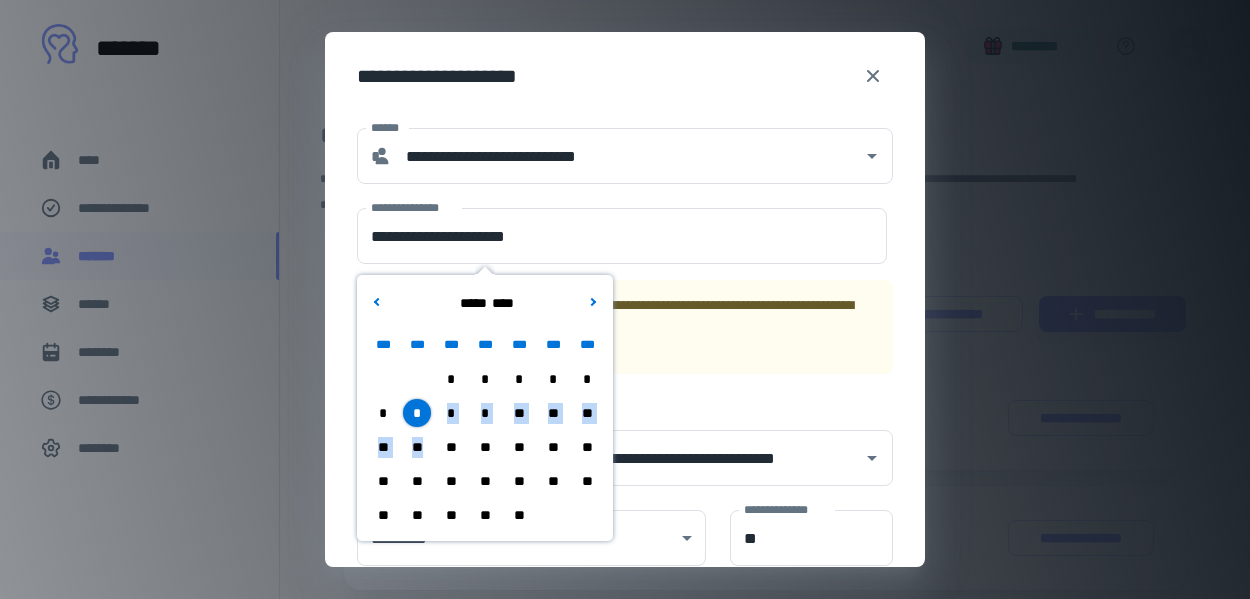 click on "**" at bounding box center (417, 447) 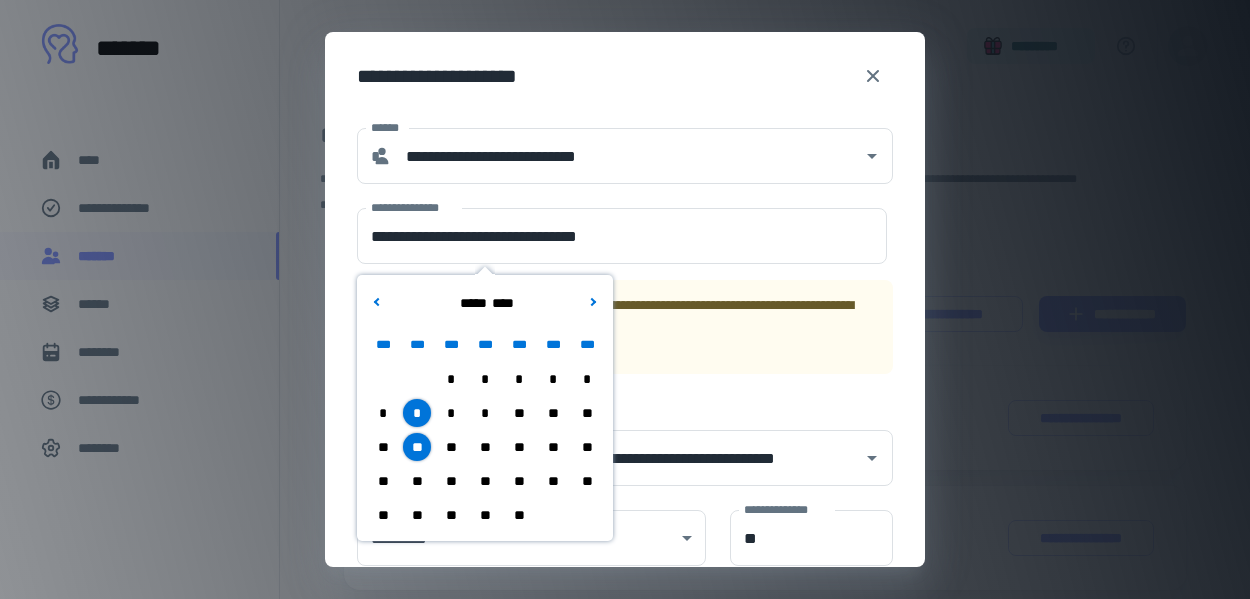 click on "**********" at bounding box center (625, 548) 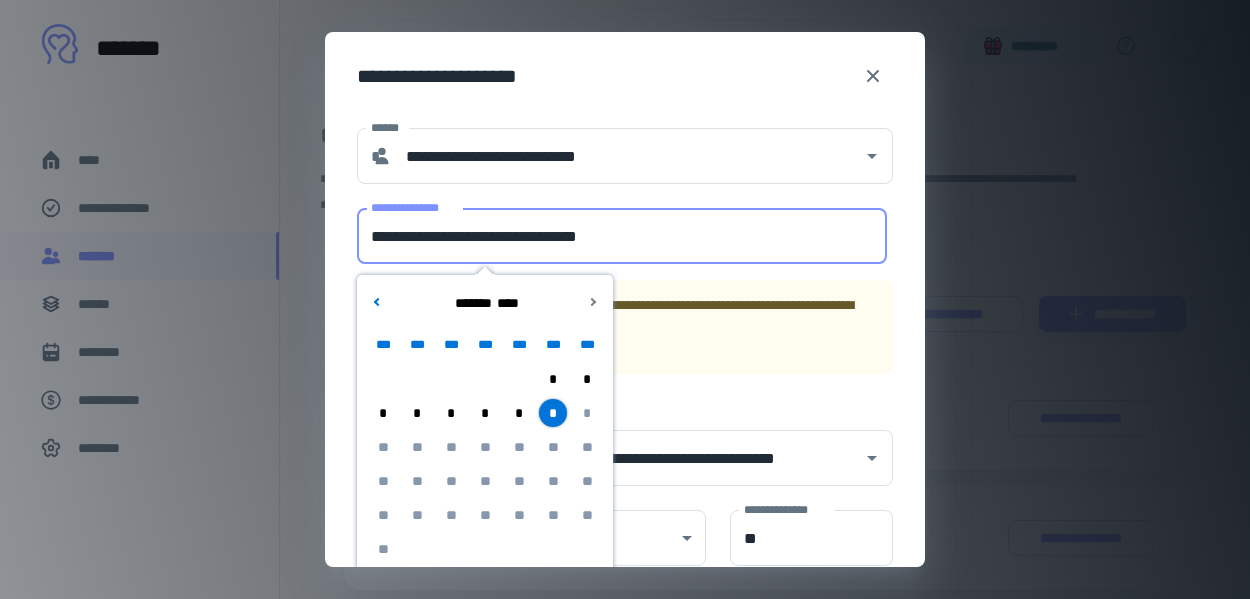drag, startPoint x: 556, startPoint y: 238, endPoint x: 370, endPoint y: 235, distance: 186.02419 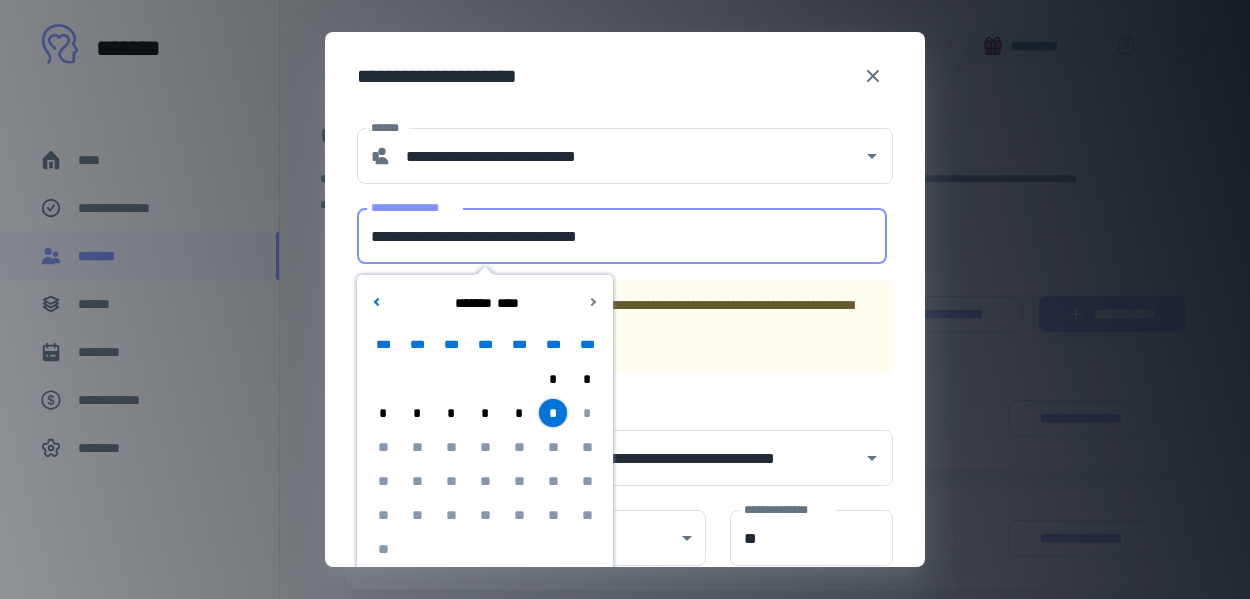 click on "**********" at bounding box center (622, 236) 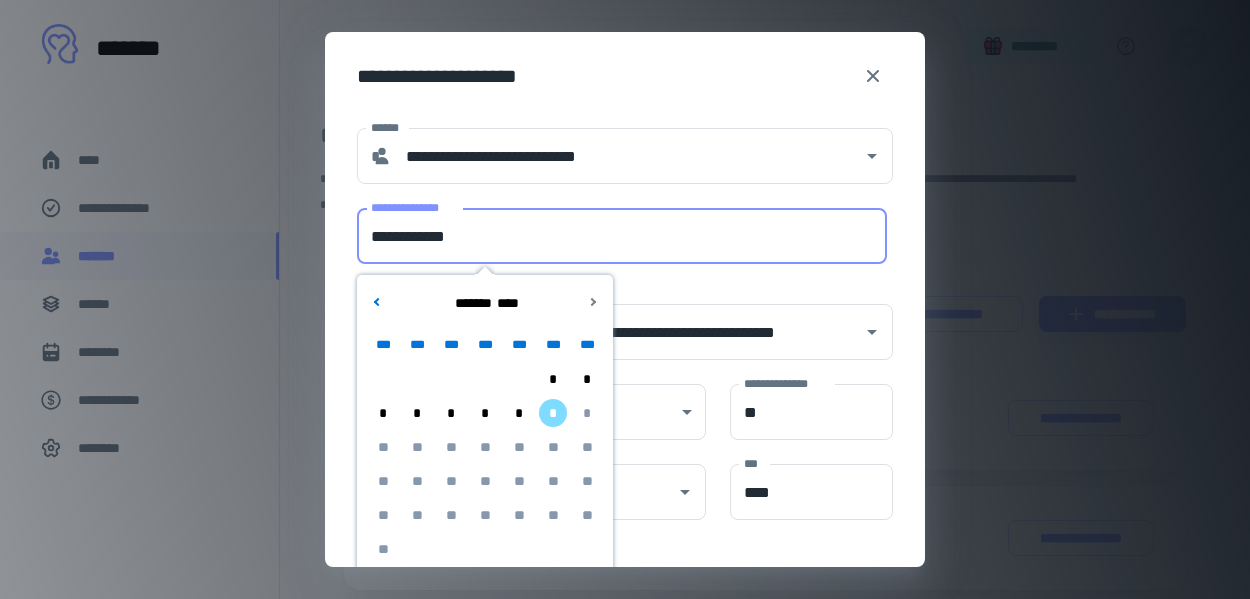 click on "**********" at bounding box center [622, 236] 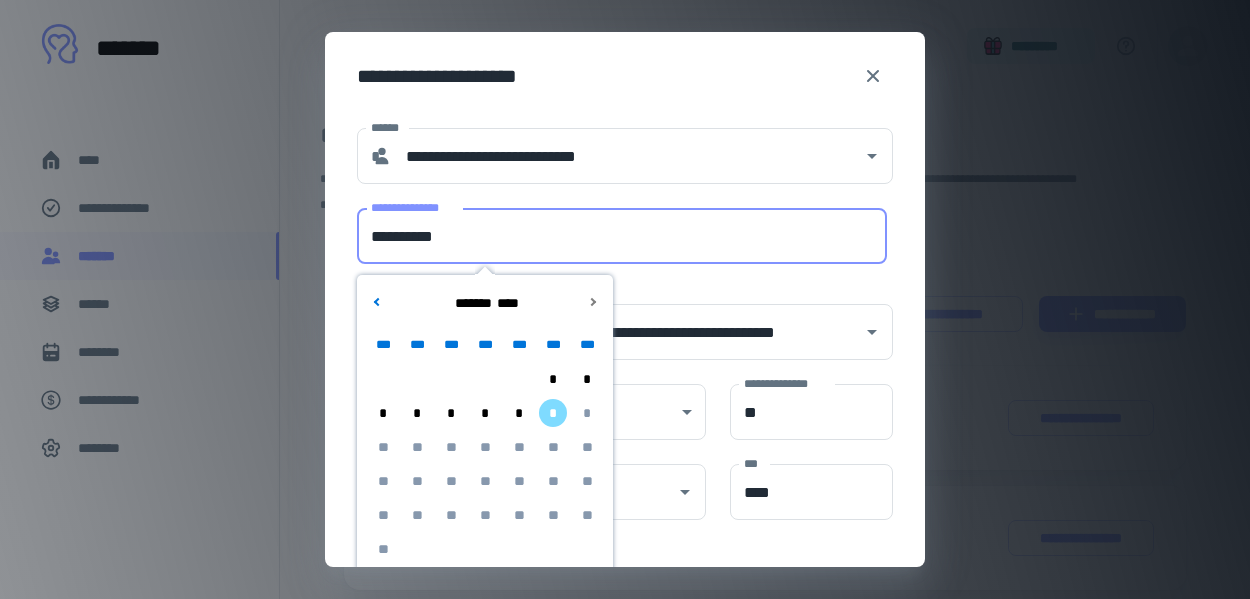 click on "**********" at bounding box center (622, 236) 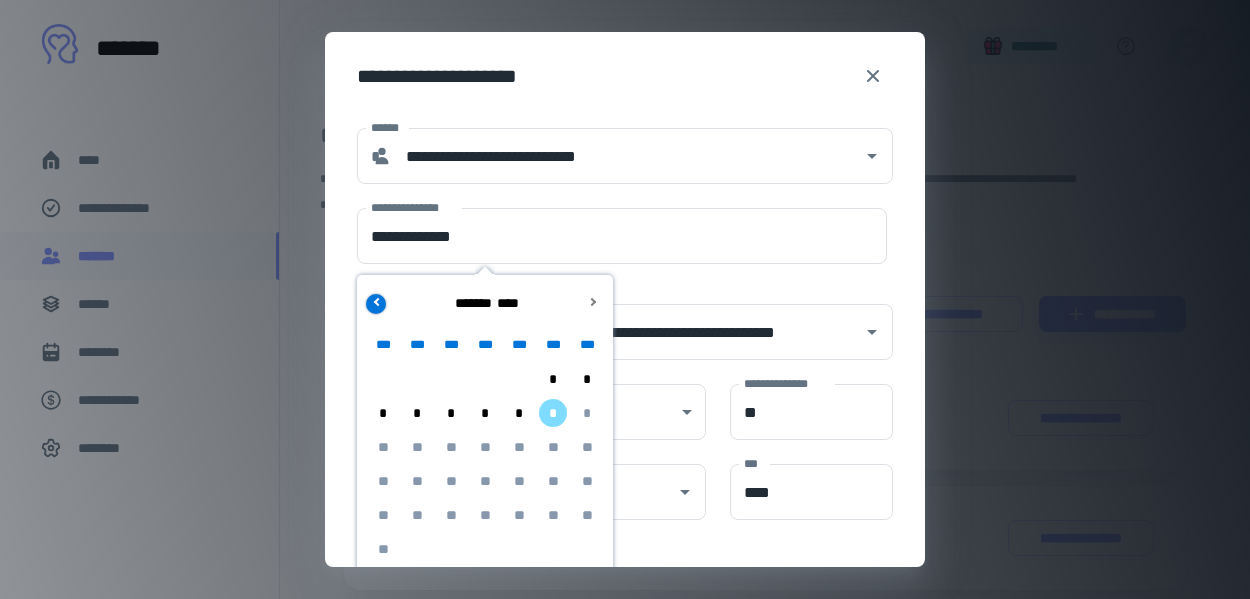 click at bounding box center (377, 301) 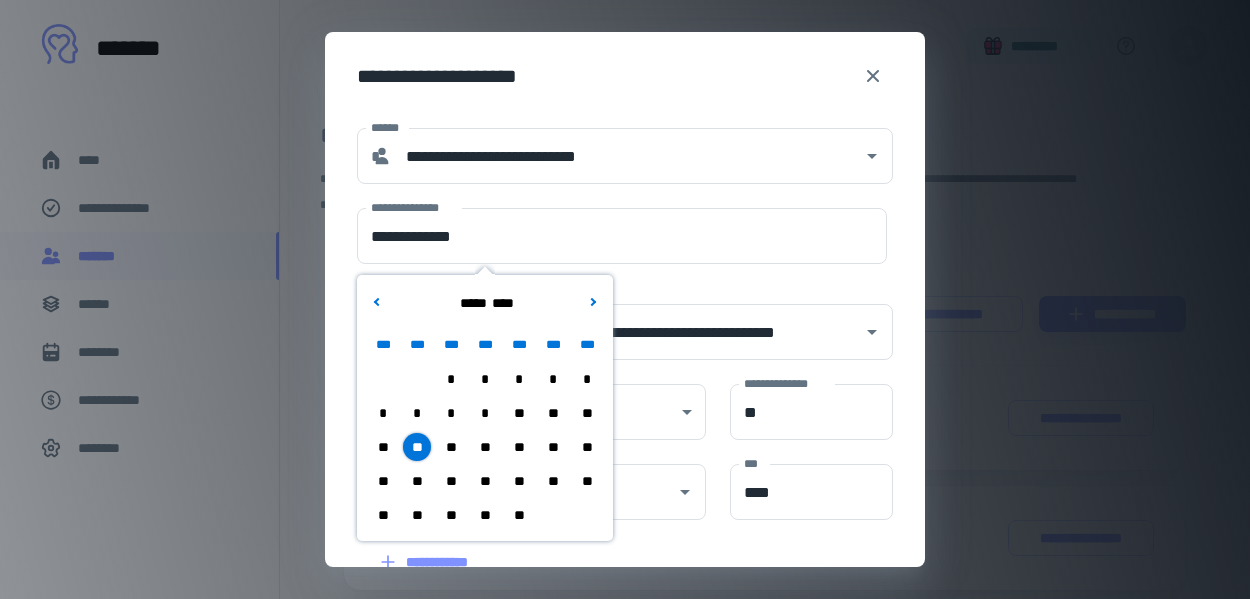 click on "**" at bounding box center [553, 481] 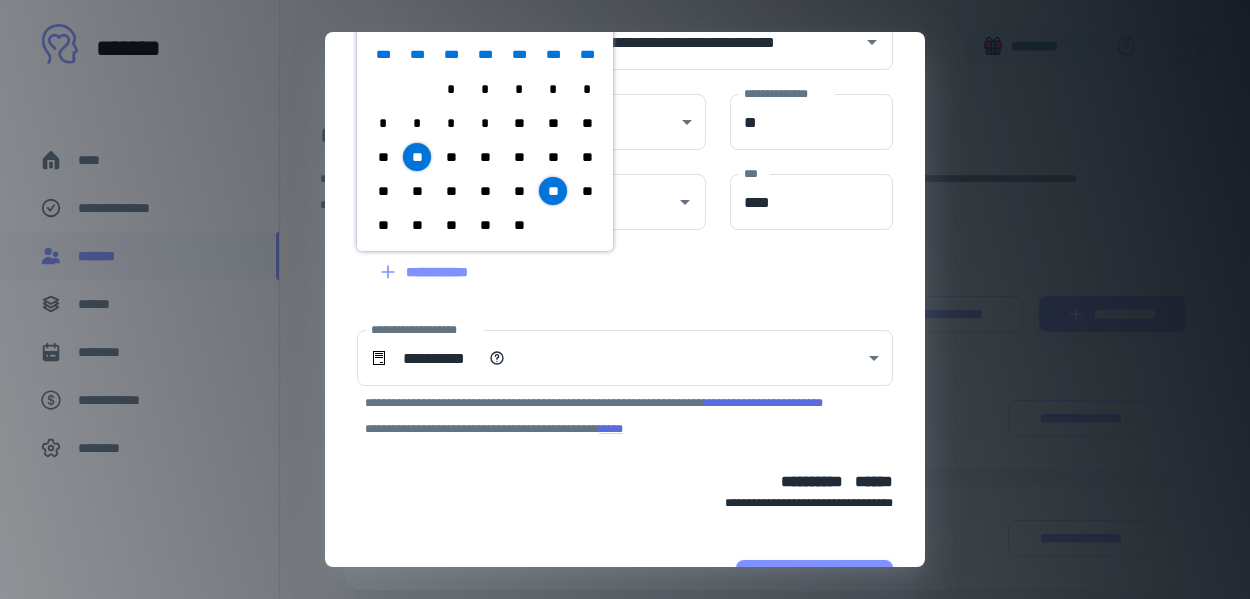 scroll, scrollTop: 351, scrollLeft: 0, axis: vertical 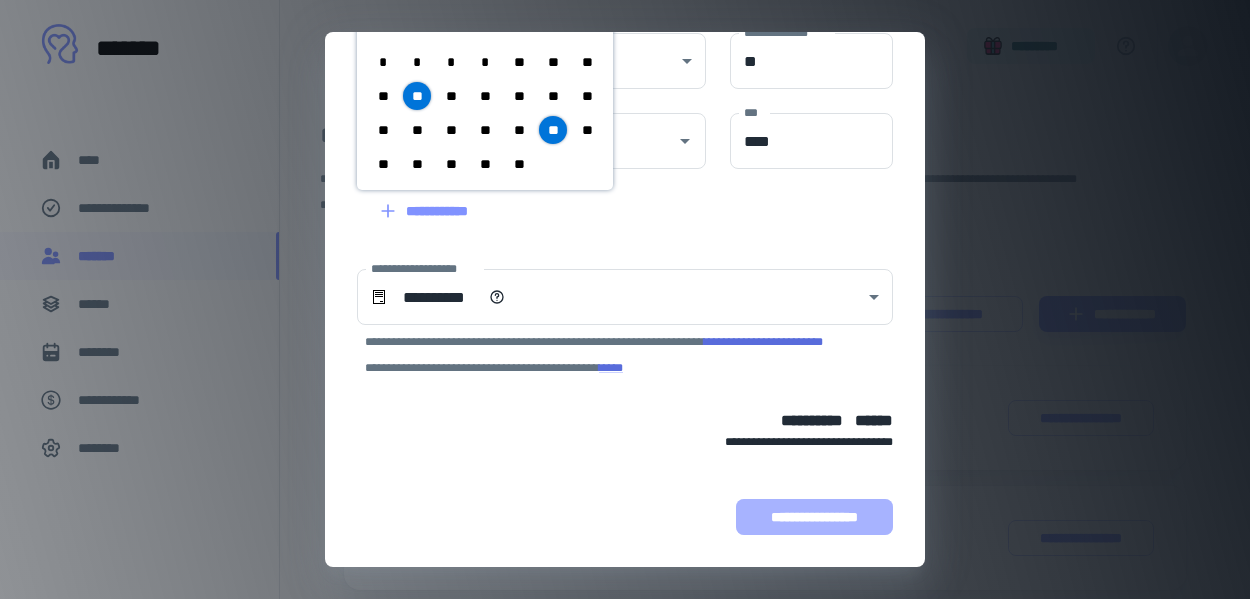 click on "**********" at bounding box center (814, 517) 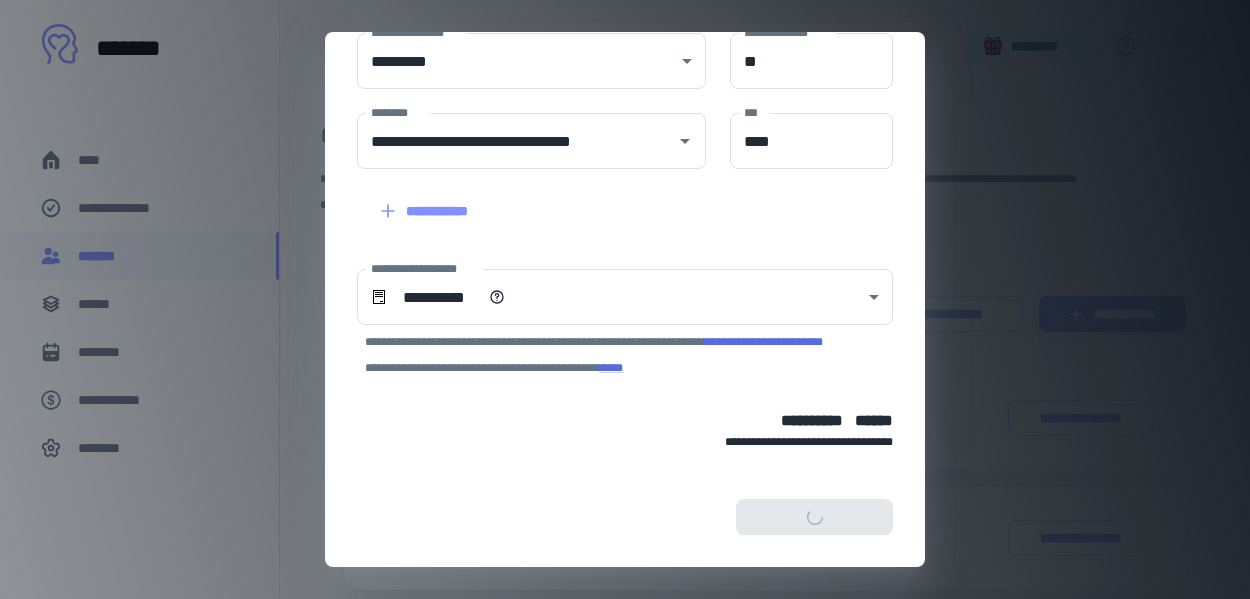 scroll, scrollTop: 499, scrollLeft: 0, axis: vertical 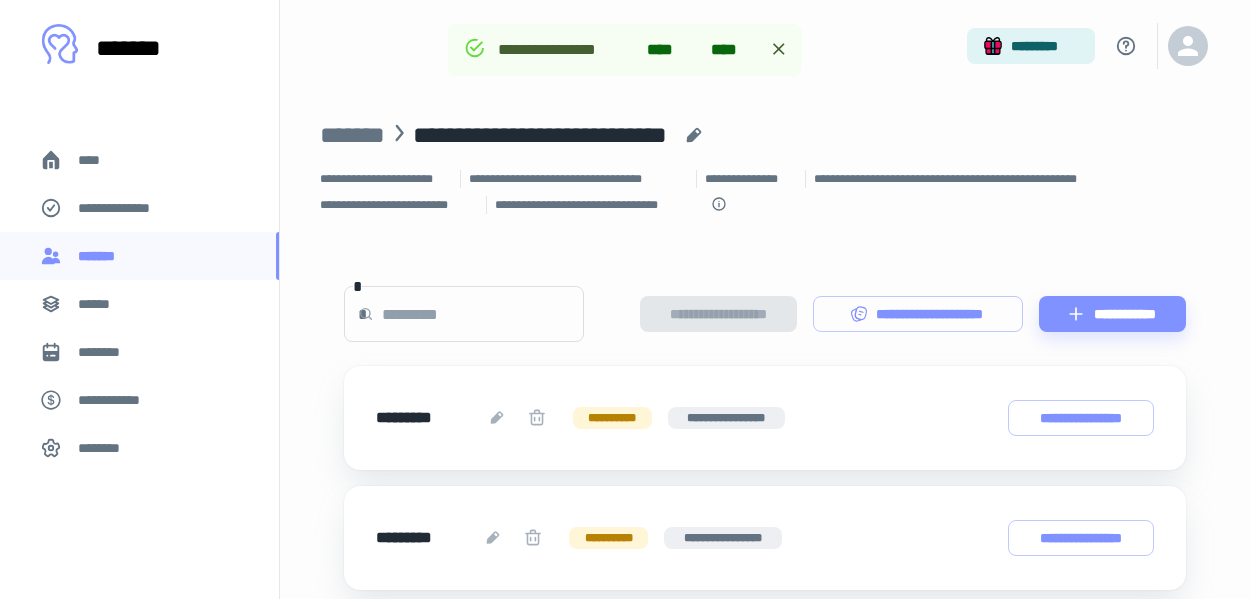 click at bounding box center [483, 314] 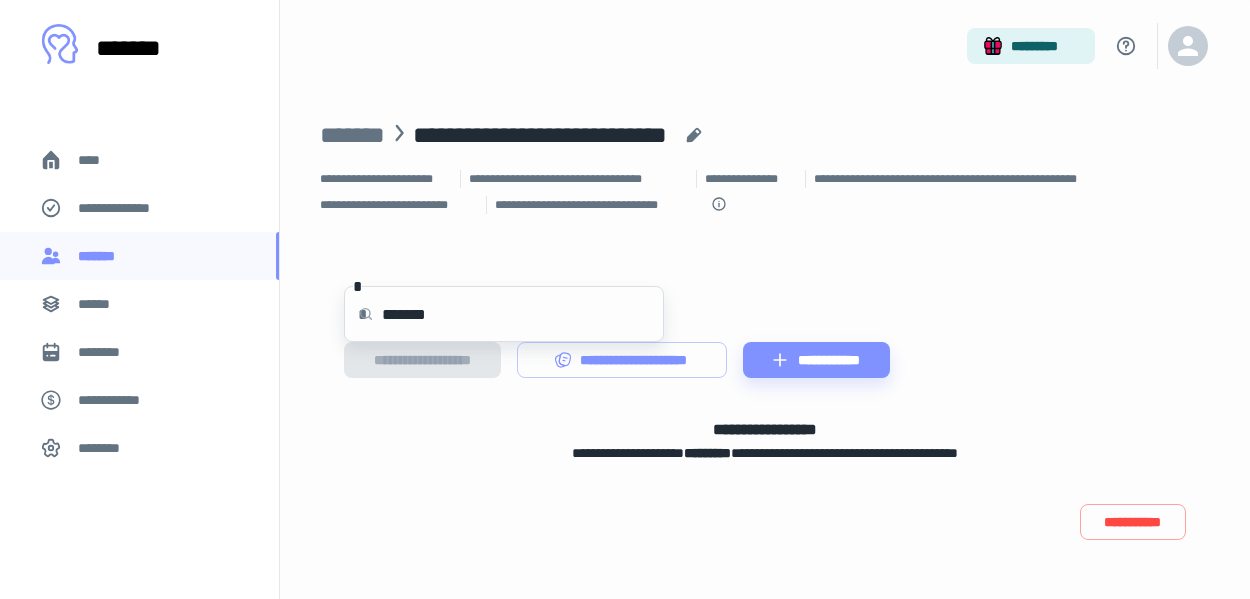 click on "*******" at bounding box center [523, 314] 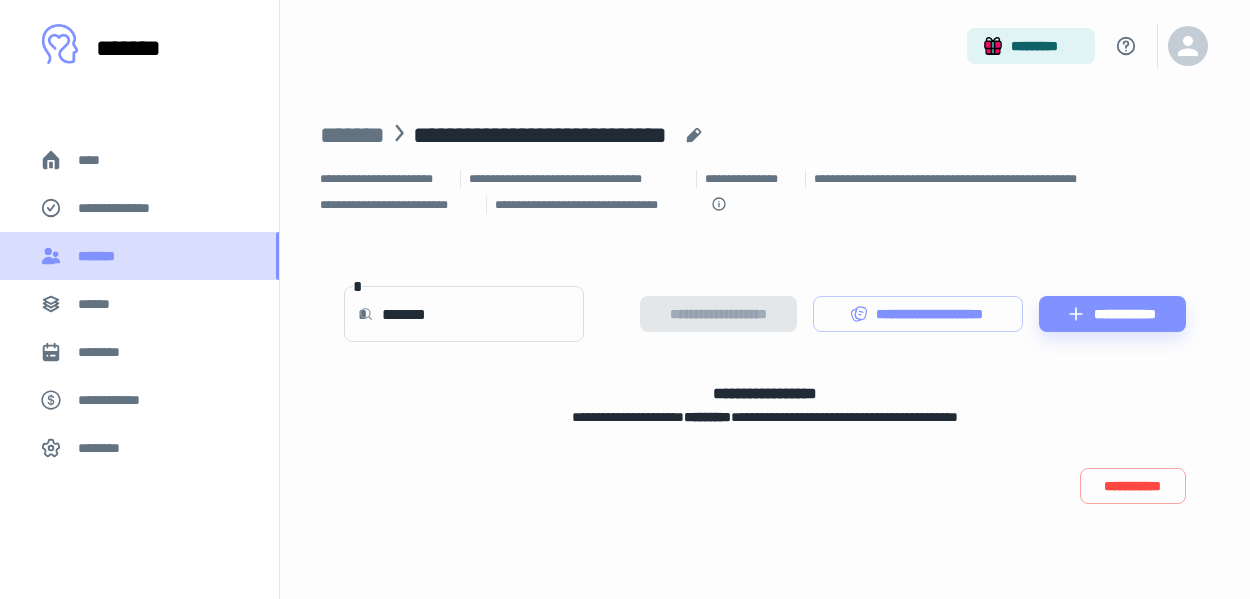 click on "*******" at bounding box center (101, 256) 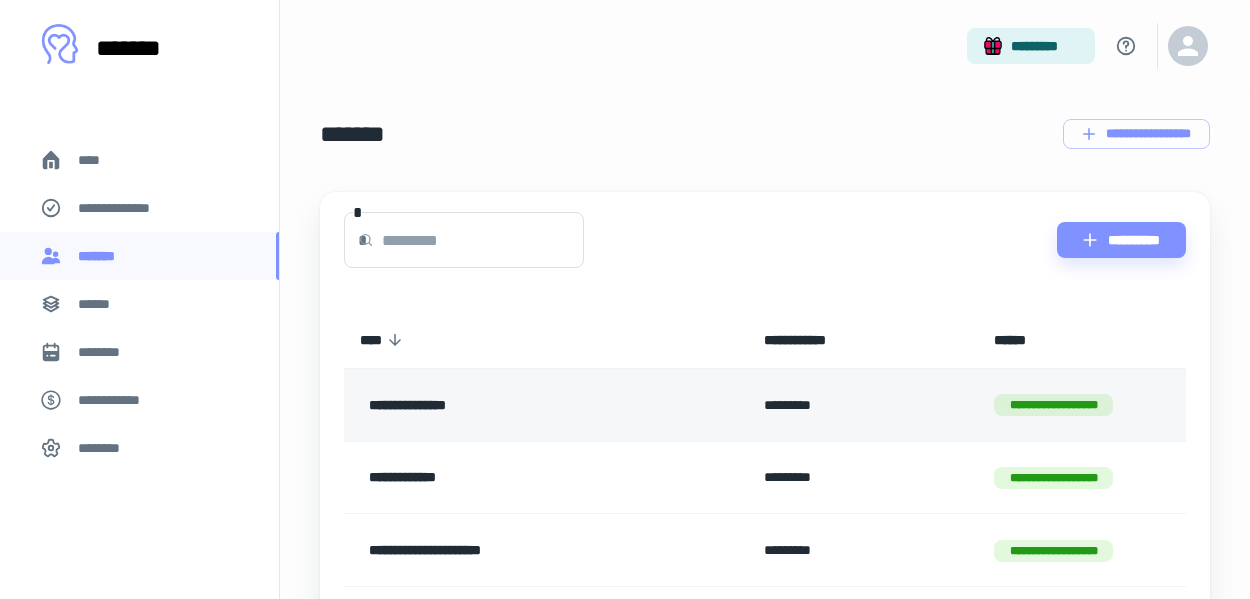 click on "**********" at bounding box center (516, 405) 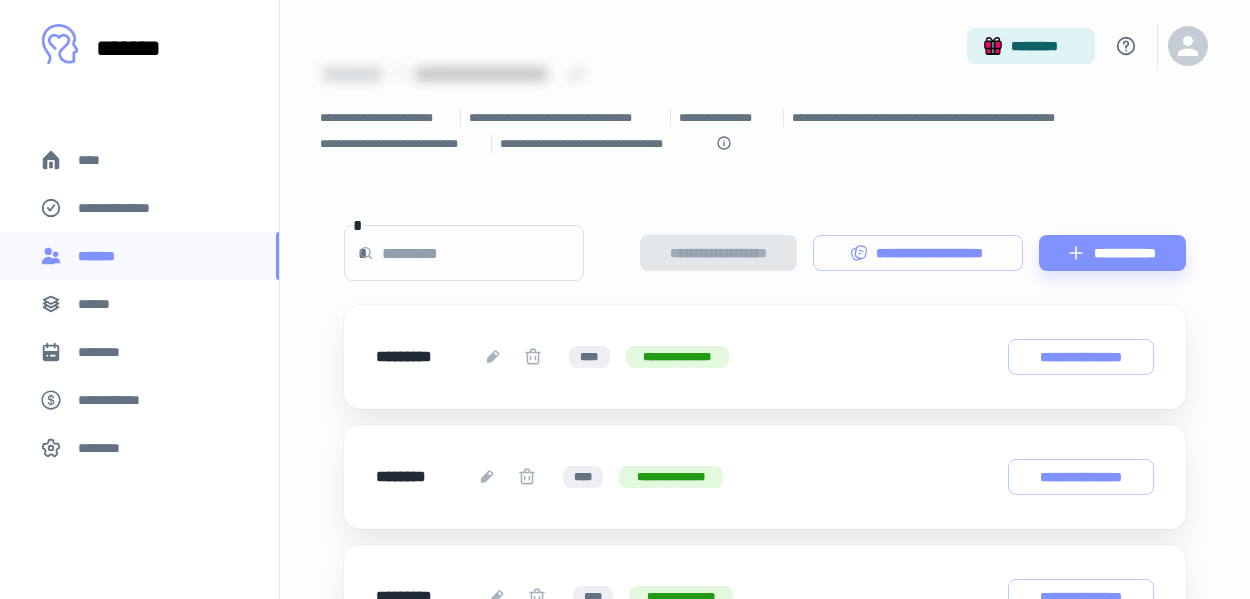 scroll, scrollTop: 0, scrollLeft: 0, axis: both 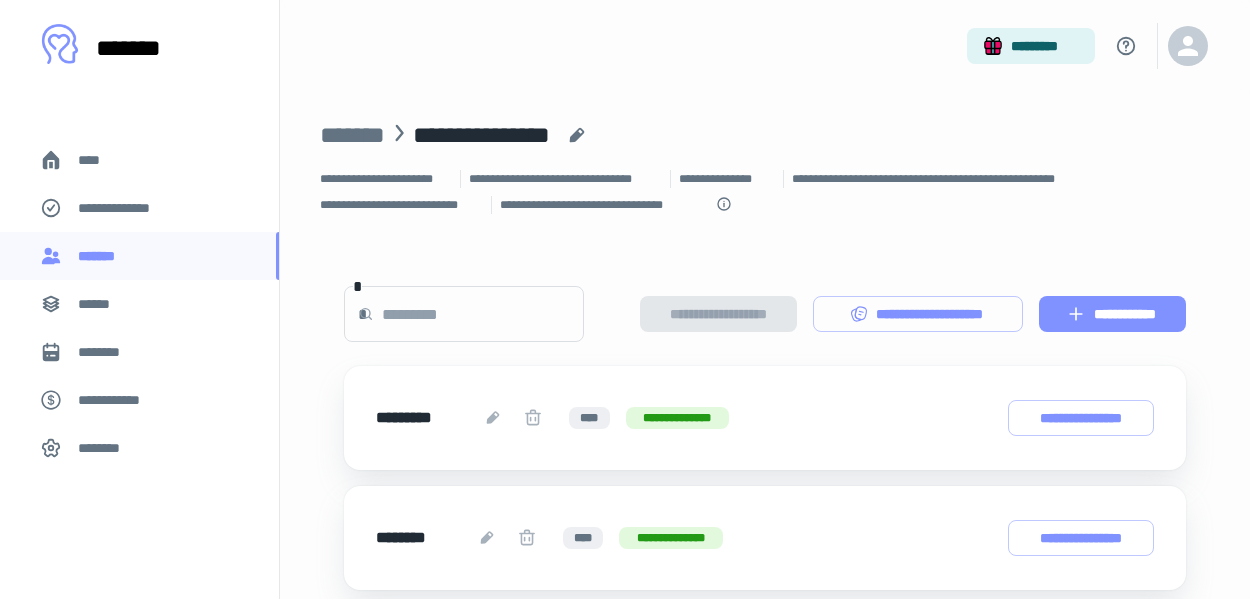 click on "**********" at bounding box center [1112, 314] 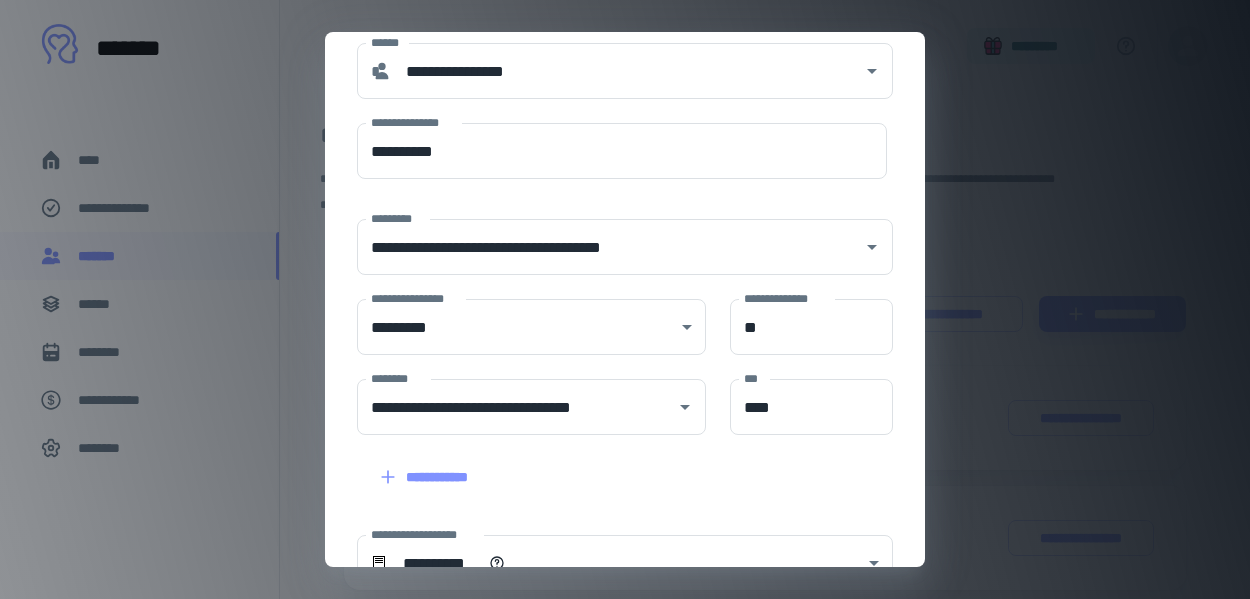 scroll, scrollTop: 0, scrollLeft: 0, axis: both 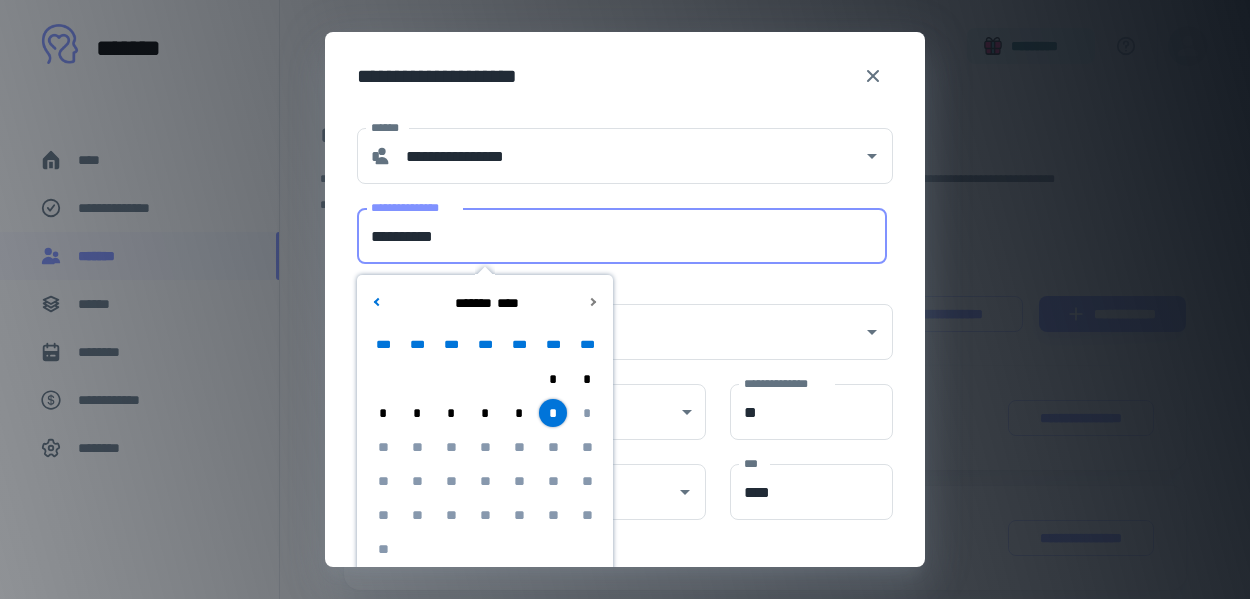 drag, startPoint x: 467, startPoint y: 230, endPoint x: 309, endPoint y: 229, distance: 158.00316 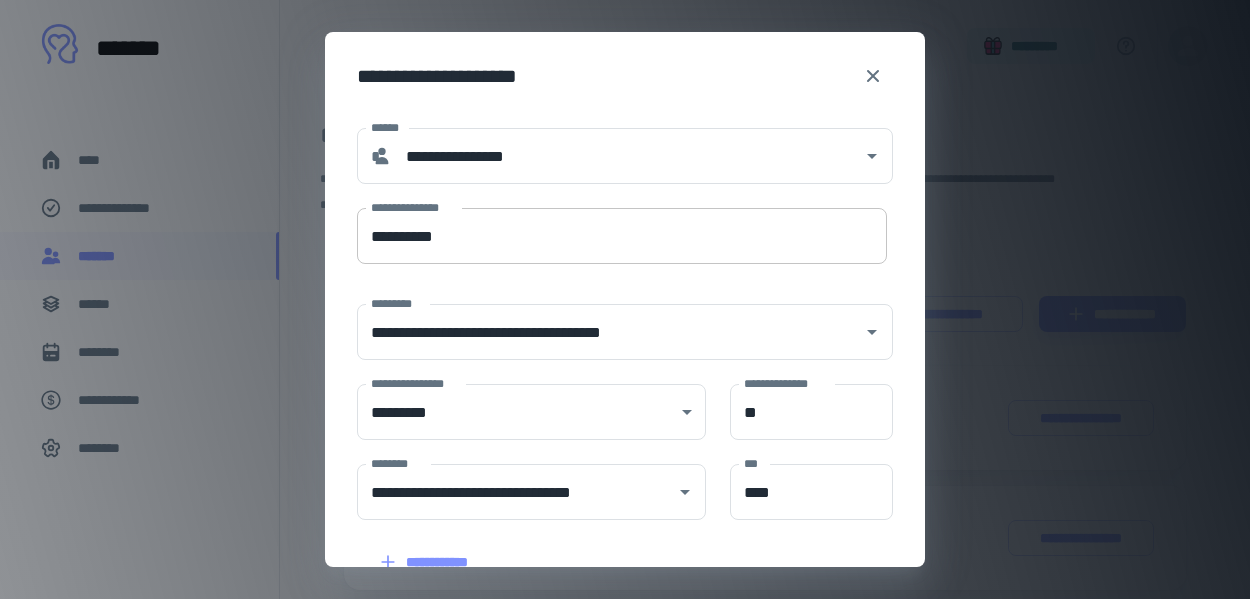 click on "**********" at bounding box center [622, 236] 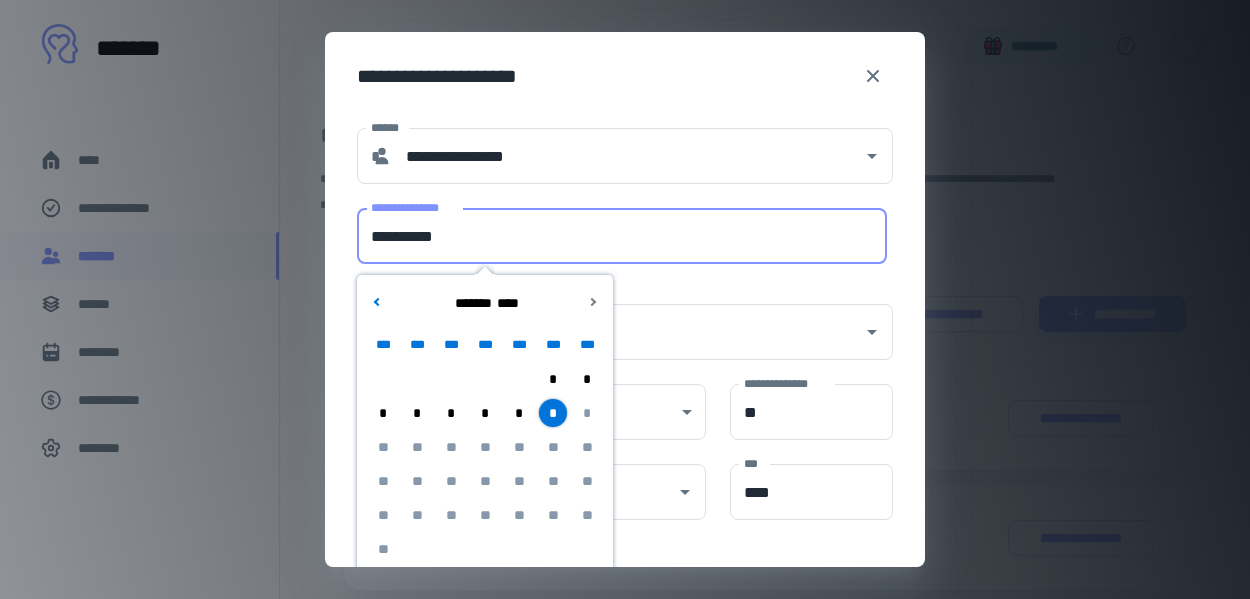 click on "**********" at bounding box center (622, 236) 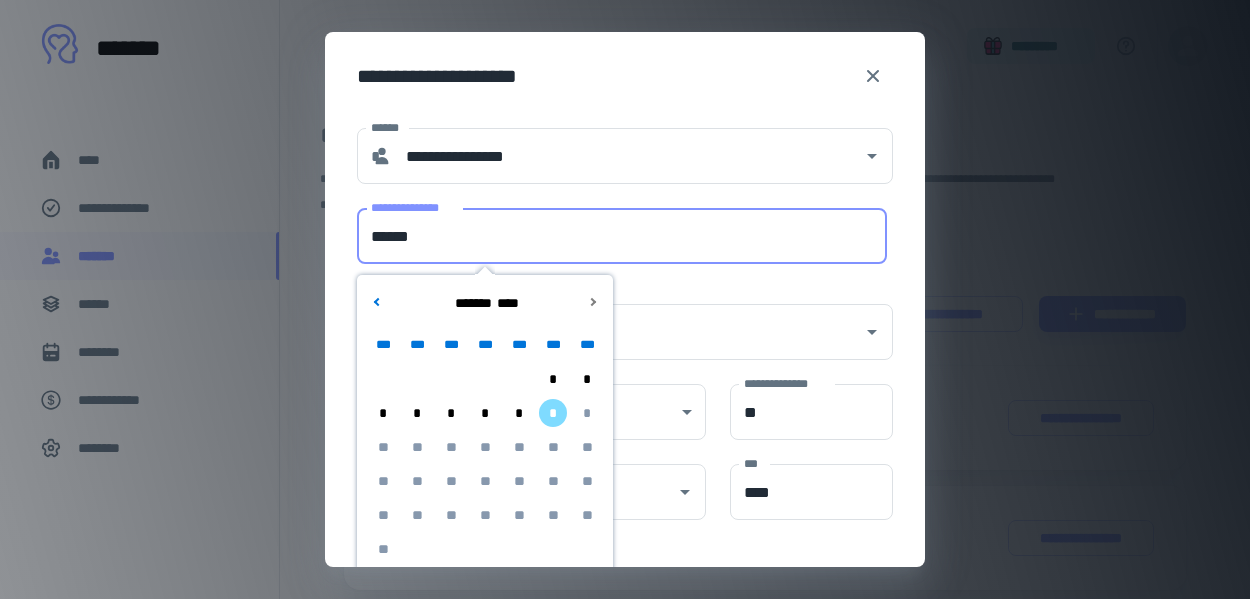 click on "******" at bounding box center [622, 236] 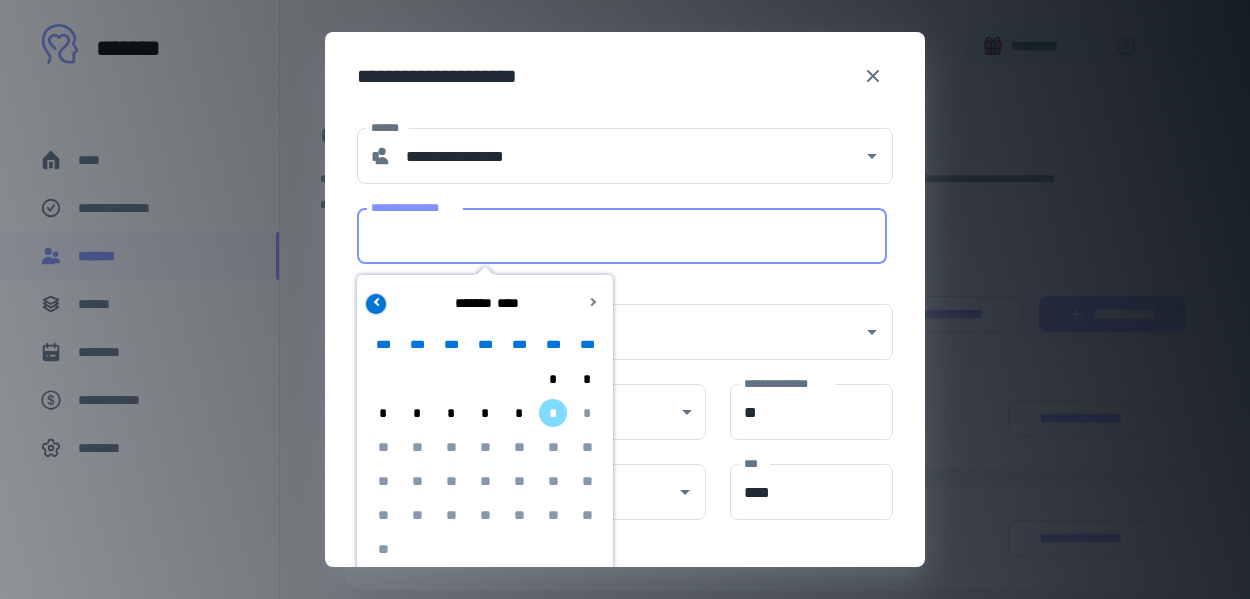 click at bounding box center [376, 304] 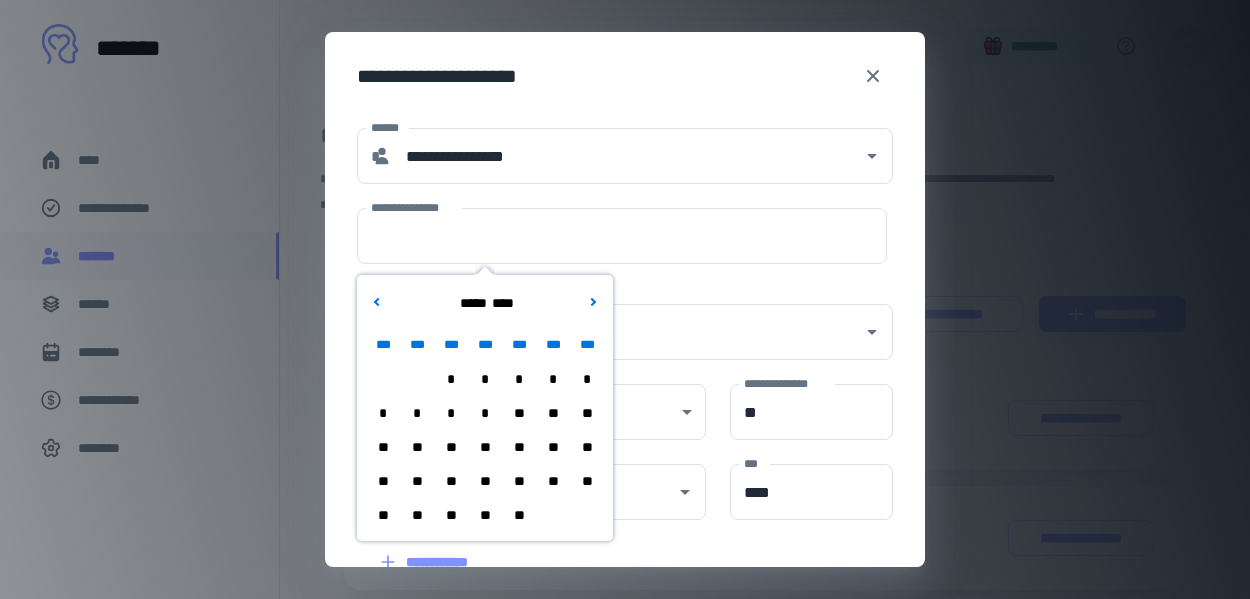 click on "*" at bounding box center [519, 379] 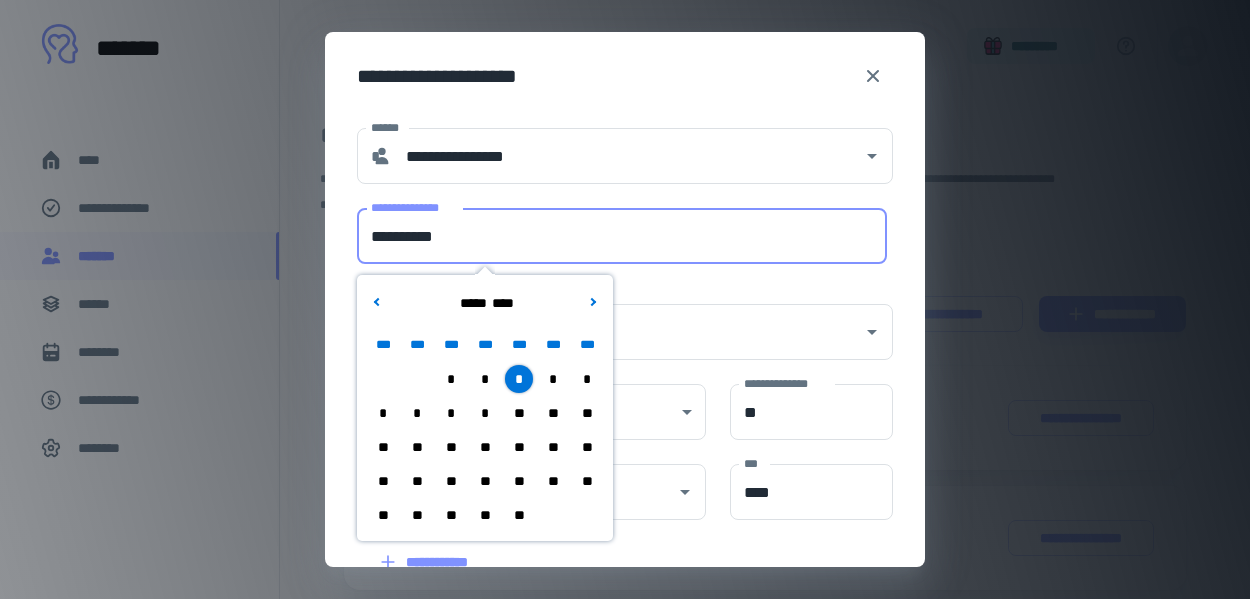 click on "**********" at bounding box center [622, 236] 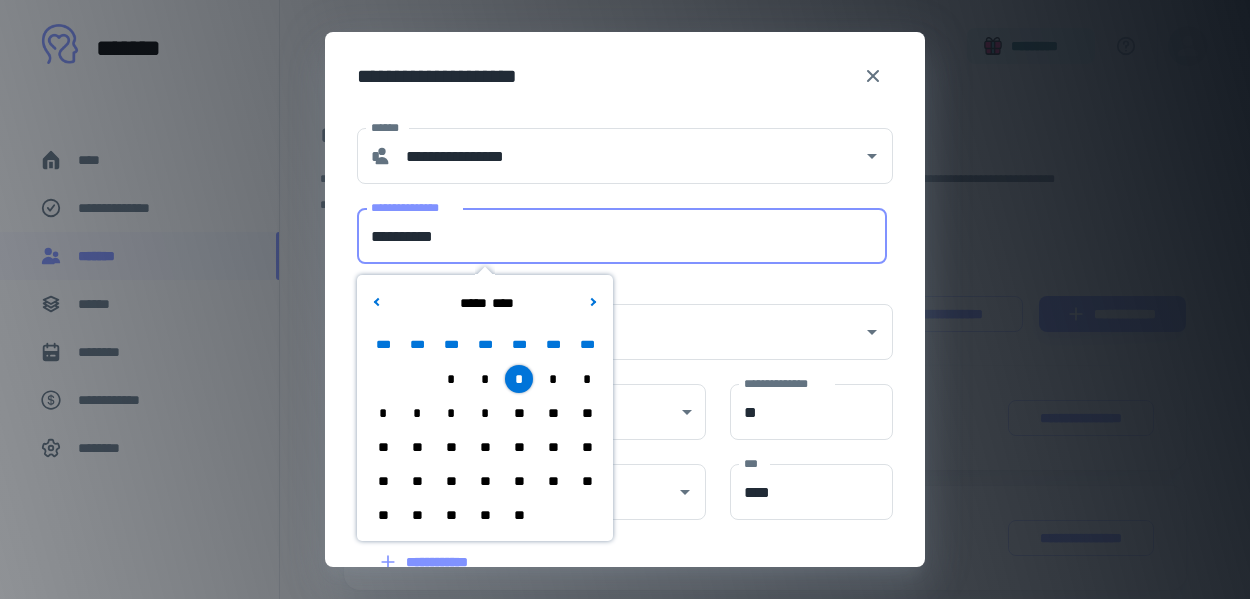click on "**" at bounding box center [519, 481] 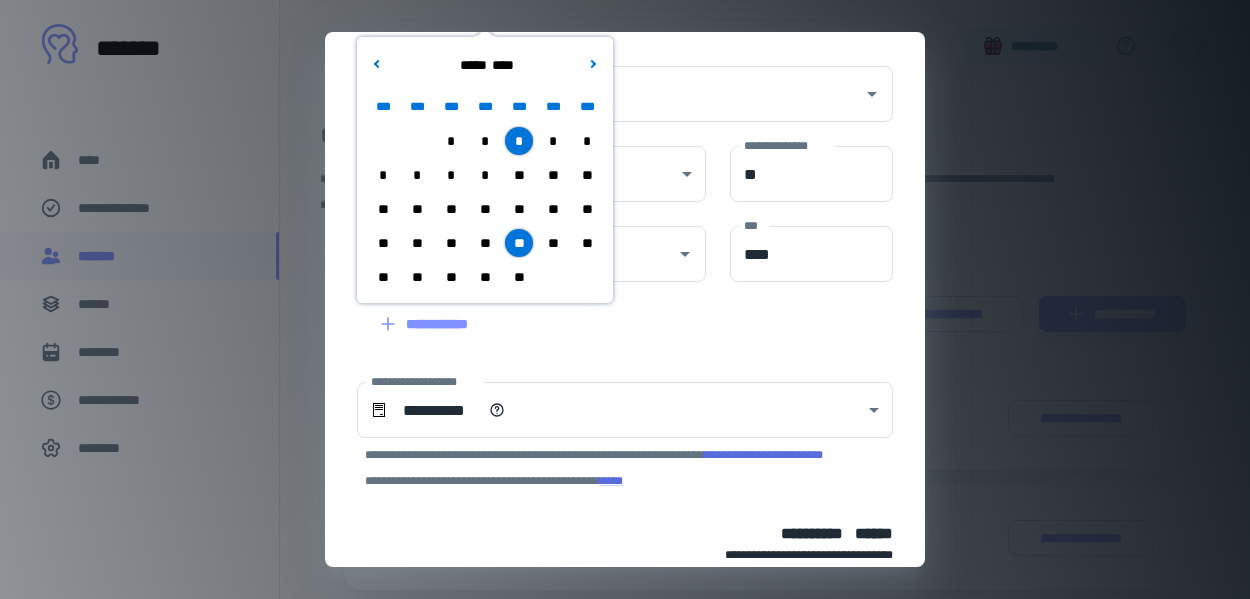 scroll, scrollTop: 351, scrollLeft: 0, axis: vertical 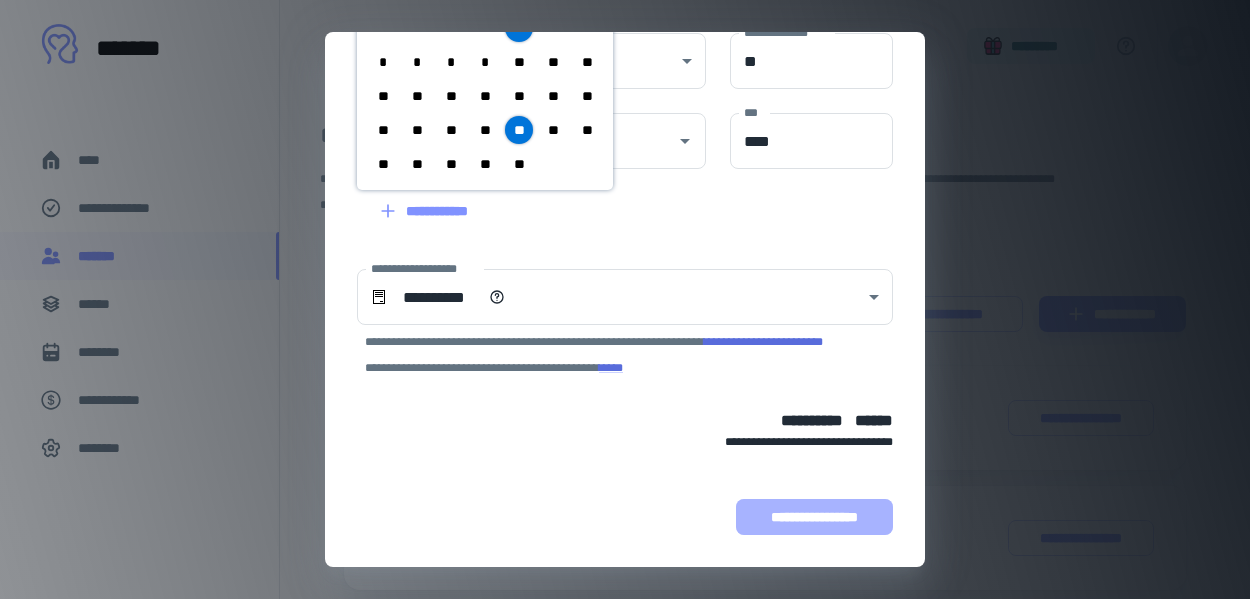 click on "**********" at bounding box center [814, 517] 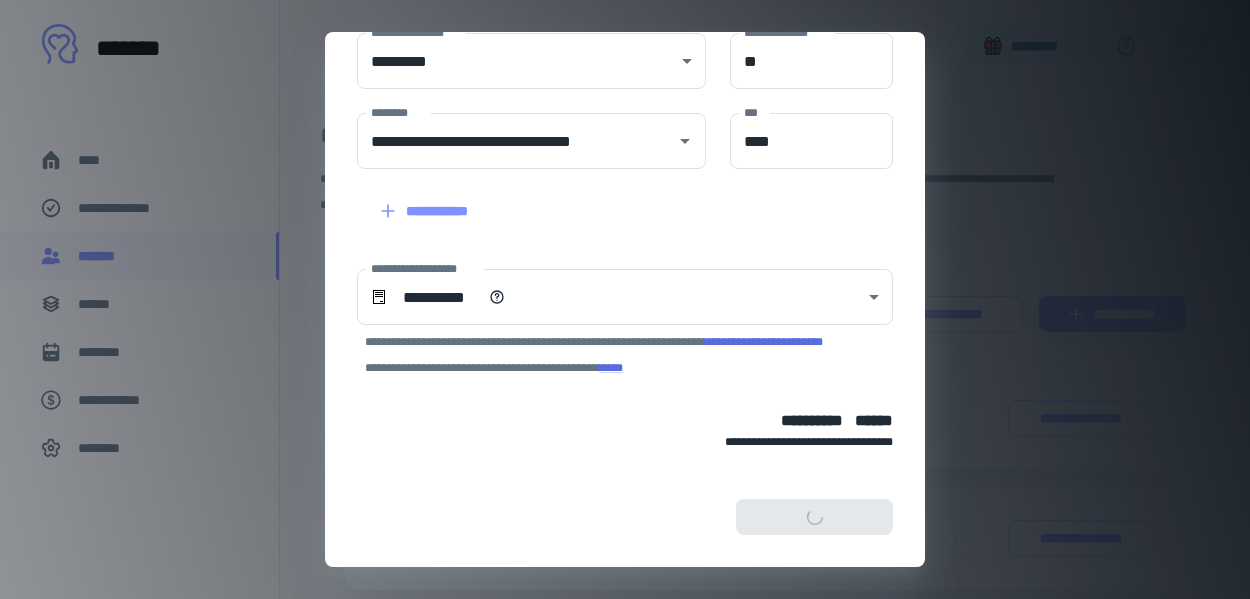 scroll, scrollTop: 499, scrollLeft: 0, axis: vertical 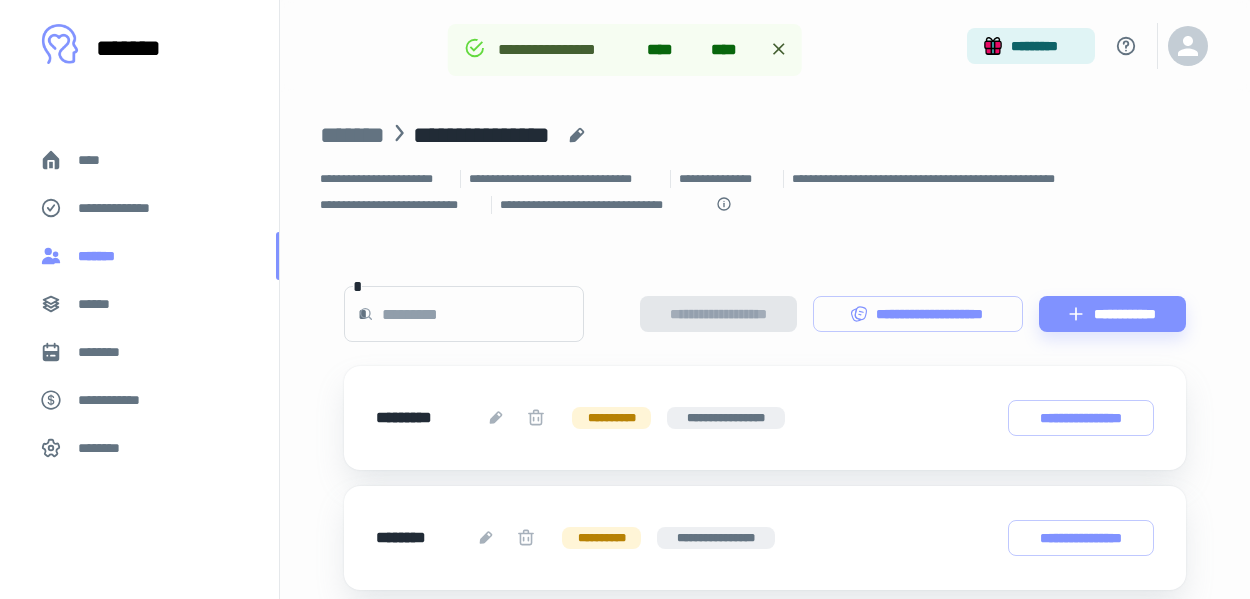 click on "*******" at bounding box center (139, 256) 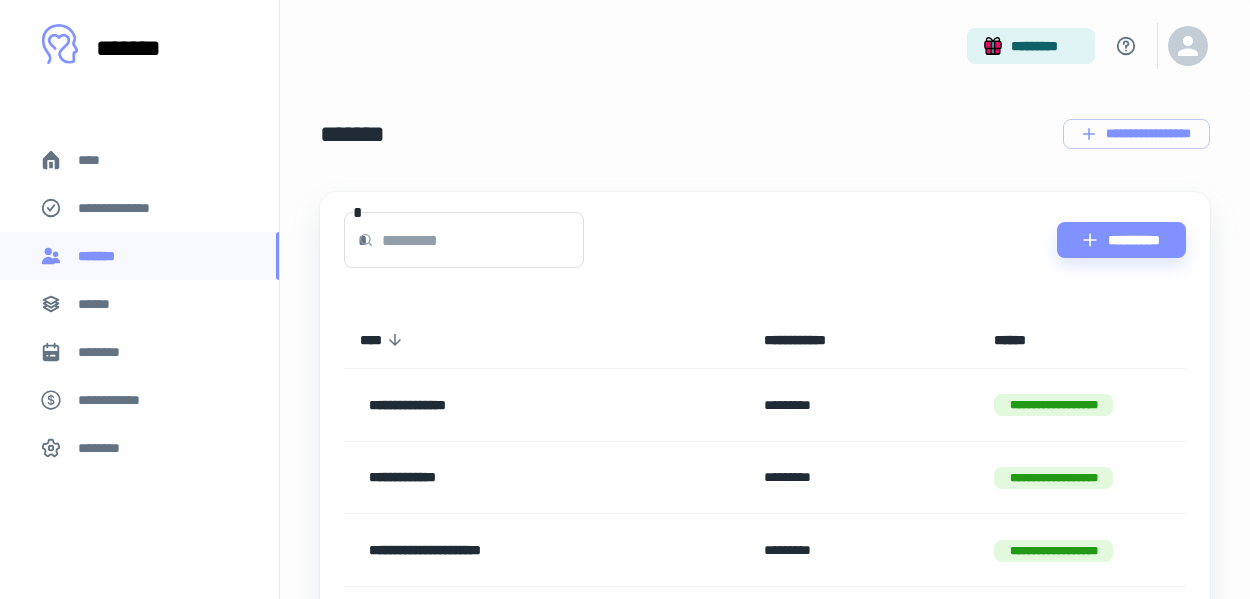 click at bounding box center (483, 240) 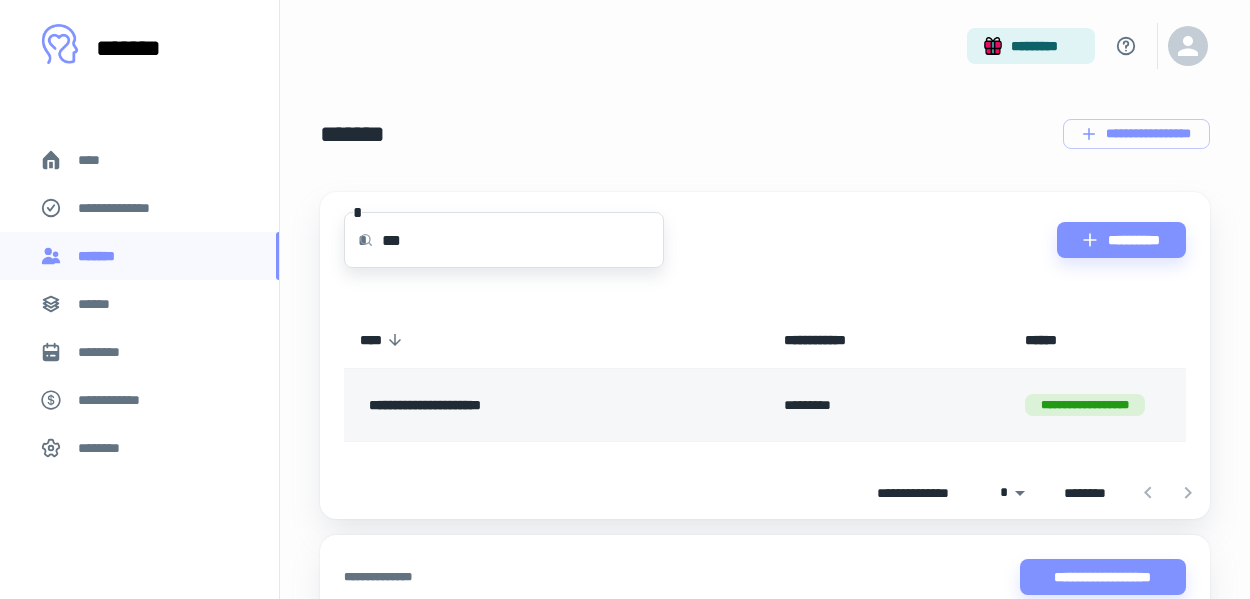 type on "***" 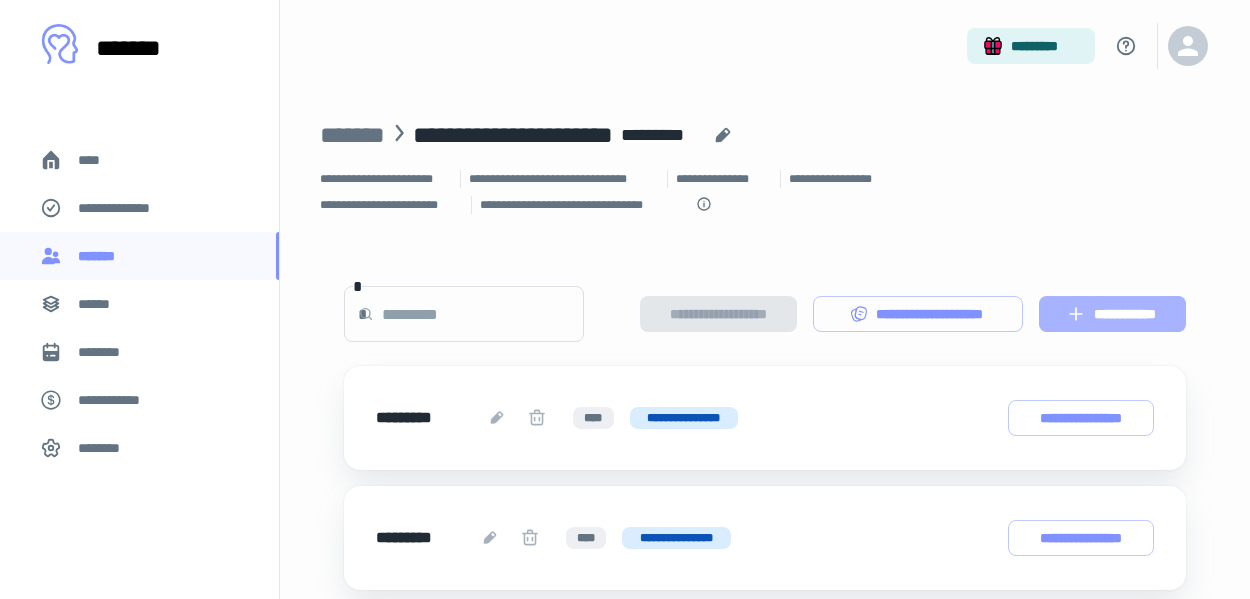 click on "**********" at bounding box center (1112, 314) 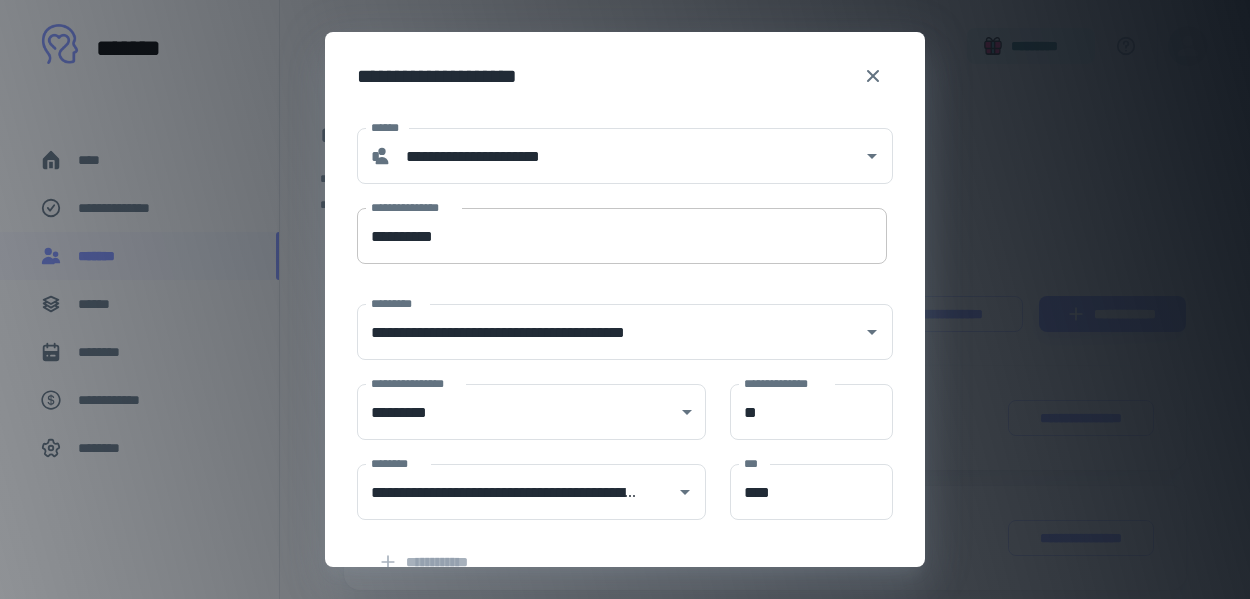 click on "**********" at bounding box center [622, 236] 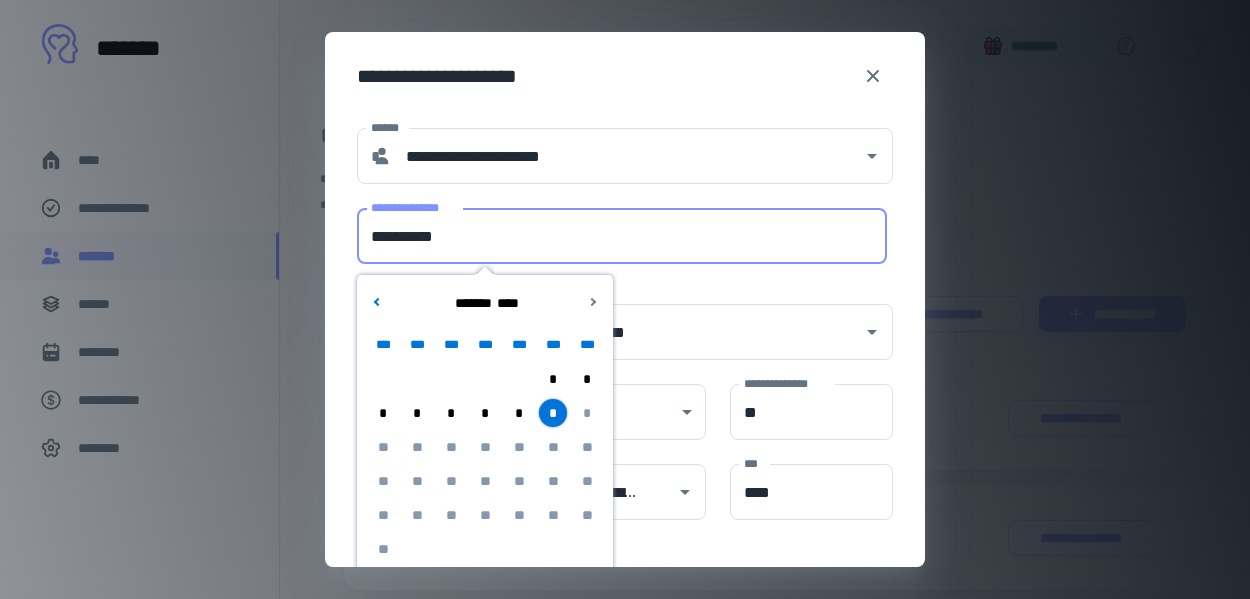 click on "**********" at bounding box center (622, 236) 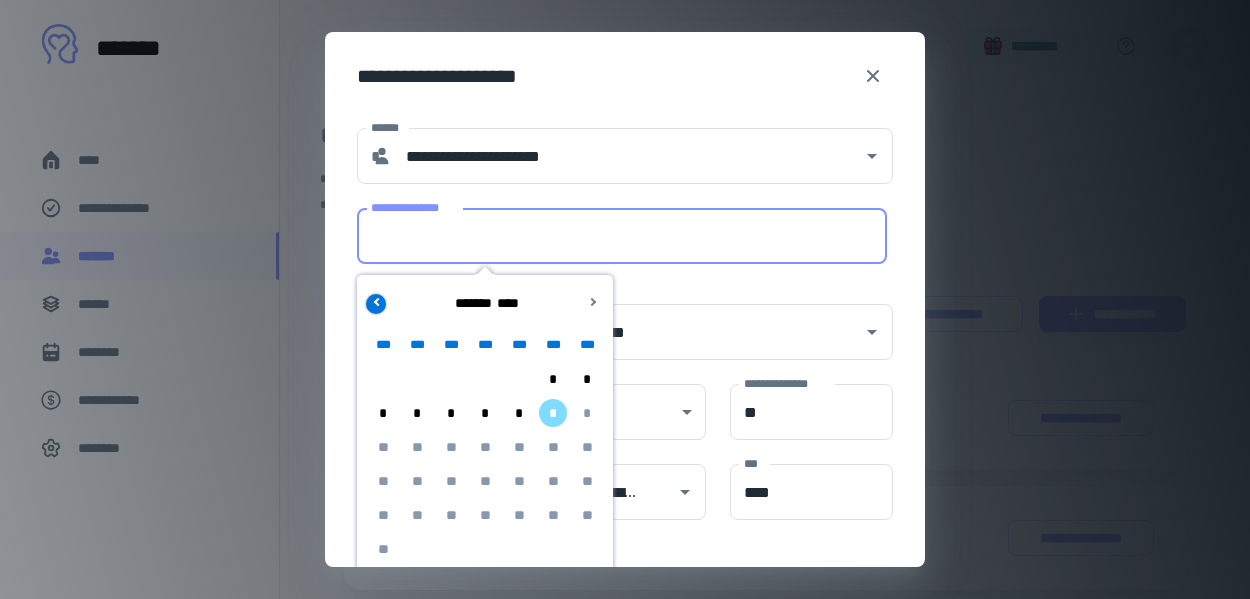 click at bounding box center (376, 304) 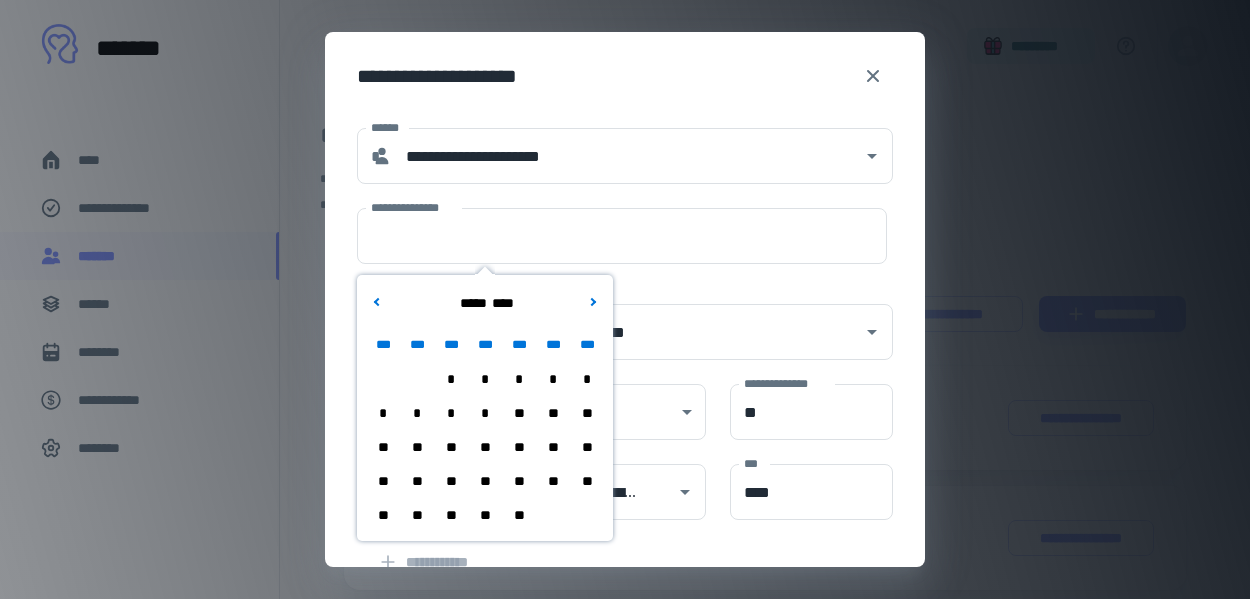 click on "*" at bounding box center (485, 413) 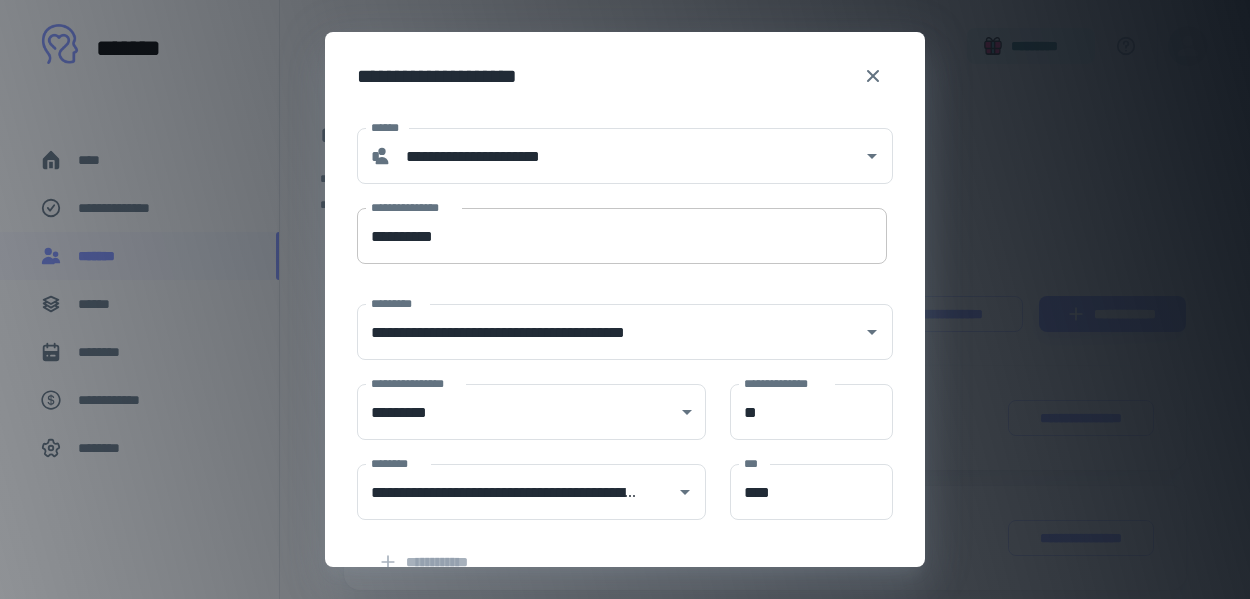 click on "**********" at bounding box center [622, 236] 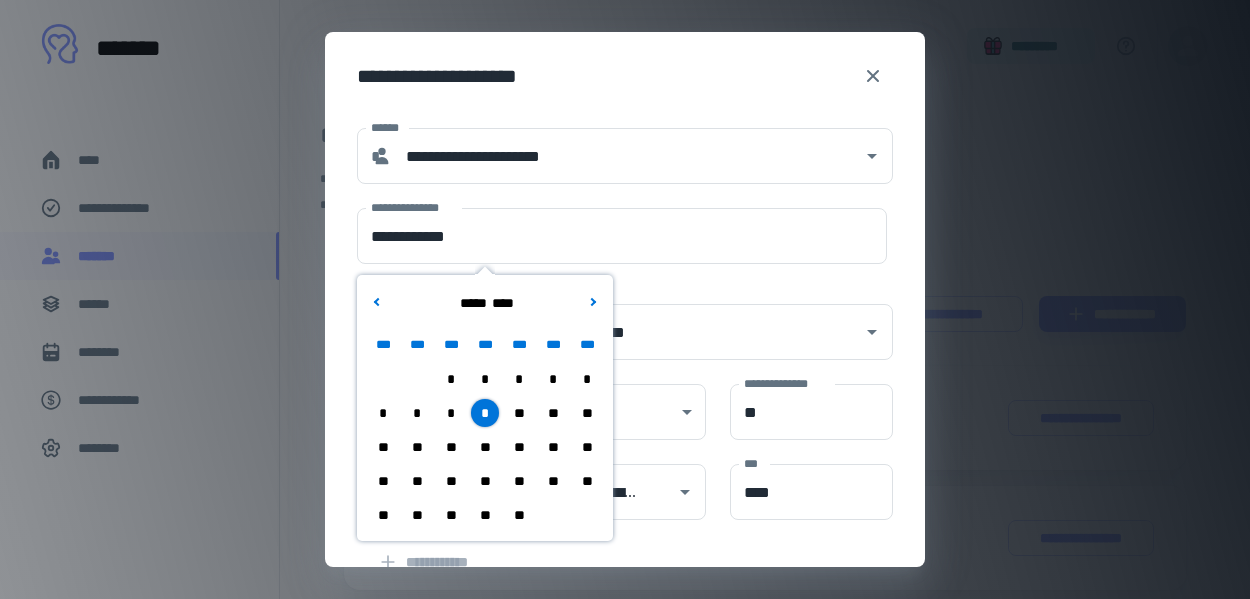click on "**" at bounding box center (519, 481) 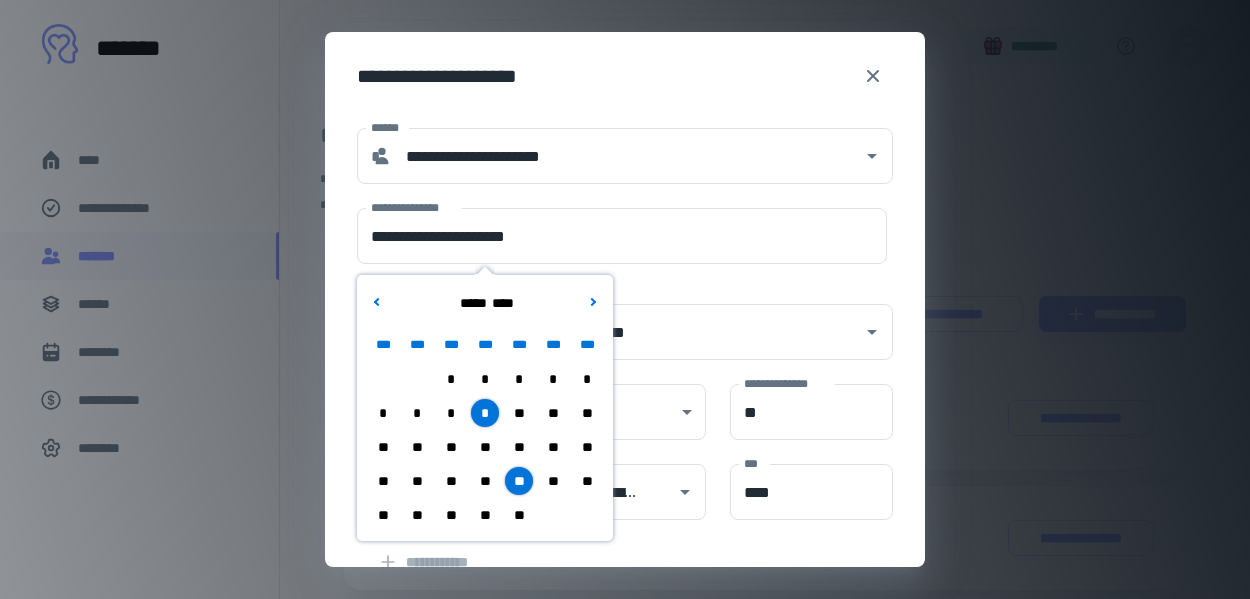 click on "**********" at bounding box center (625, 515) 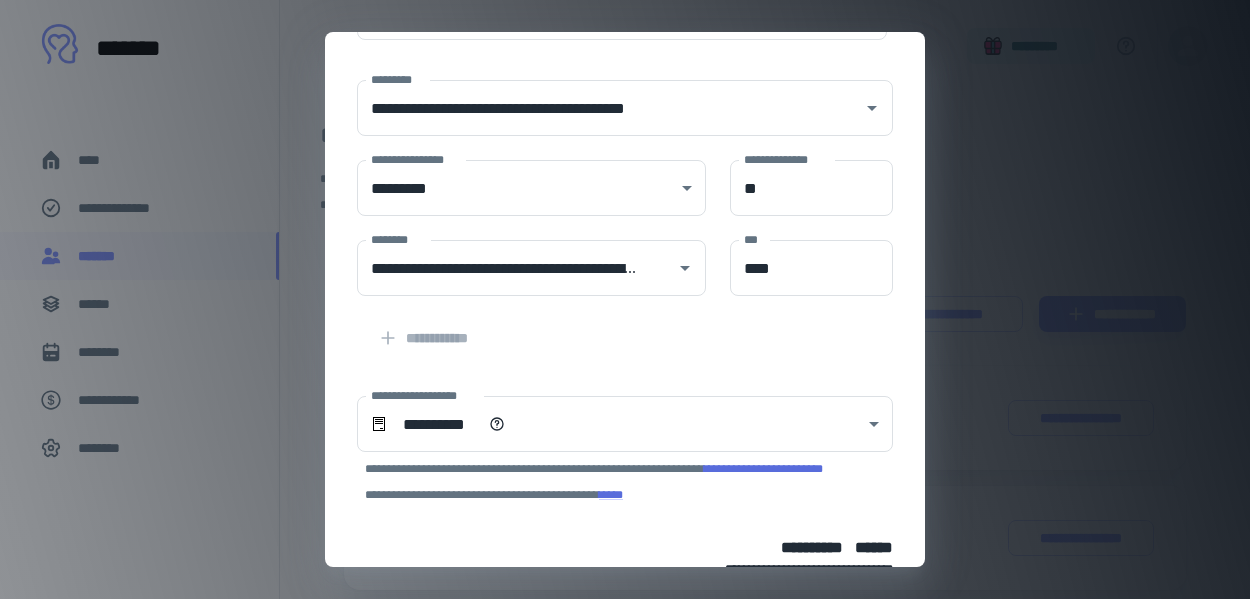 scroll, scrollTop: 351, scrollLeft: 0, axis: vertical 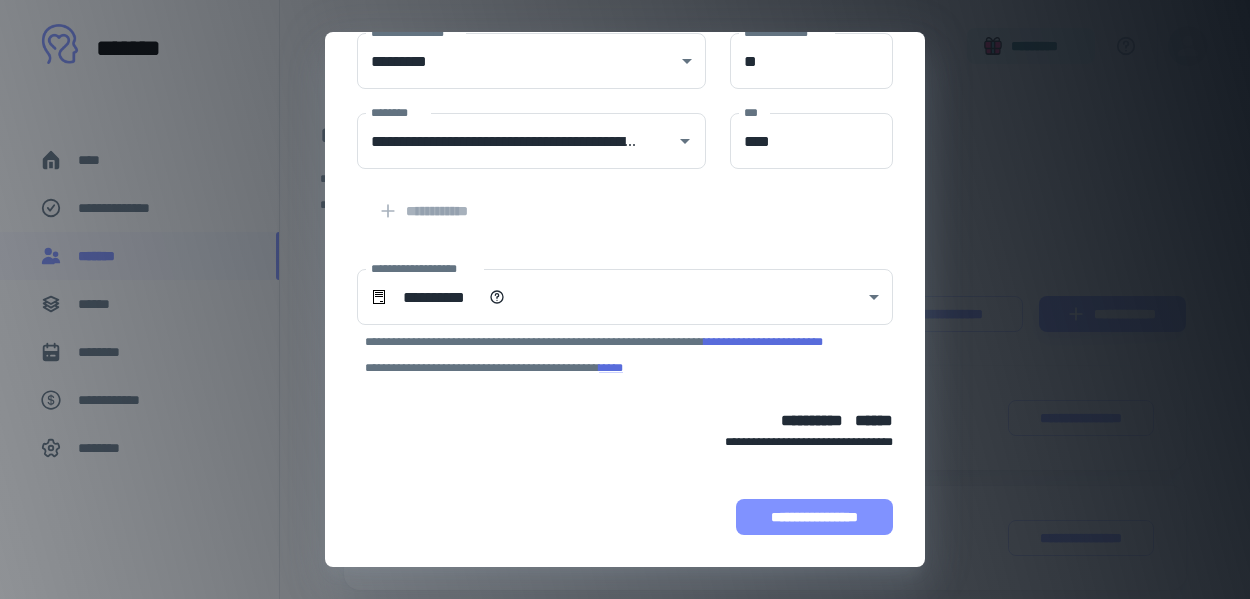 click on "**********" at bounding box center (814, 517) 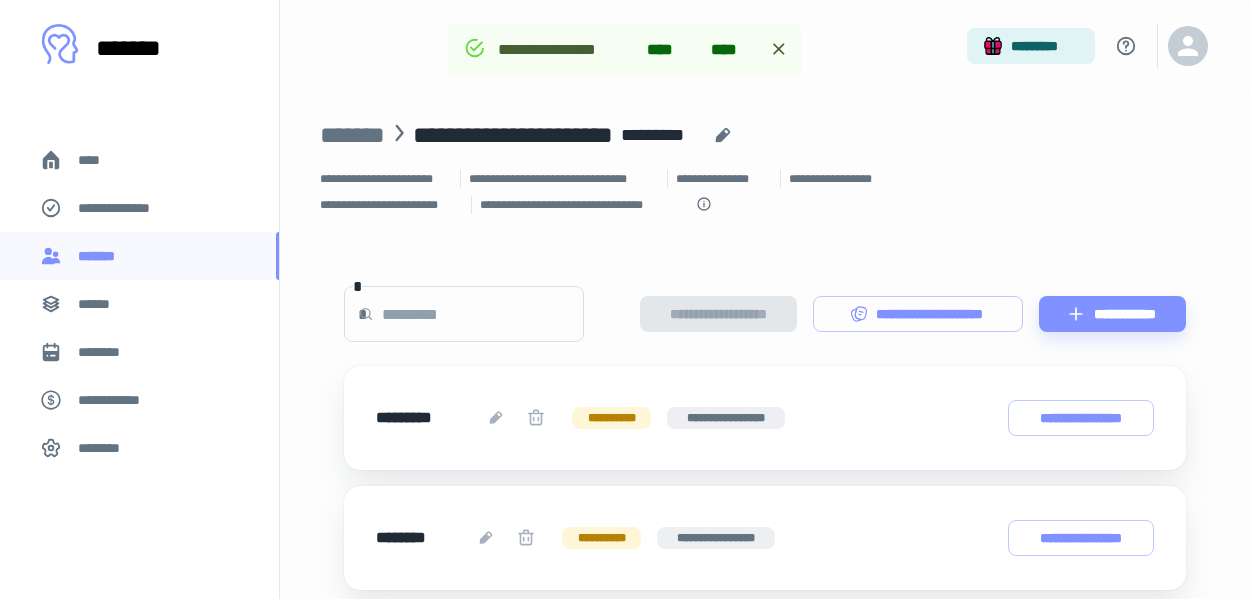 scroll, scrollTop: 499, scrollLeft: 0, axis: vertical 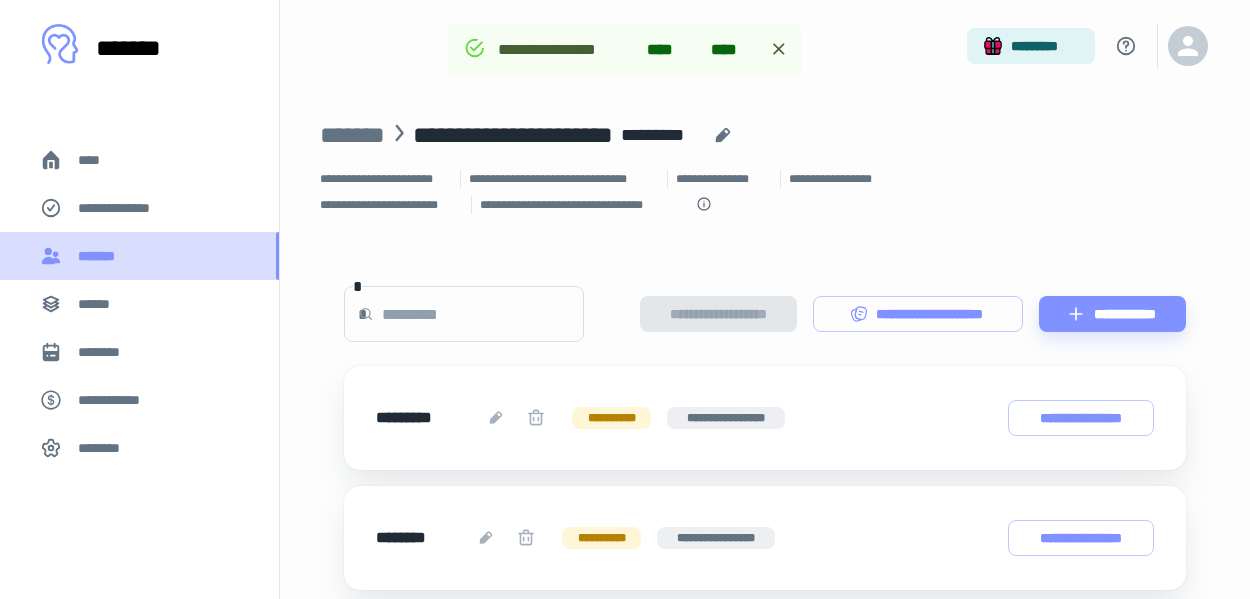 click on "*******" at bounding box center [139, 256] 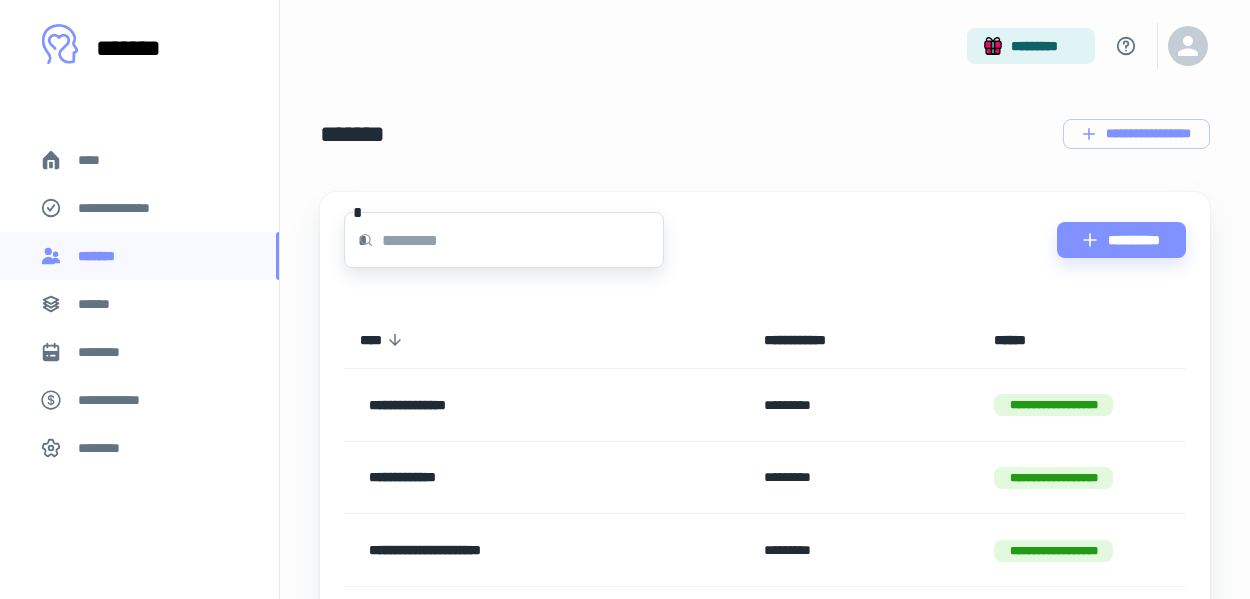 click at bounding box center [523, 240] 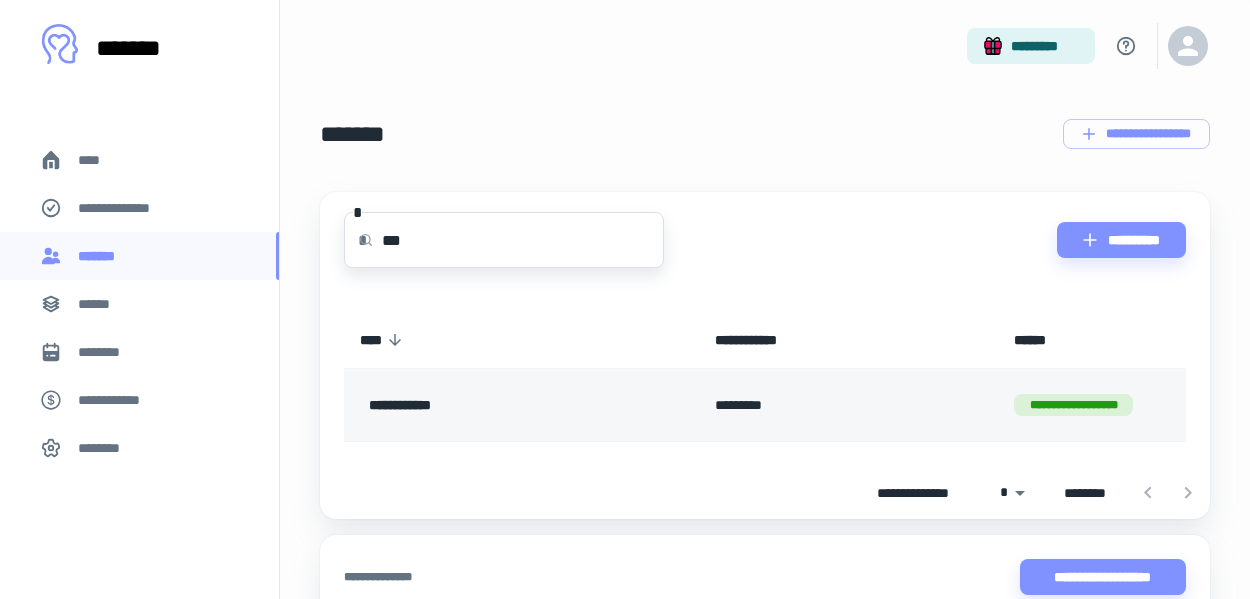 type on "***" 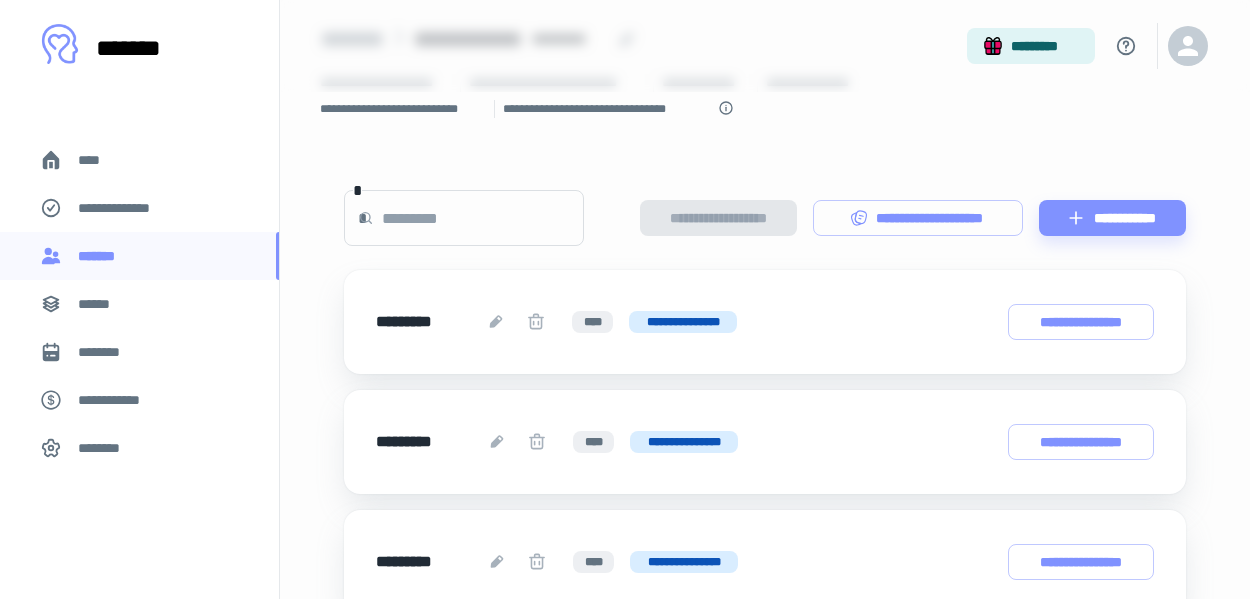 scroll, scrollTop: 98, scrollLeft: 0, axis: vertical 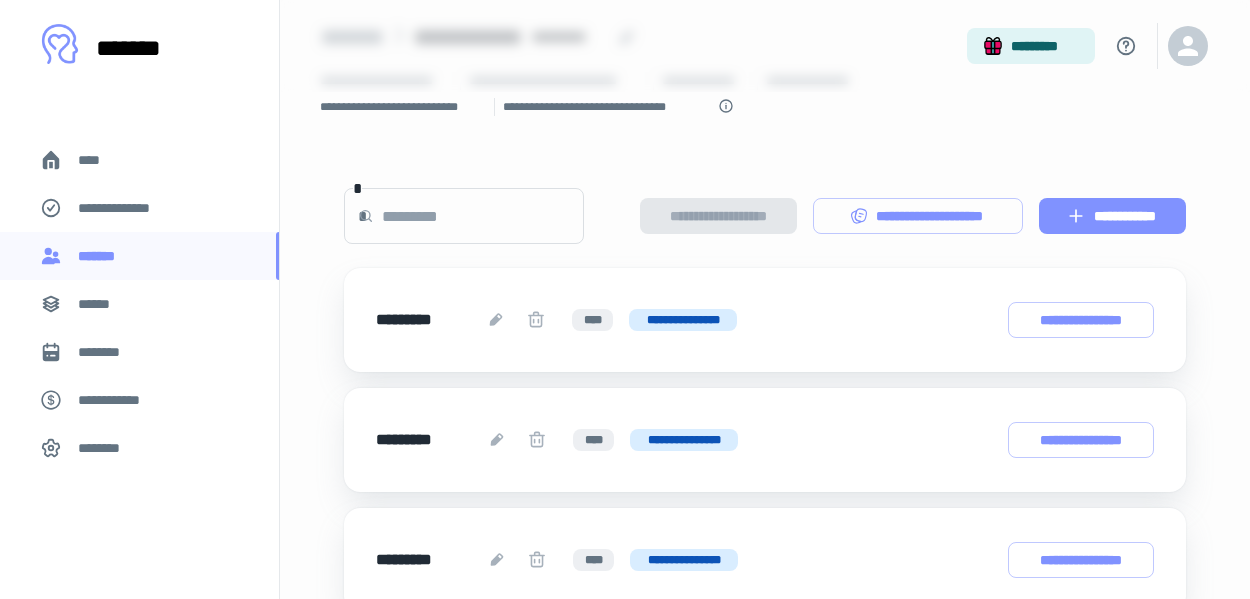 click on "**********" at bounding box center [1112, 216] 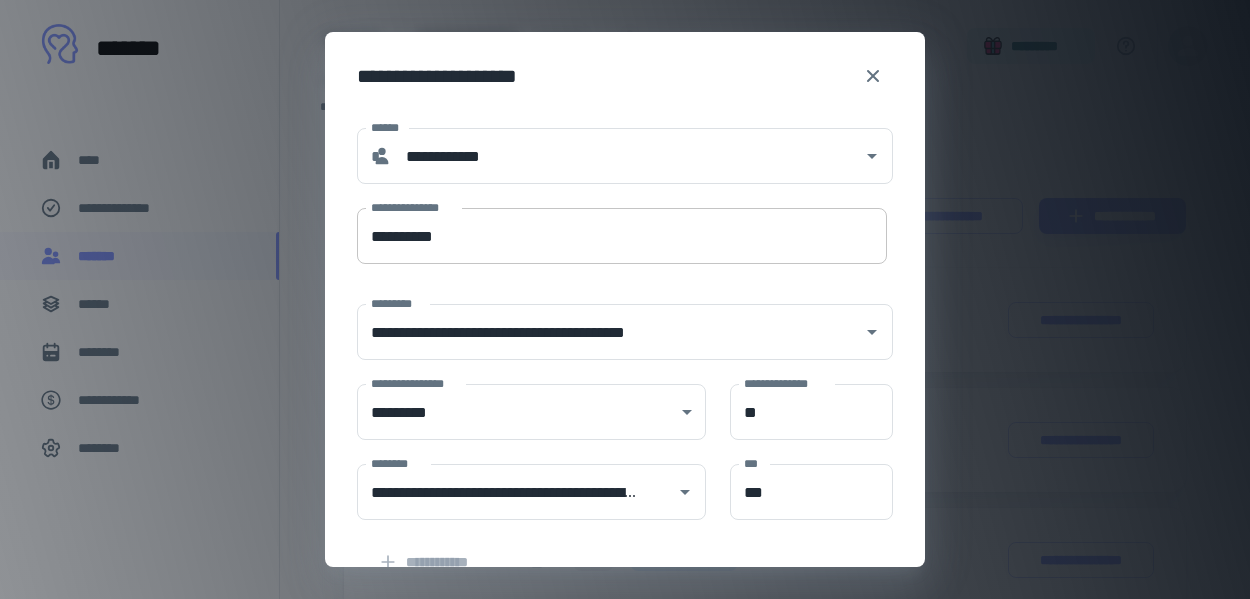 click on "**********" at bounding box center [622, 236] 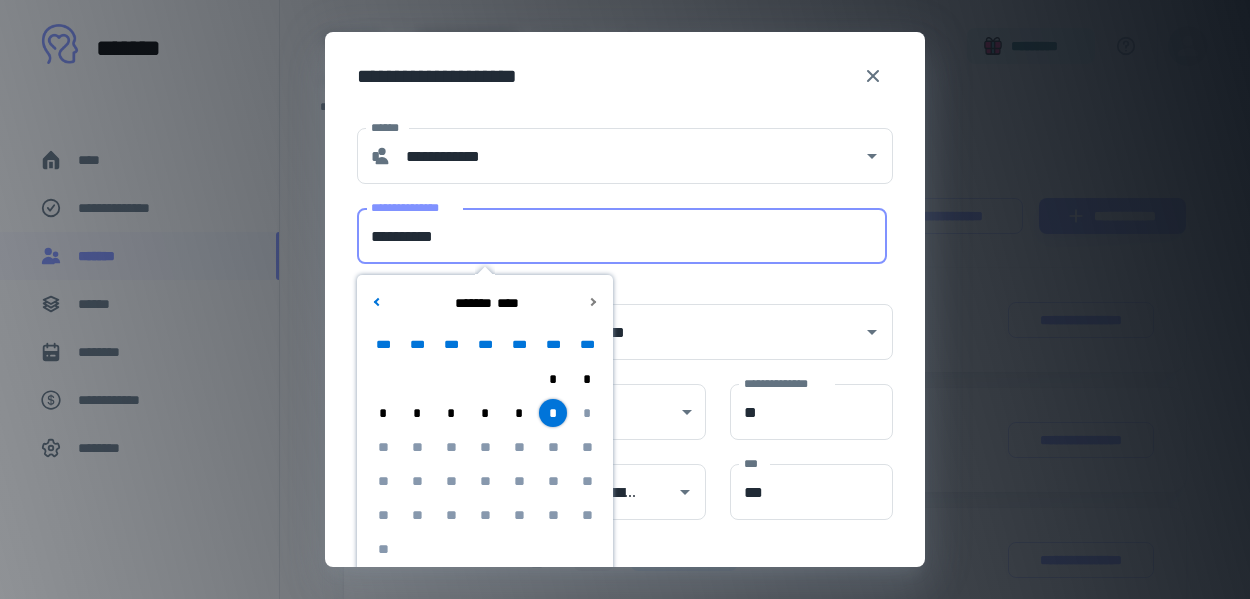 click on "**********" at bounding box center [622, 236] 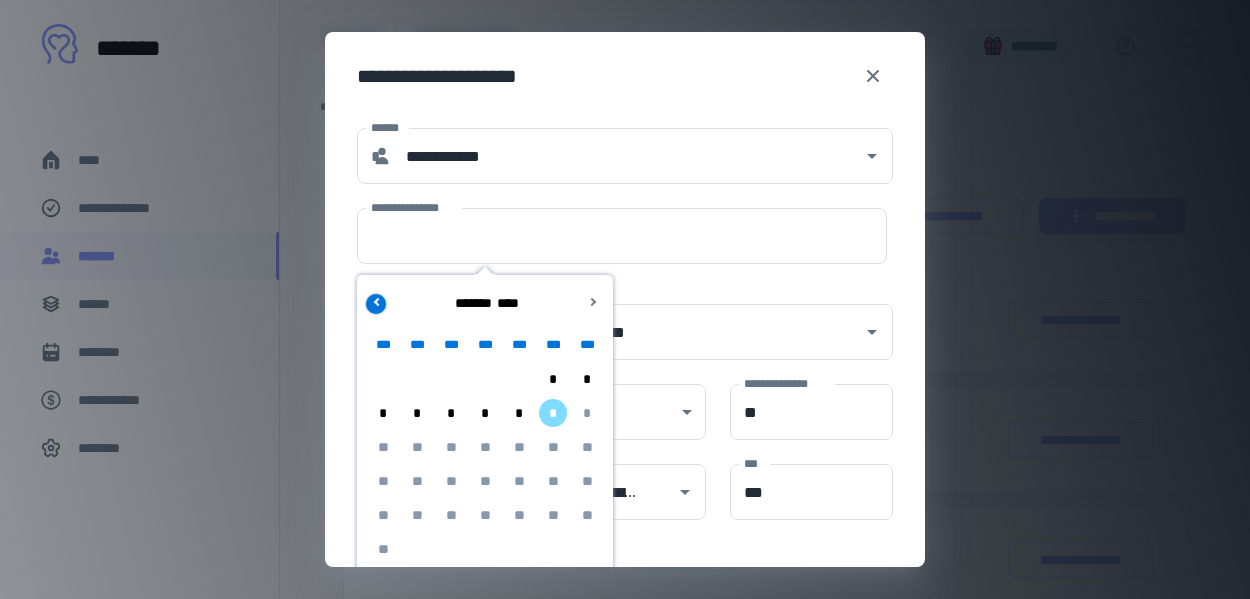 click at bounding box center (376, 304) 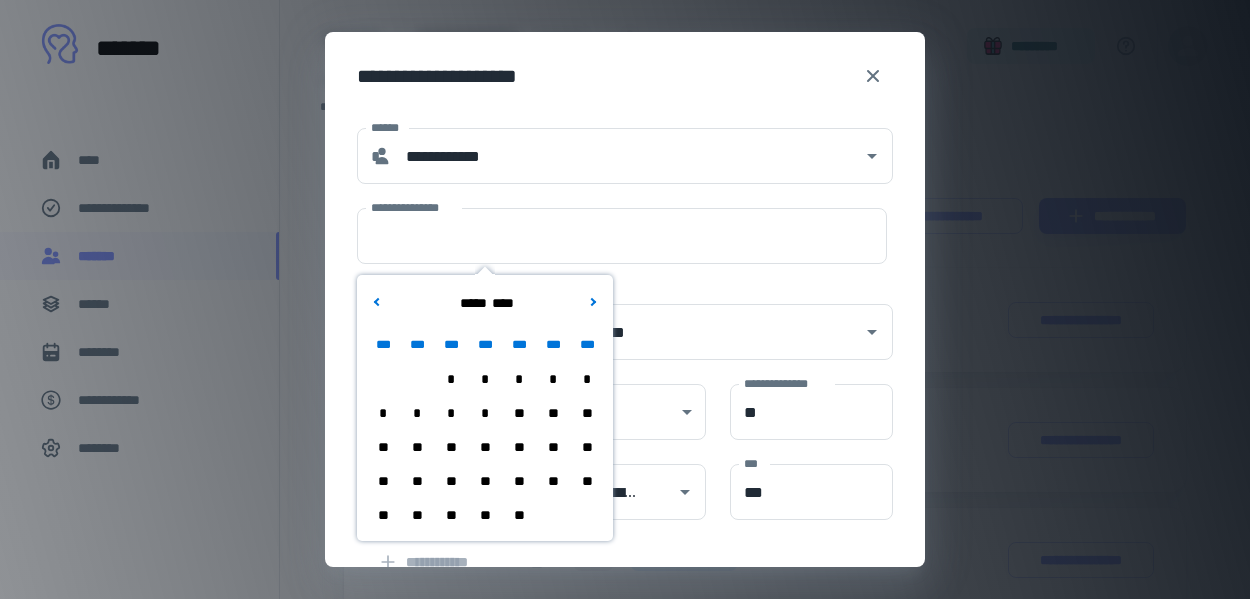 click on "**" at bounding box center [417, 515] 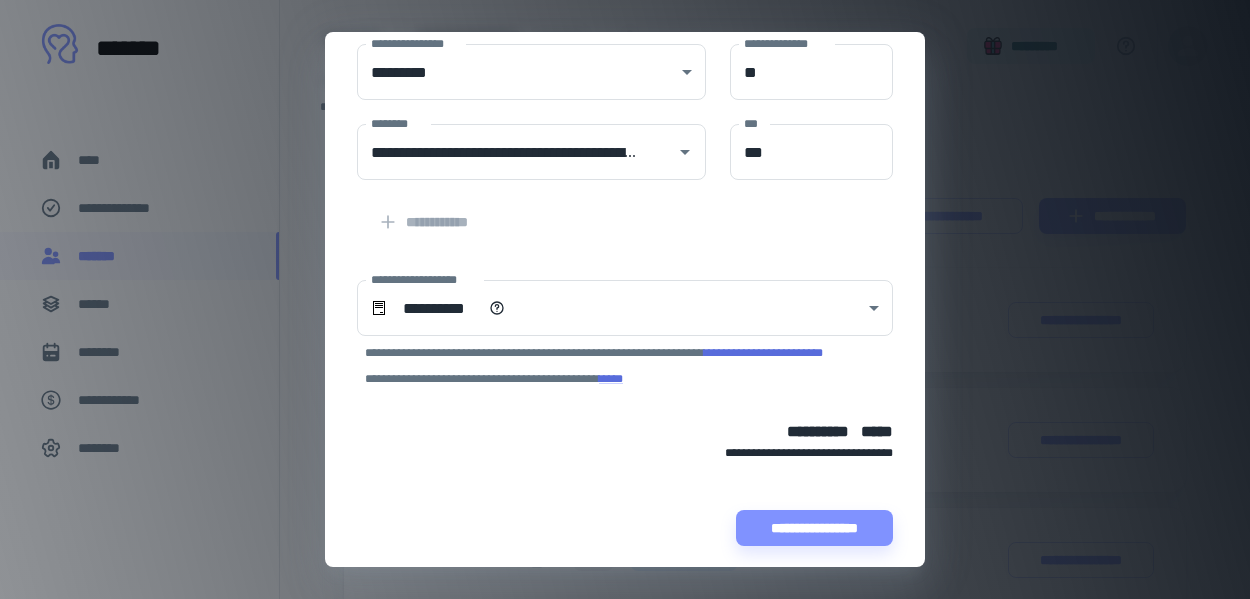 scroll, scrollTop: 351, scrollLeft: 0, axis: vertical 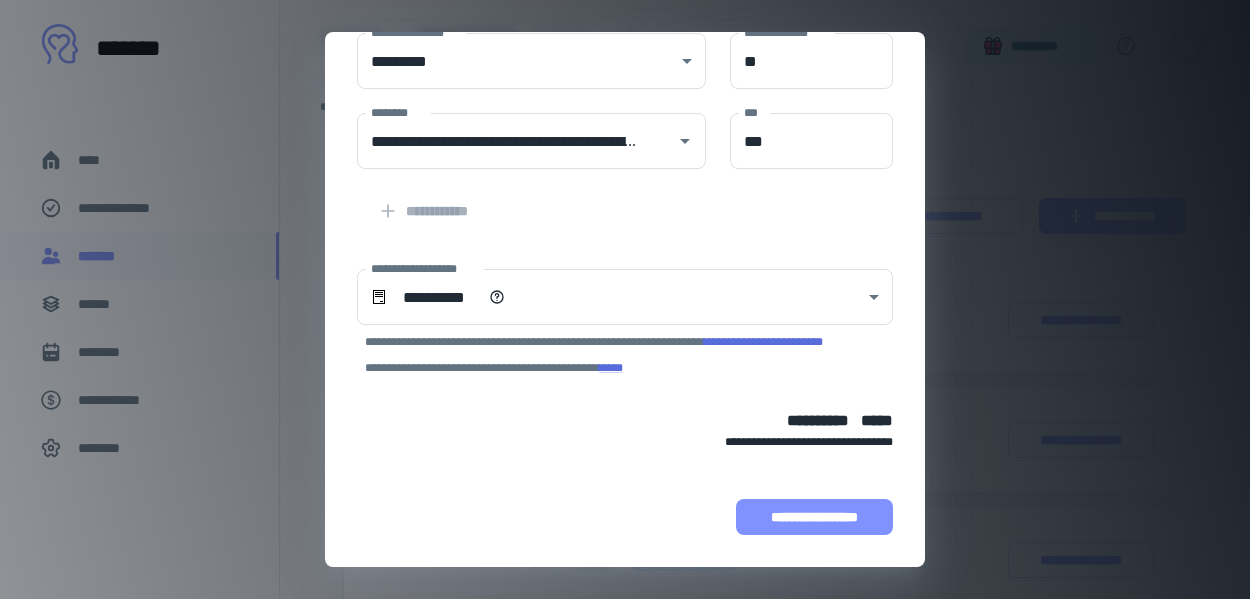 click on "**********" at bounding box center [814, 517] 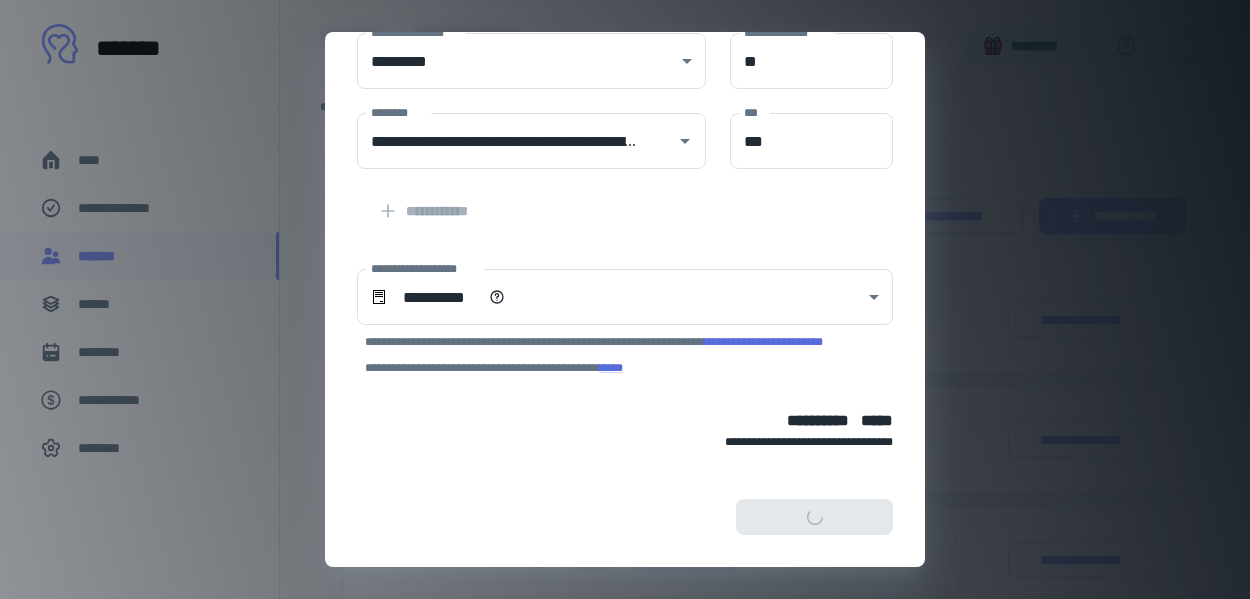 scroll, scrollTop: 477, scrollLeft: 0, axis: vertical 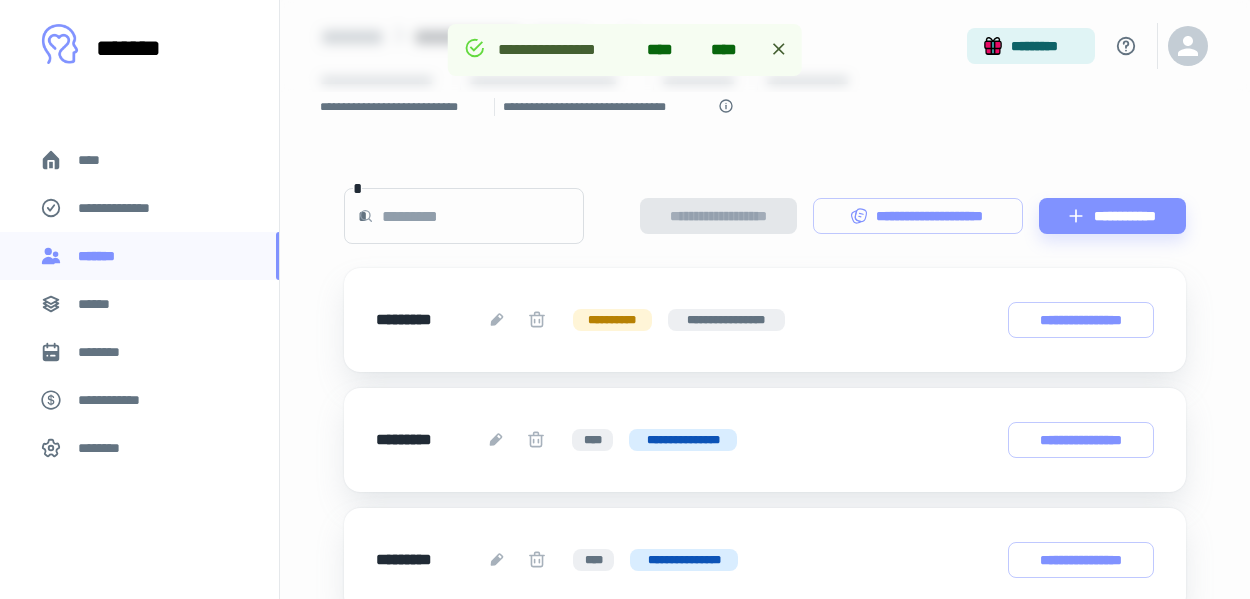 click at bounding box center [483, 216] 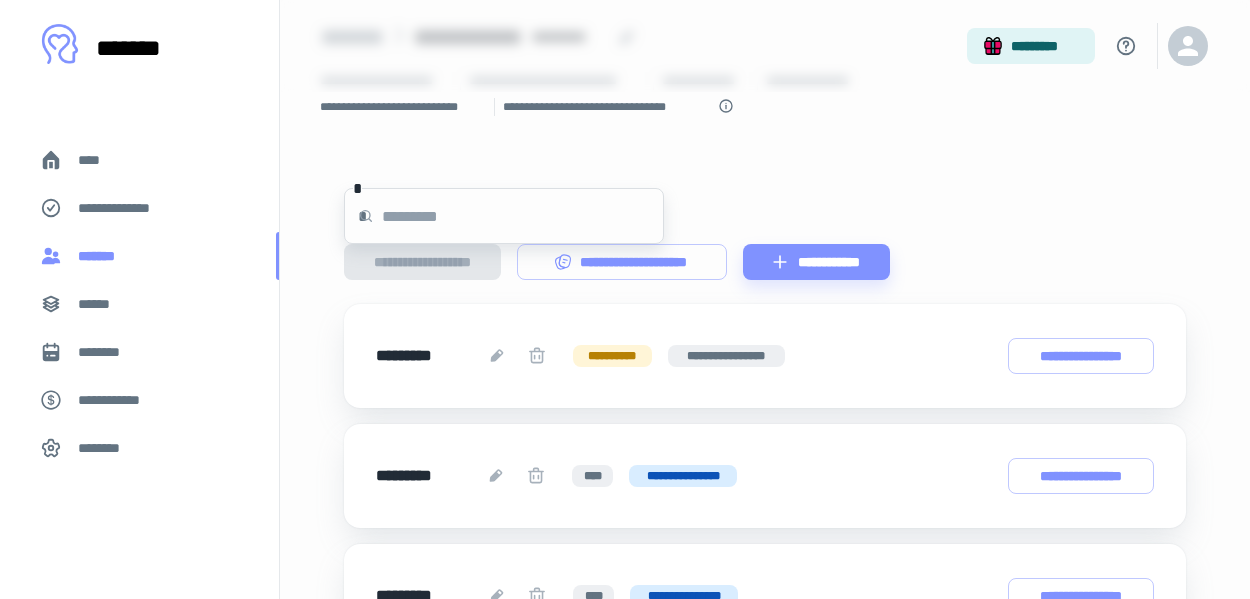 click on "*******" at bounding box center [101, 256] 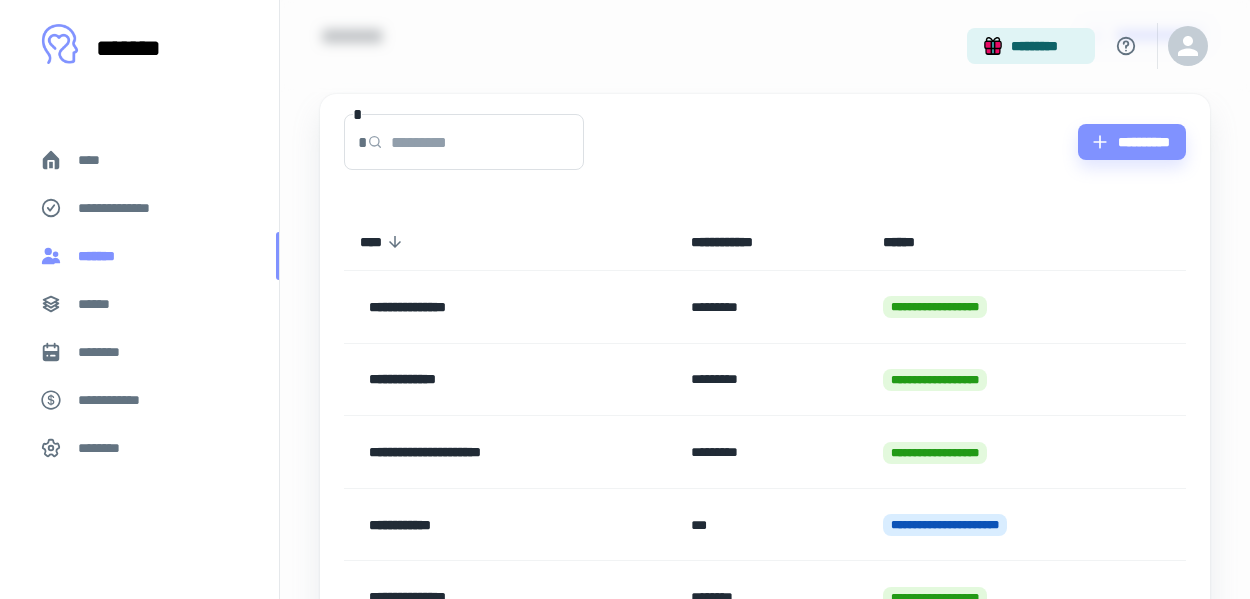 scroll, scrollTop: 0, scrollLeft: 0, axis: both 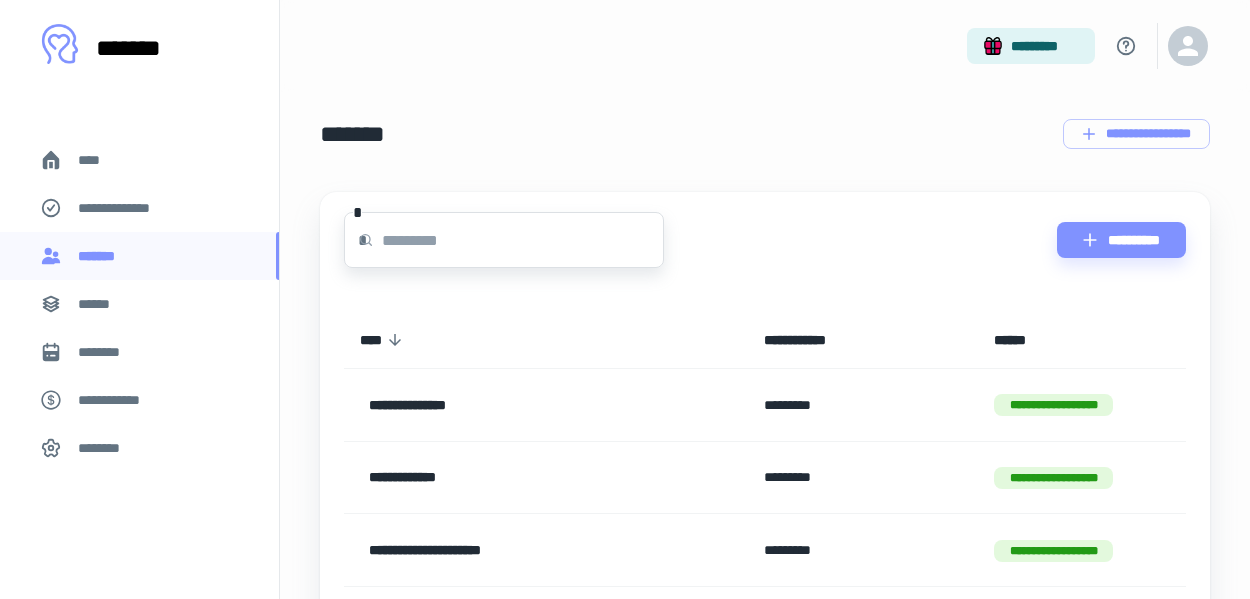 click at bounding box center [523, 240] 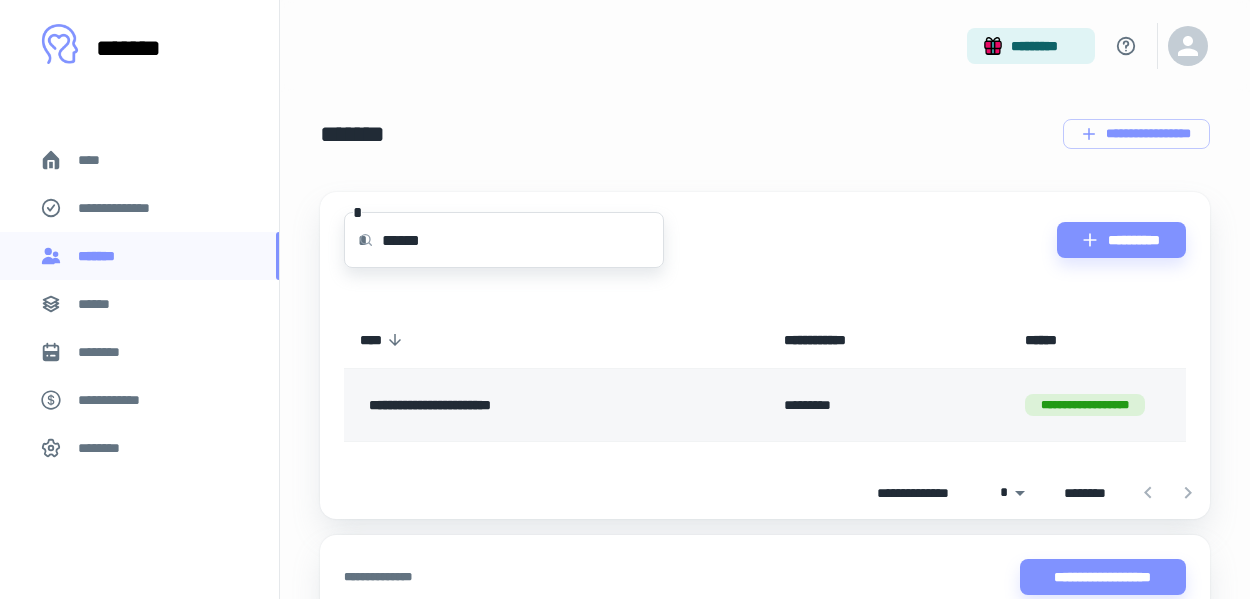 type on "******" 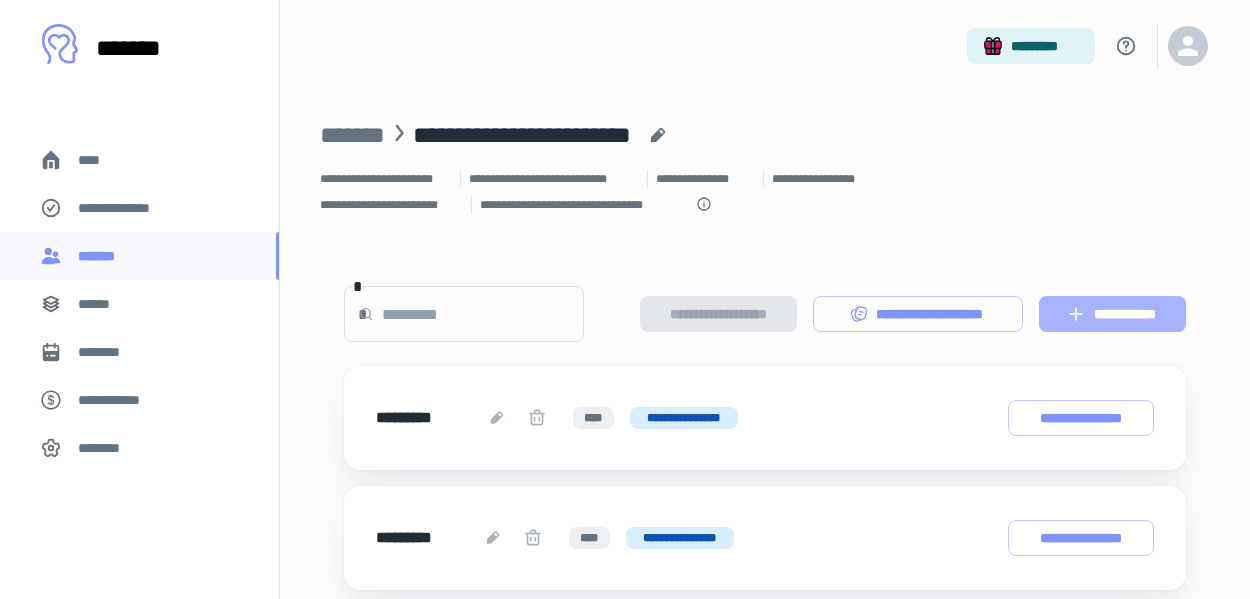 click on "**********" at bounding box center (1112, 314) 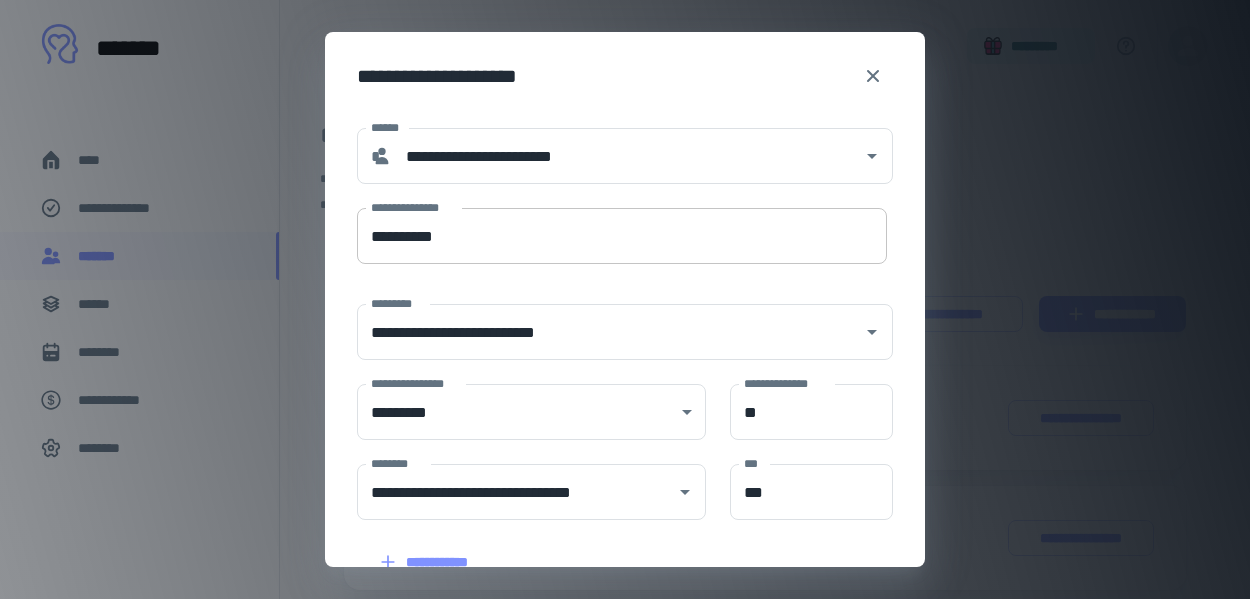 click on "**********" at bounding box center (622, 236) 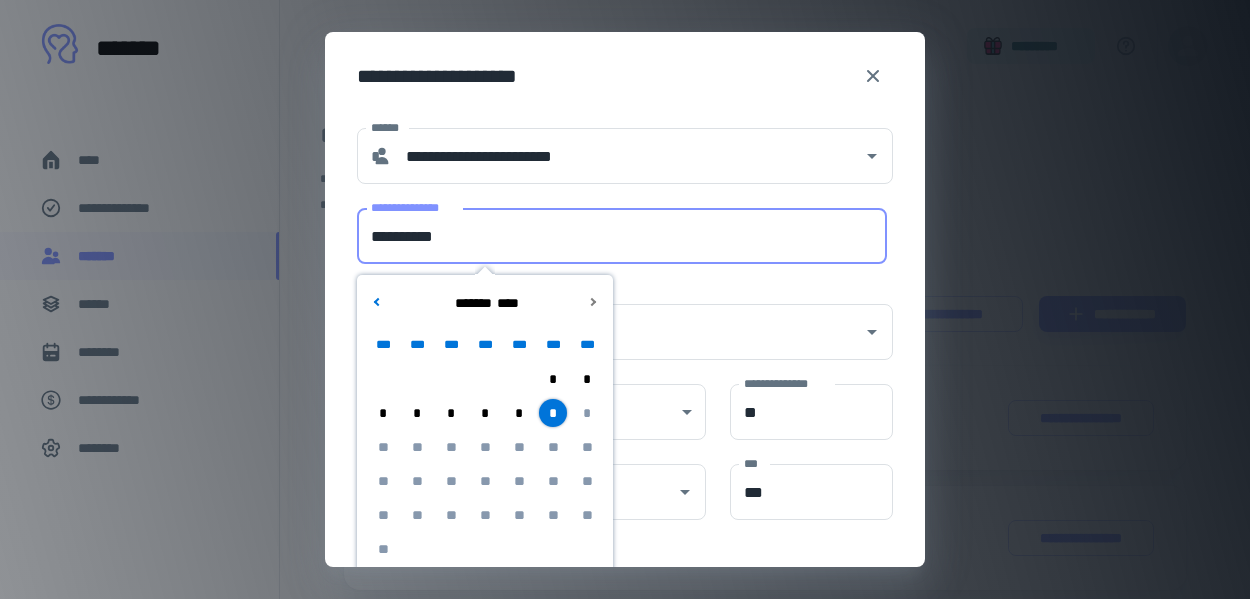 click on "**********" at bounding box center [622, 236] 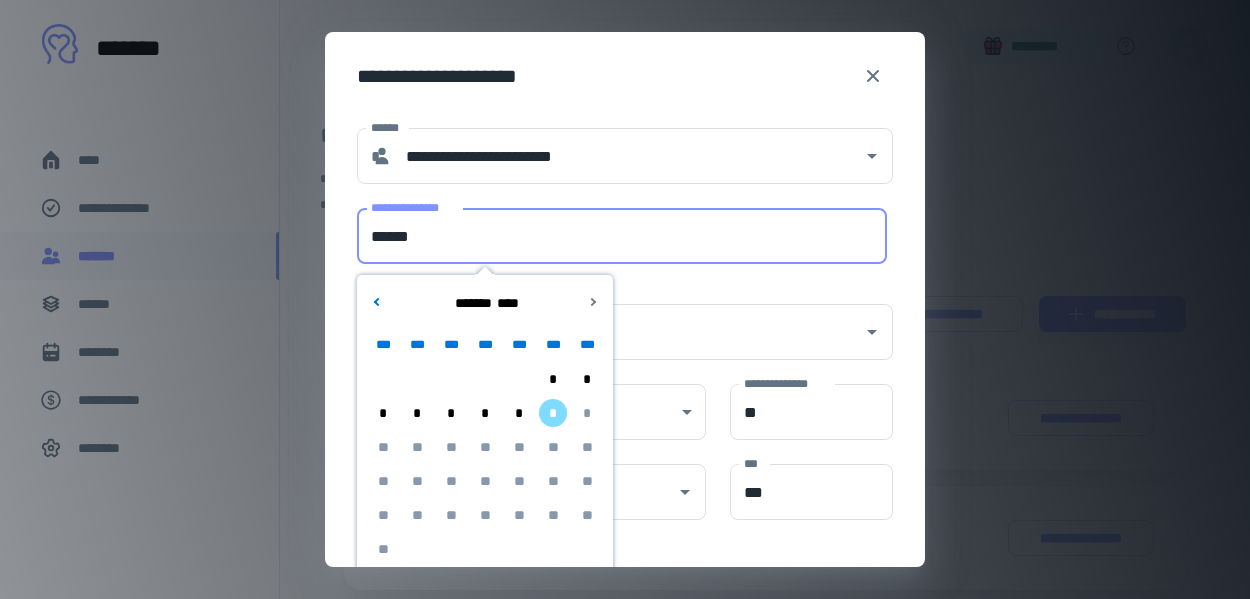 click on "******" at bounding box center (622, 236) 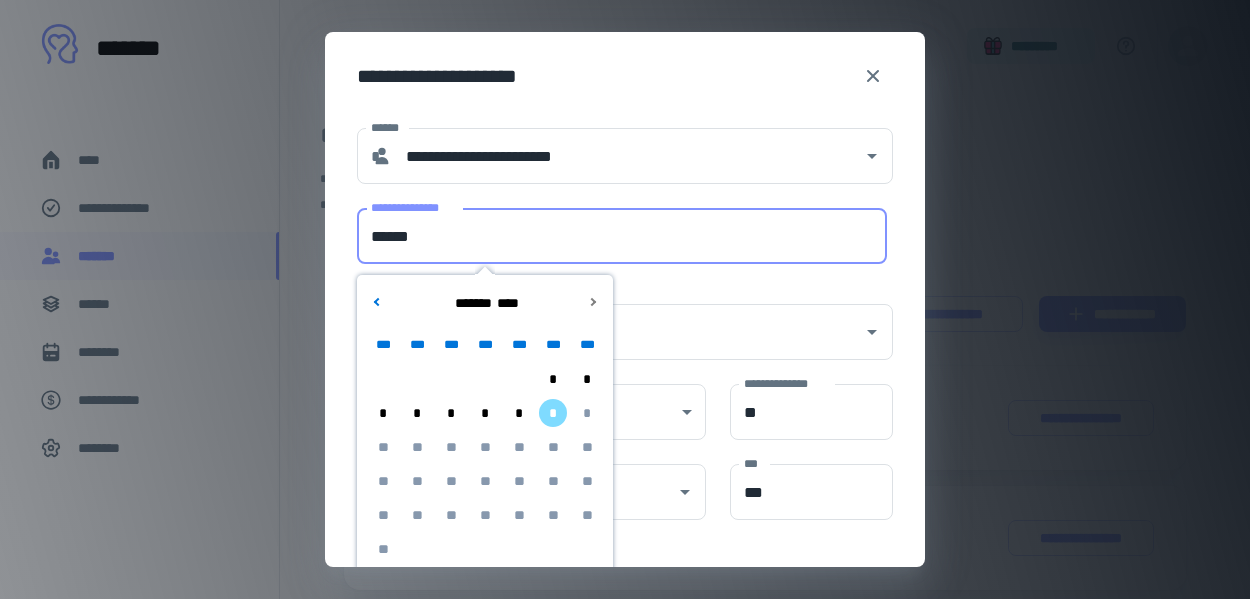 click on "******" at bounding box center [622, 236] 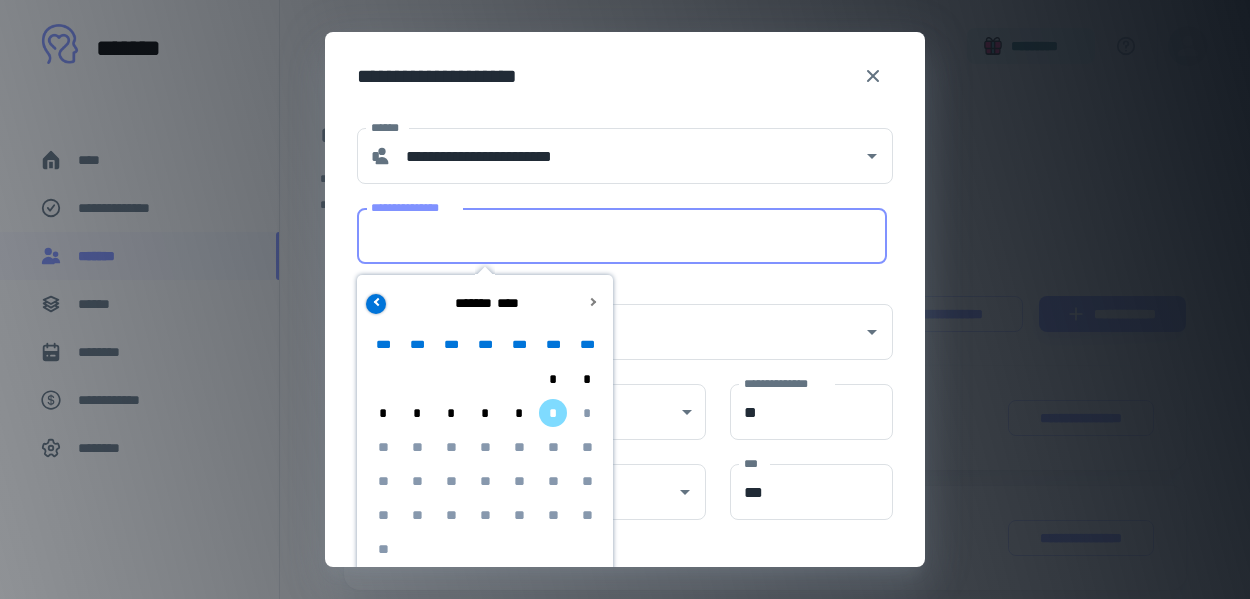 click at bounding box center [376, 304] 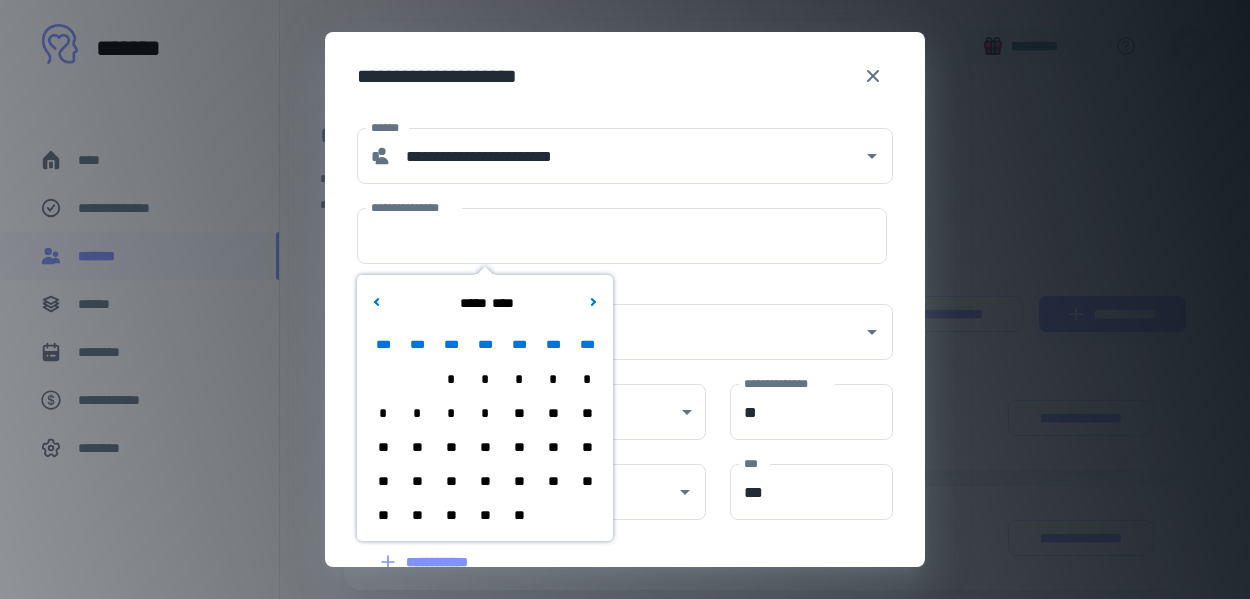 click on "*" at bounding box center [451, 413] 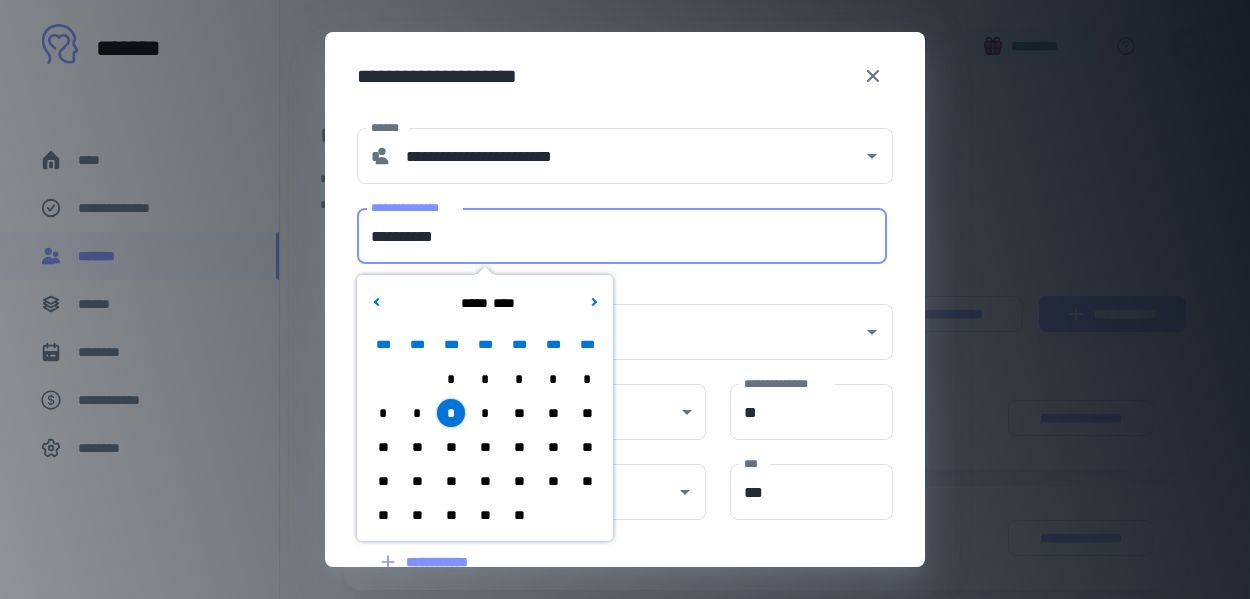 click on "**********" at bounding box center (622, 236) 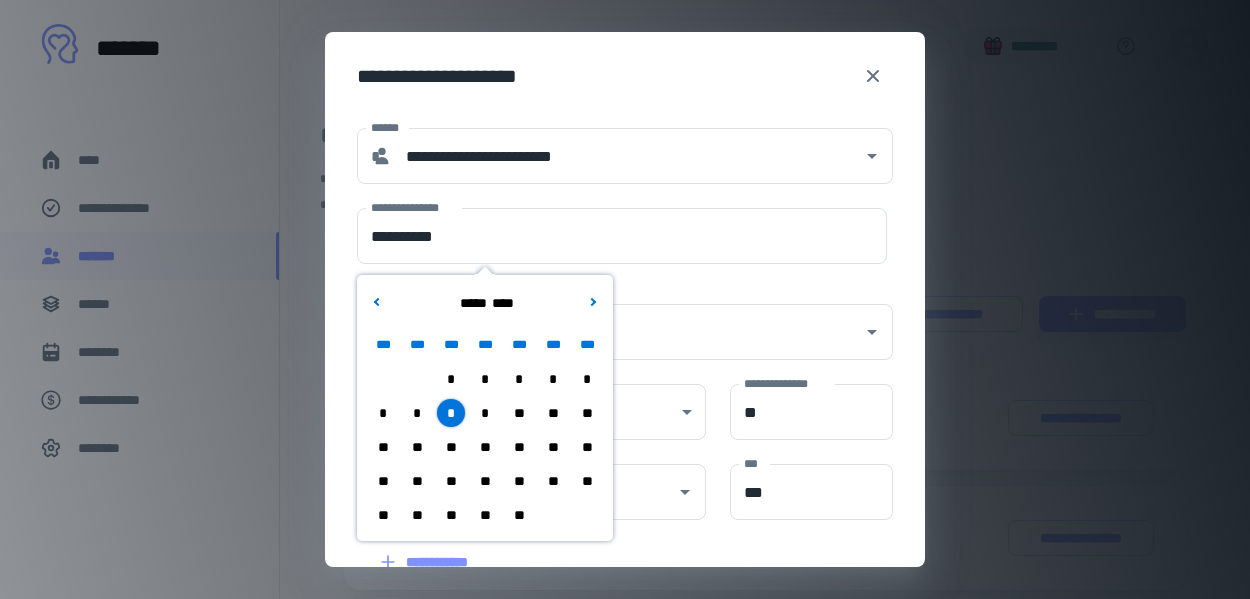 click on "**" at bounding box center [553, 481] 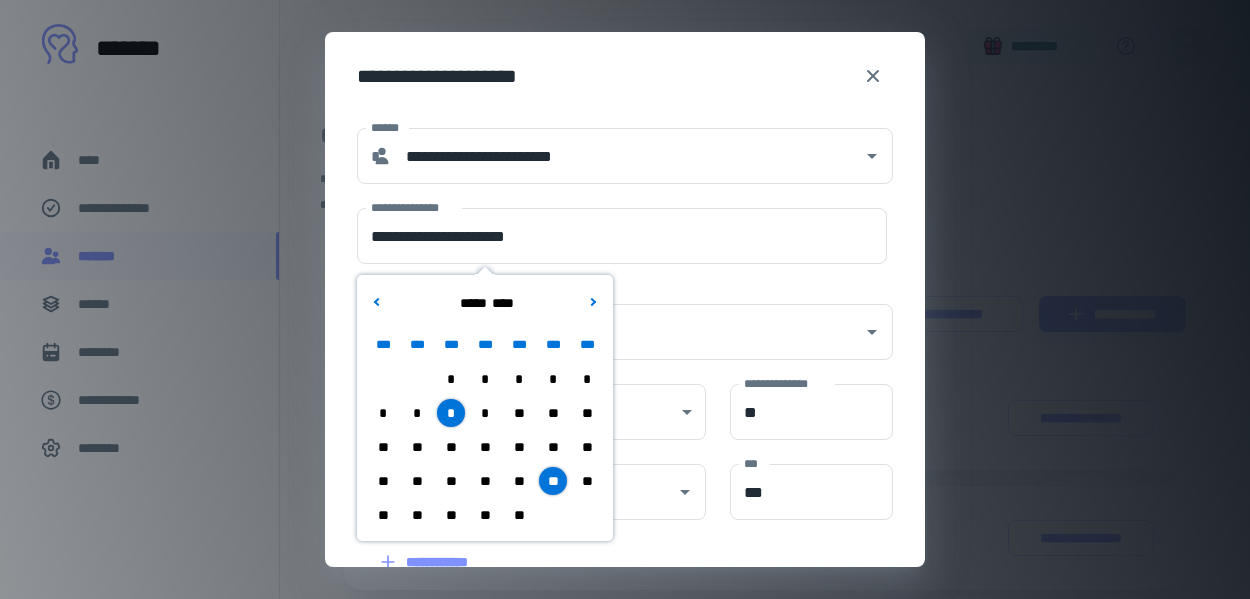 click on "**********" at bounding box center (625, 515) 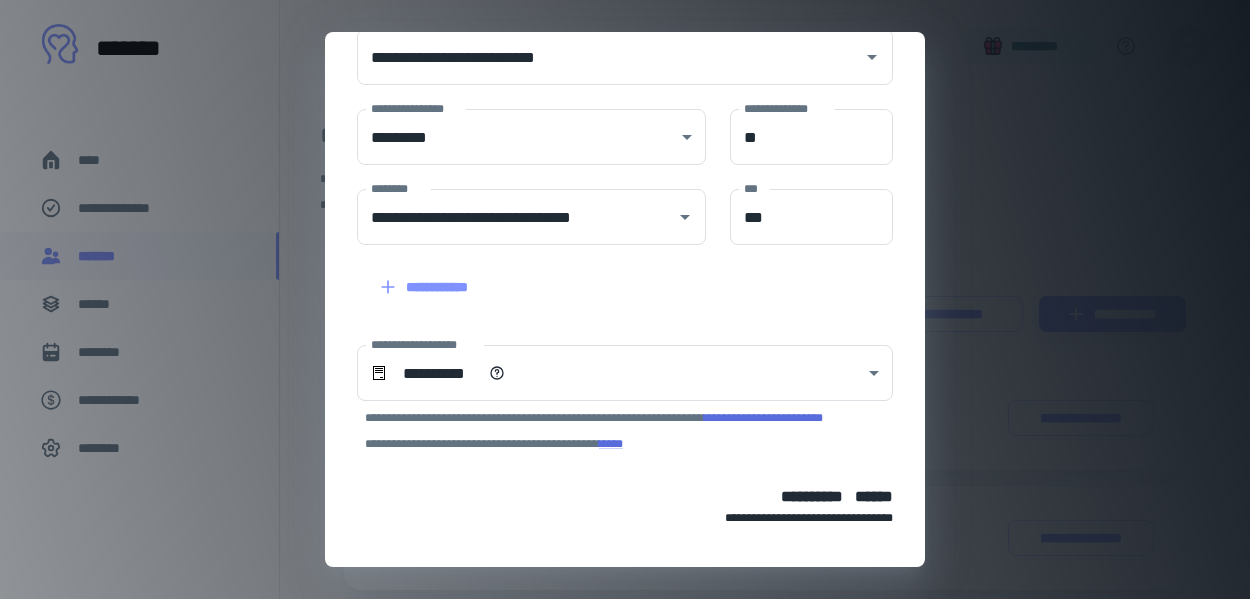 scroll, scrollTop: 351, scrollLeft: 0, axis: vertical 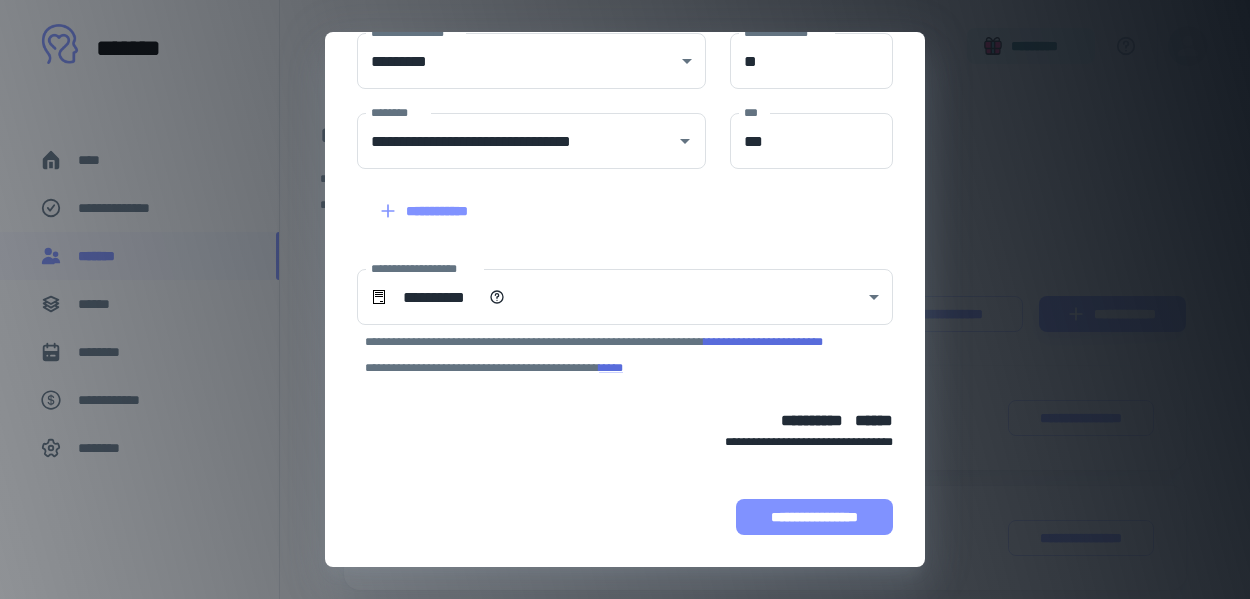 click on "**********" at bounding box center (814, 517) 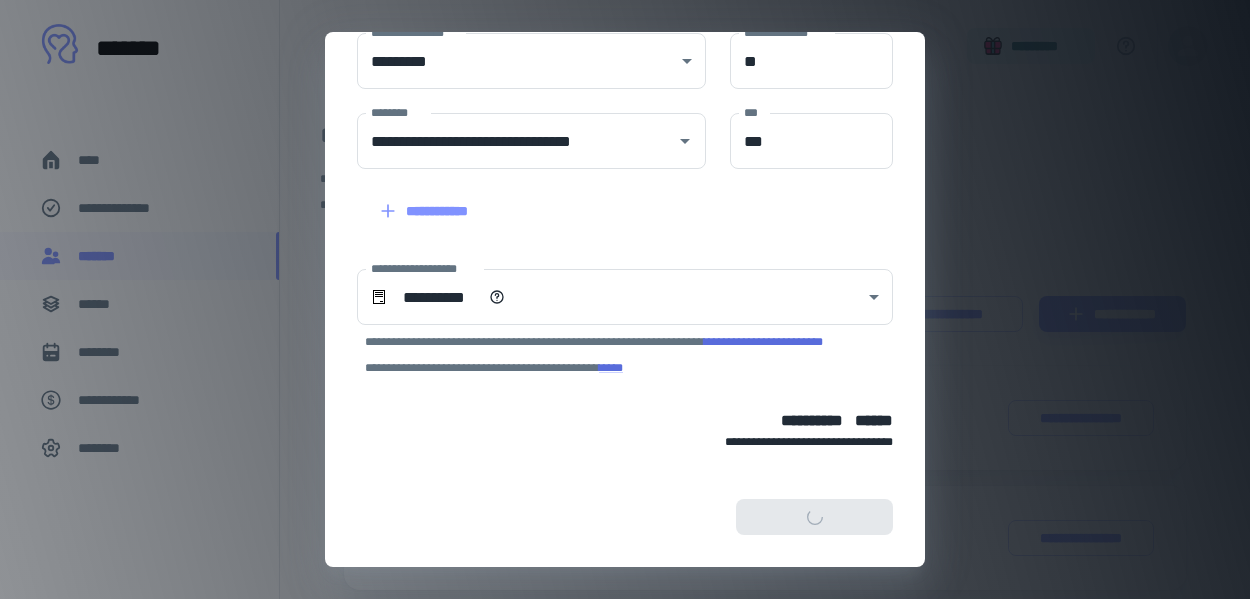 scroll, scrollTop: 499, scrollLeft: 0, axis: vertical 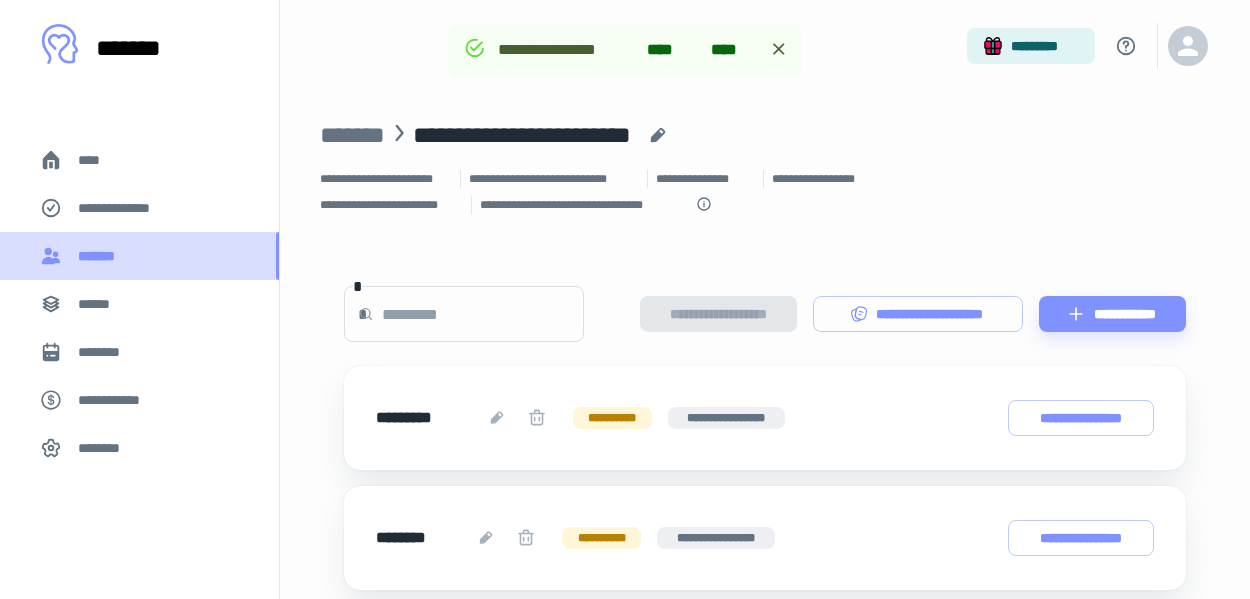 click on "*******" at bounding box center [101, 256] 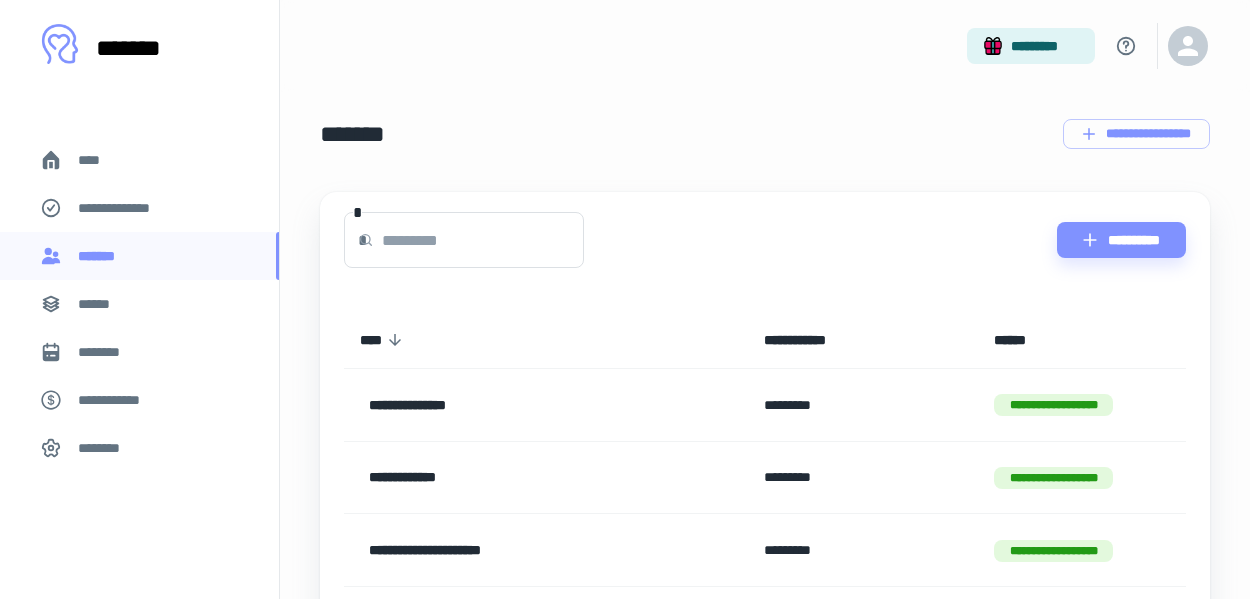 click at bounding box center (483, 240) 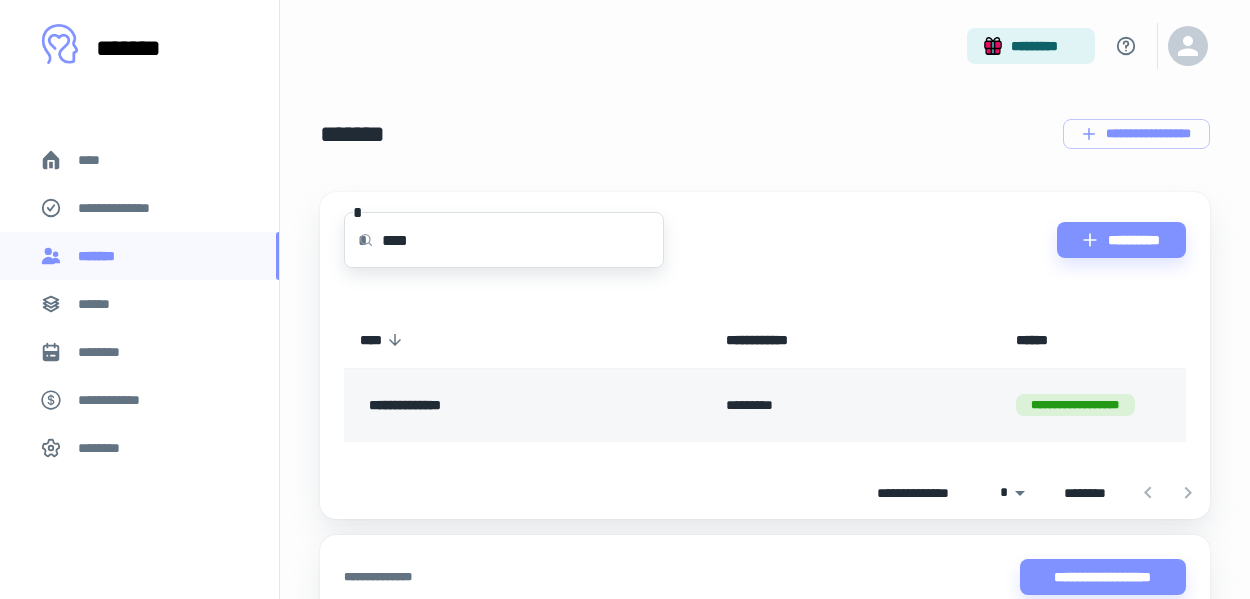 type on "****" 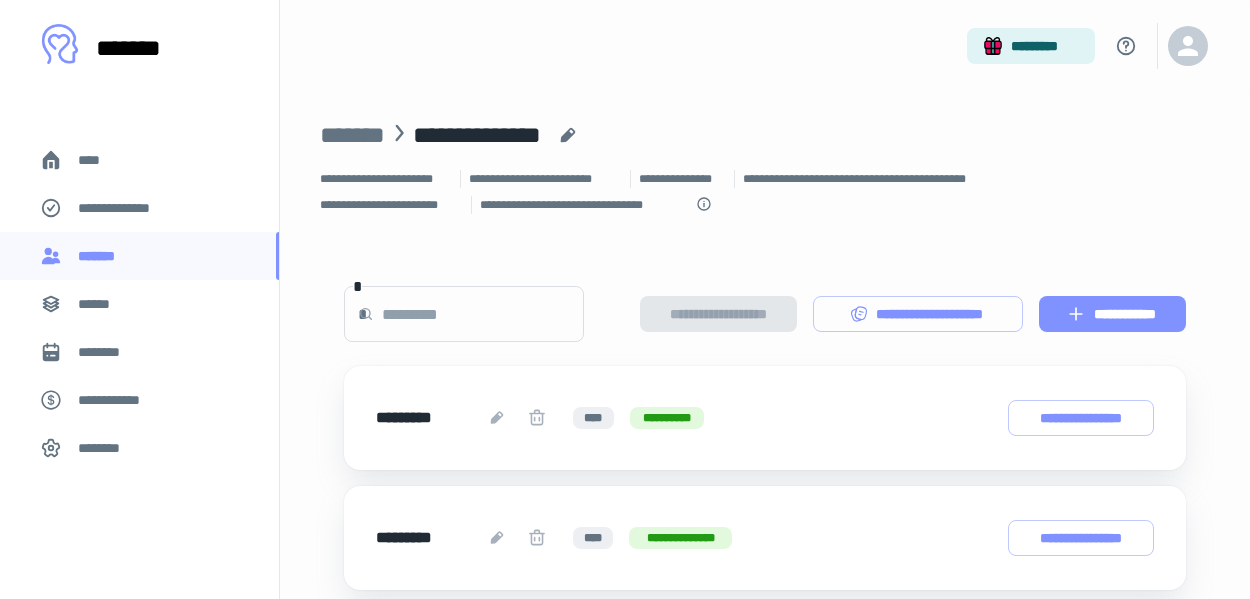 click on "**********" at bounding box center [1112, 314] 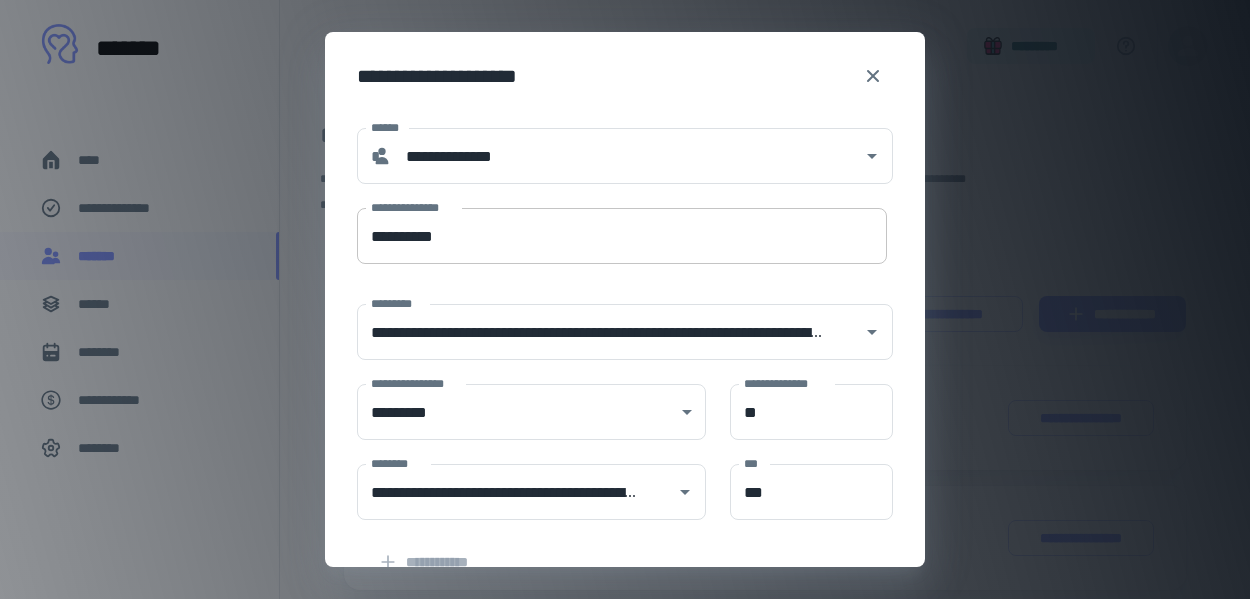 click on "**********" at bounding box center (622, 236) 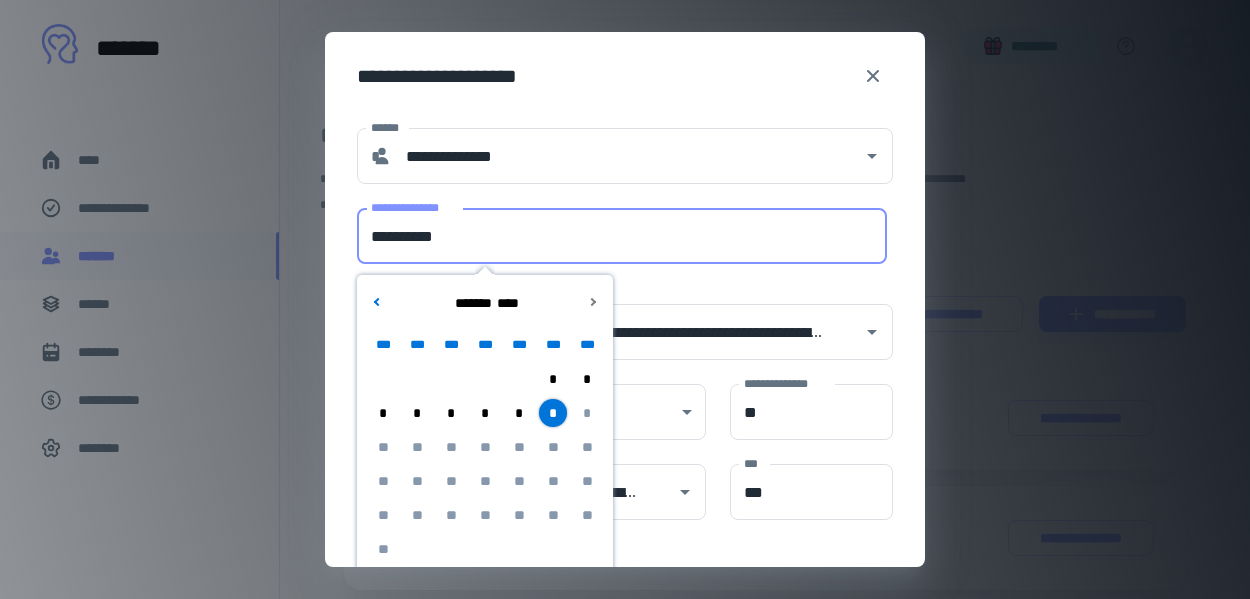click on "**********" at bounding box center (622, 236) 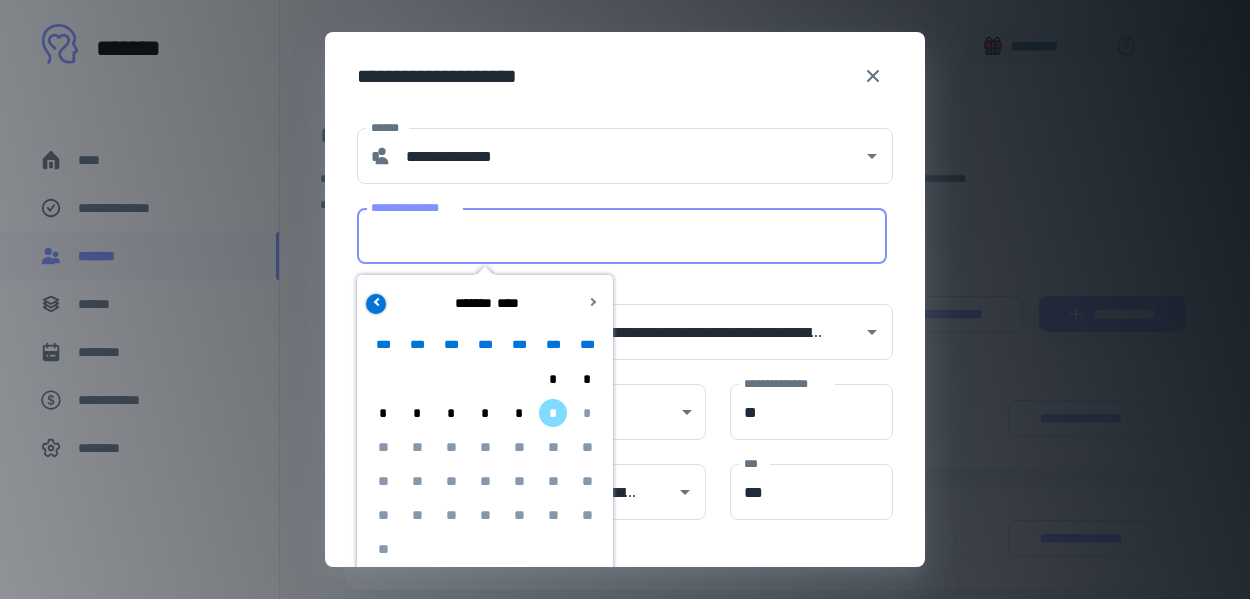 click at bounding box center (376, 304) 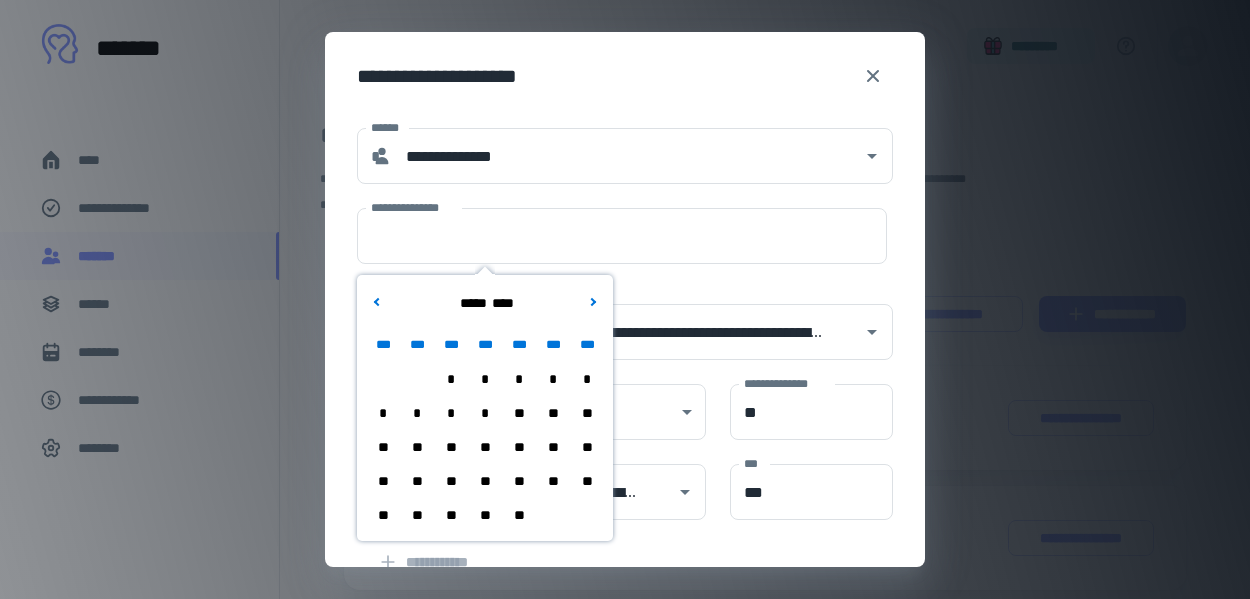 click on "*" at bounding box center [451, 379] 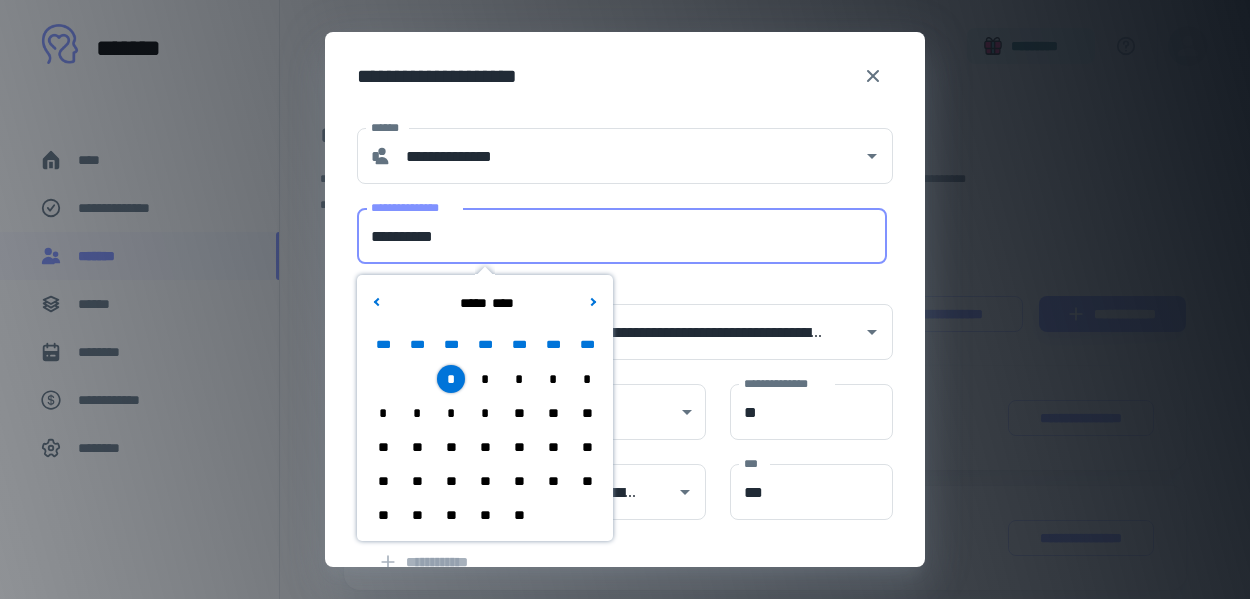 click on "**********" at bounding box center (622, 236) 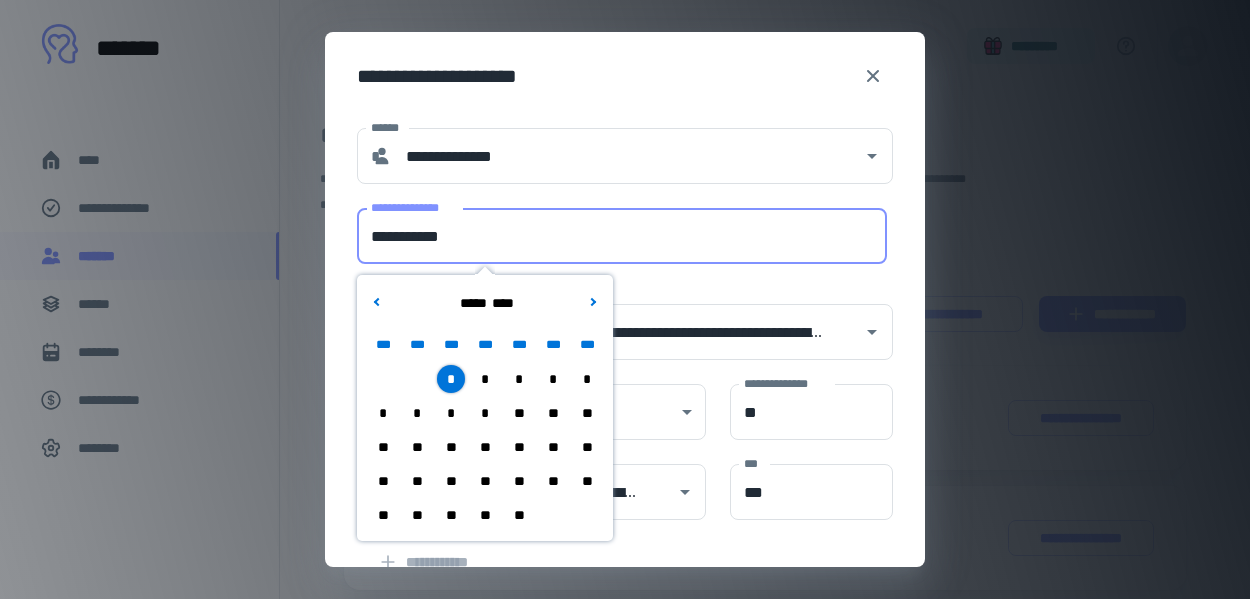 click on "**********" at bounding box center [622, 236] 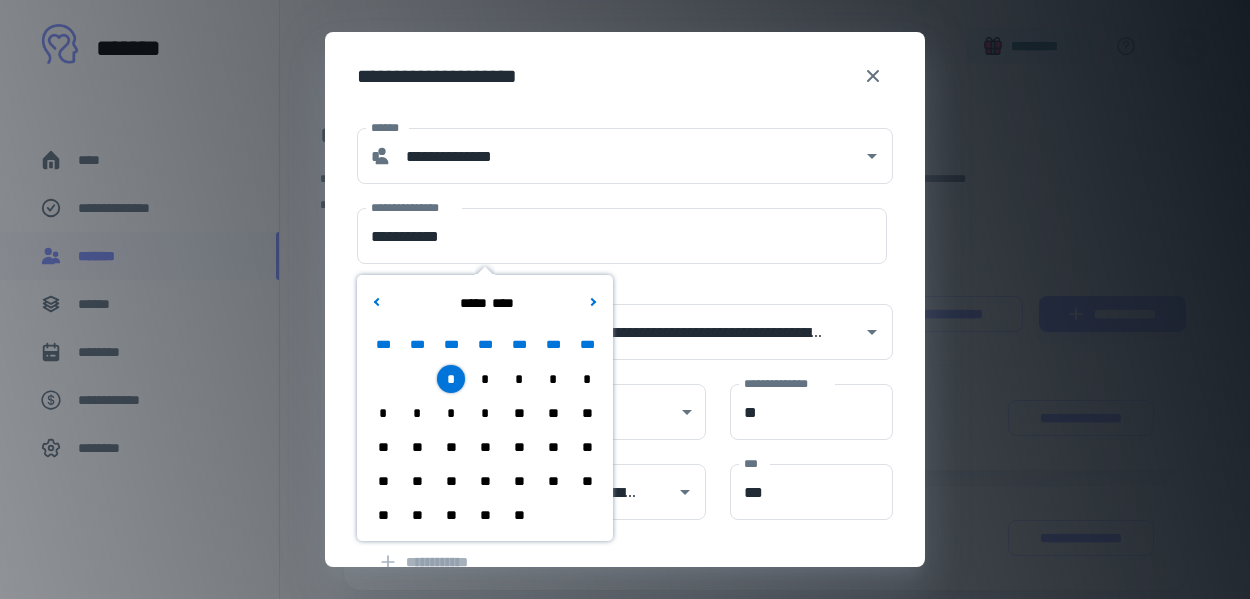 click on "**" at bounding box center [485, 515] 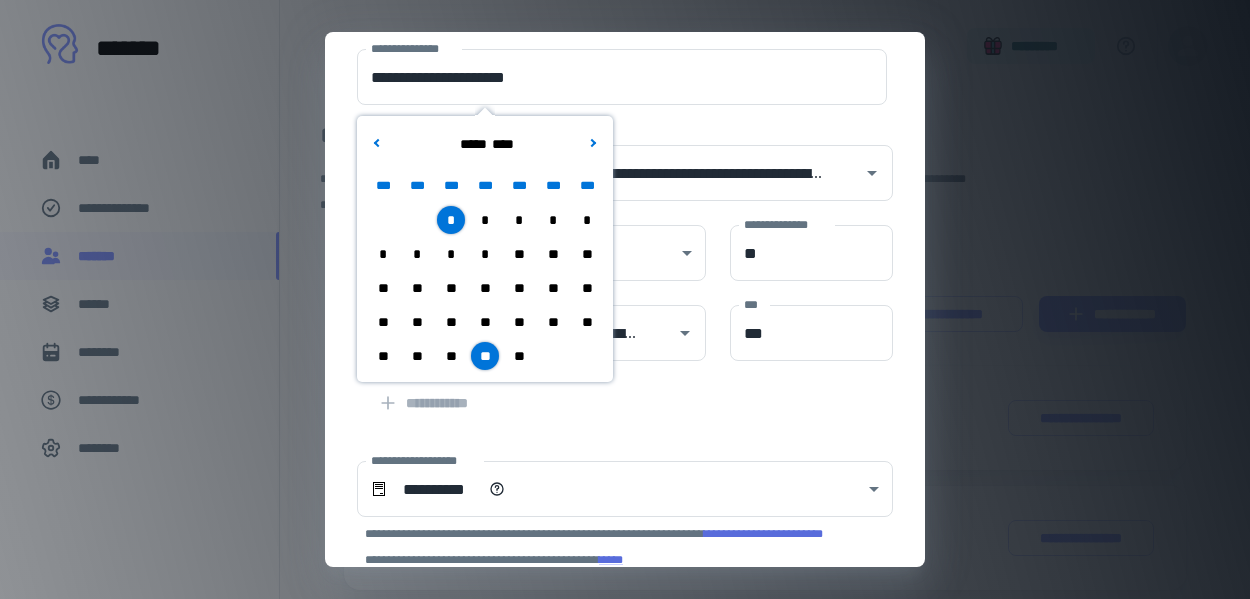 scroll, scrollTop: 160, scrollLeft: 0, axis: vertical 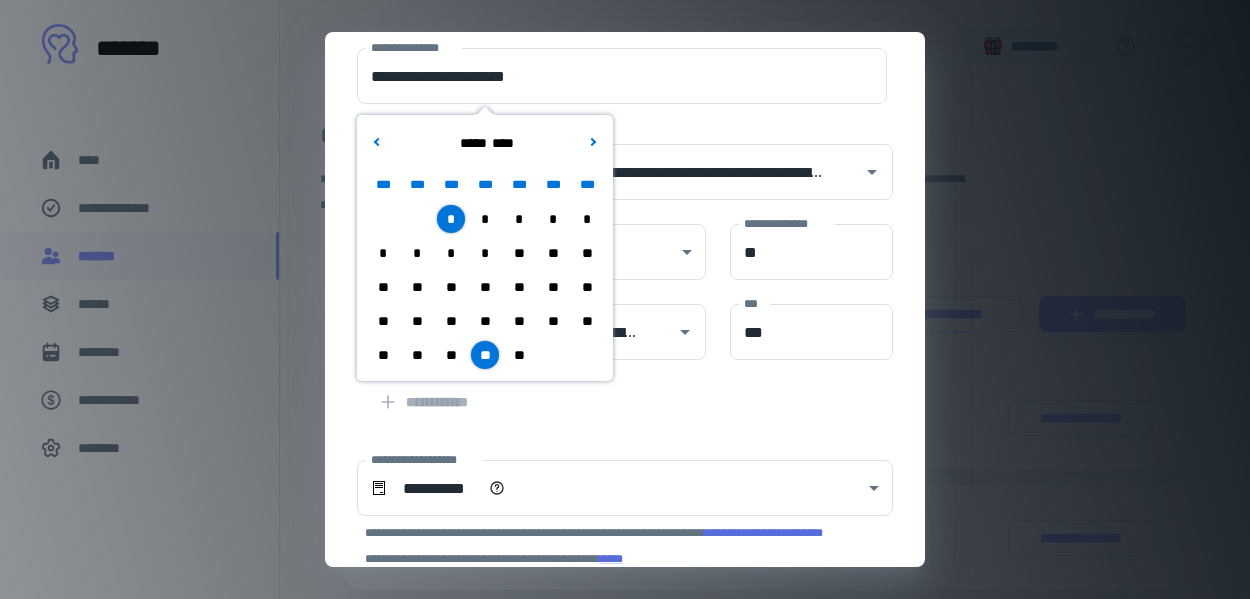 click on "**********" at bounding box center [613, 390] 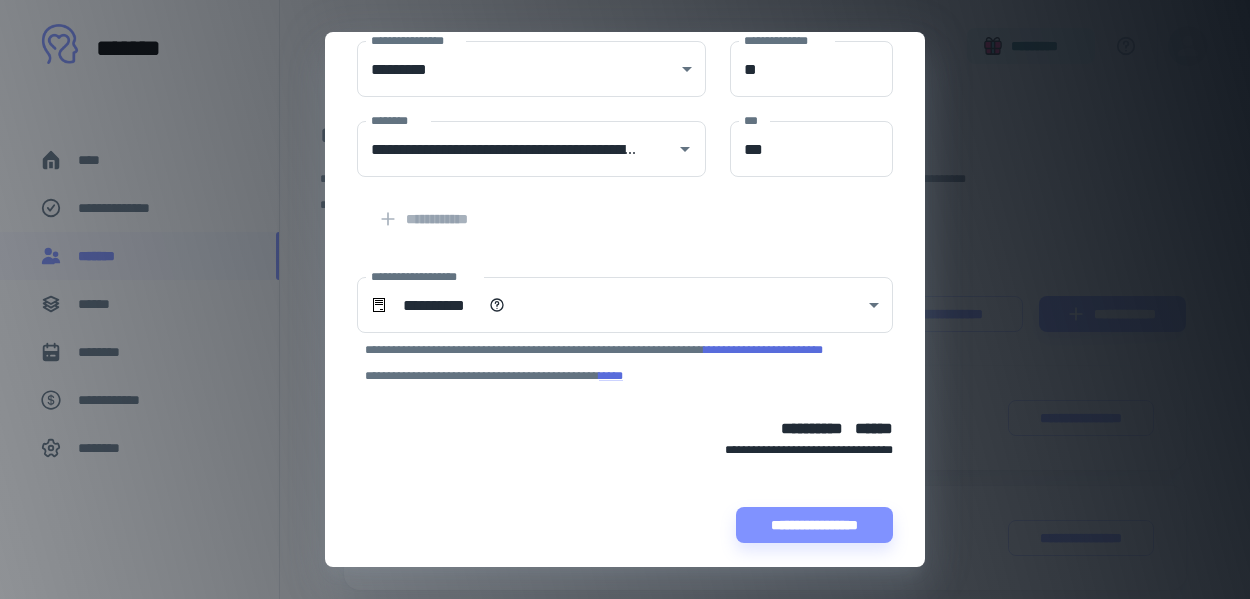 scroll, scrollTop: 347, scrollLeft: 0, axis: vertical 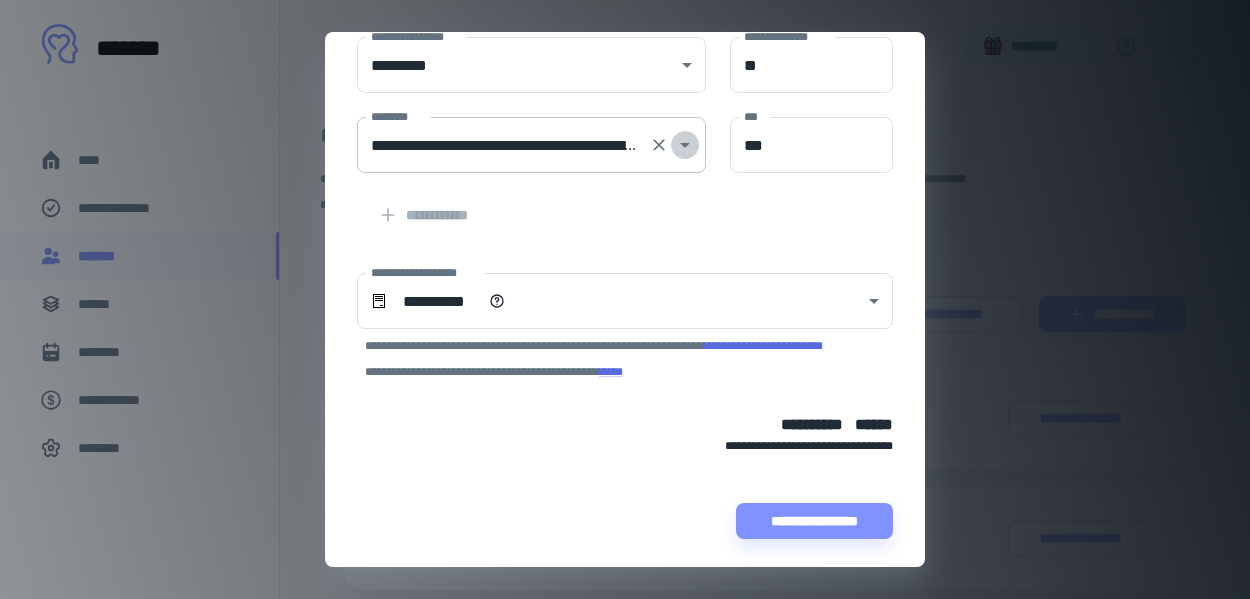 click 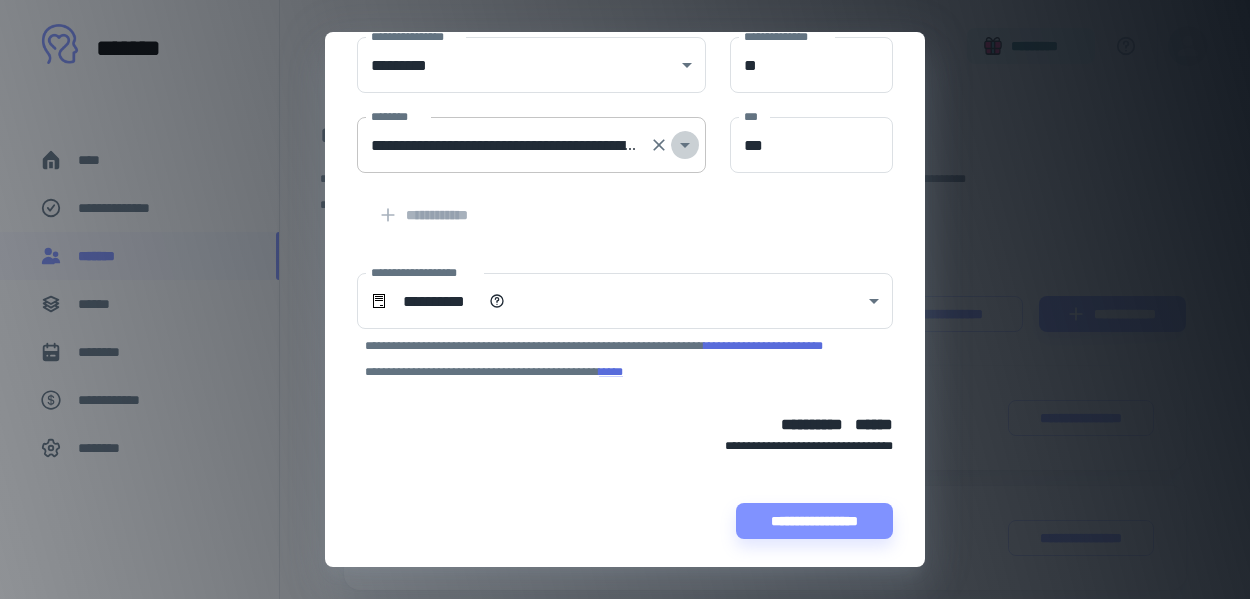 scroll, scrollTop: 0, scrollLeft: 219, axis: horizontal 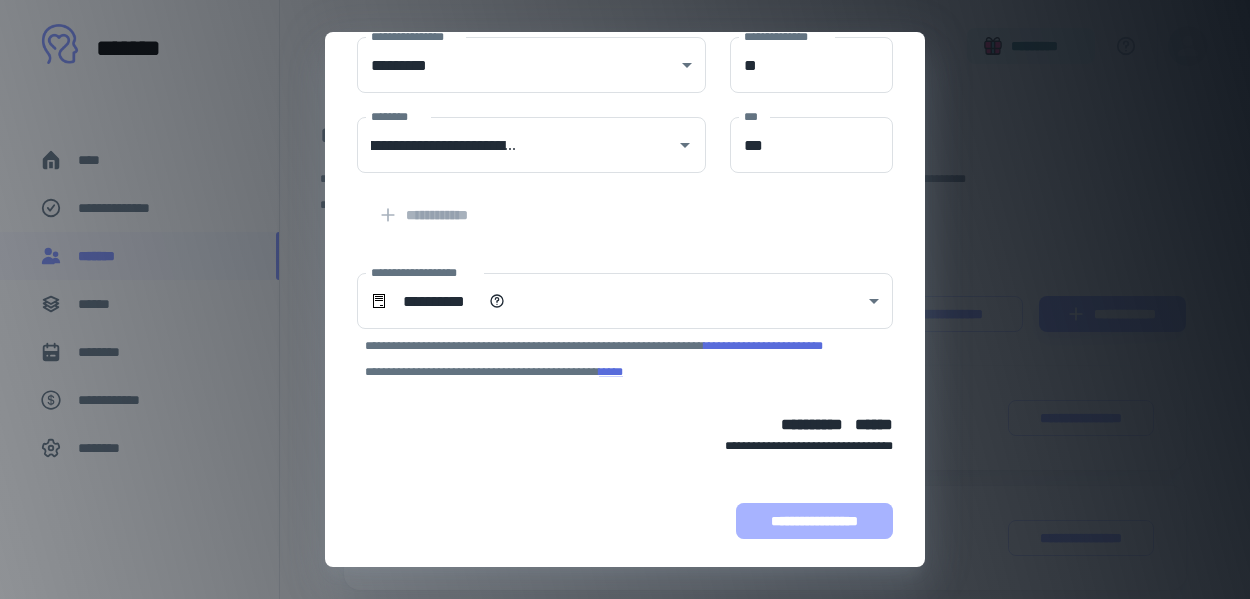 click on "**********" at bounding box center [814, 521] 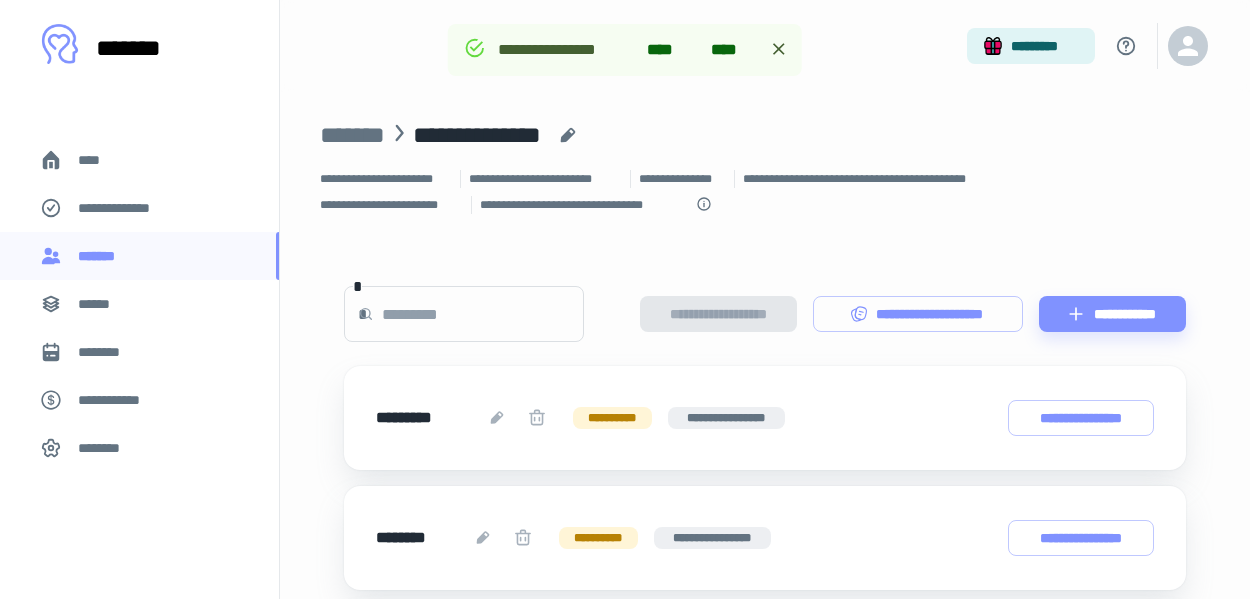 scroll, scrollTop: 495, scrollLeft: 0, axis: vertical 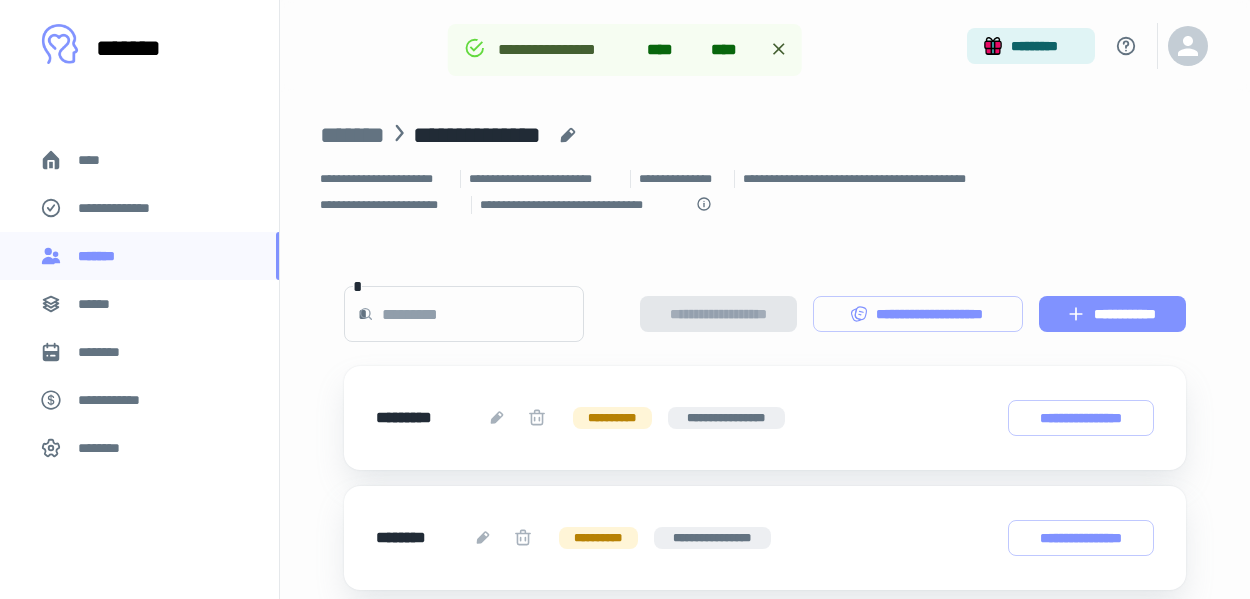 click on "**********" at bounding box center (1112, 314) 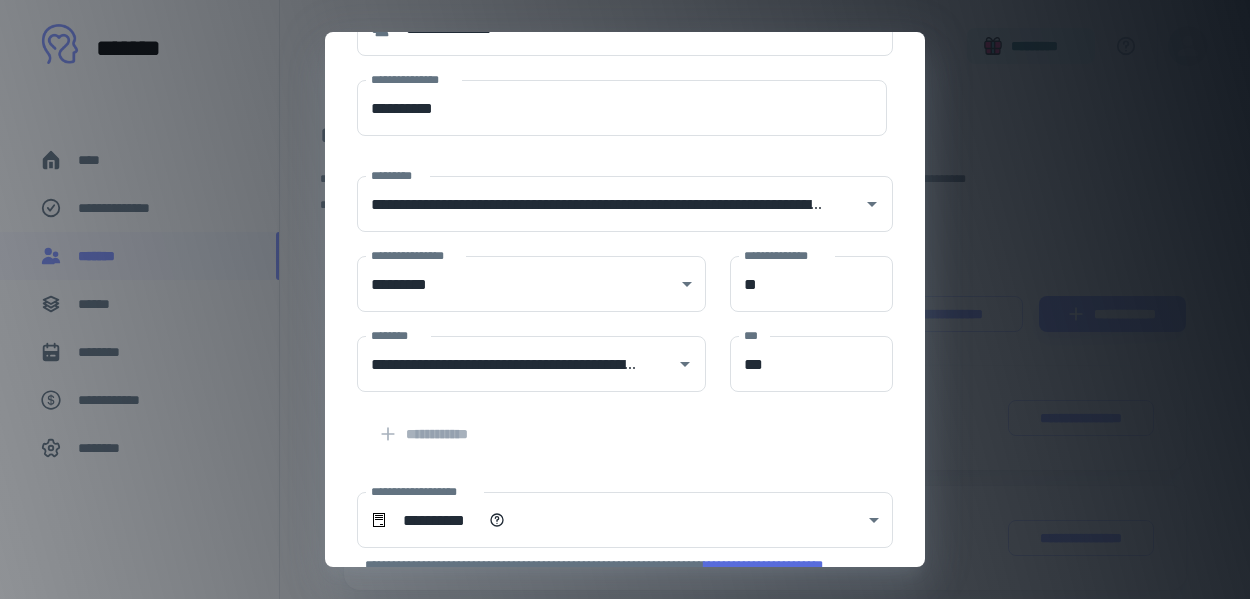 scroll, scrollTop: 132, scrollLeft: 0, axis: vertical 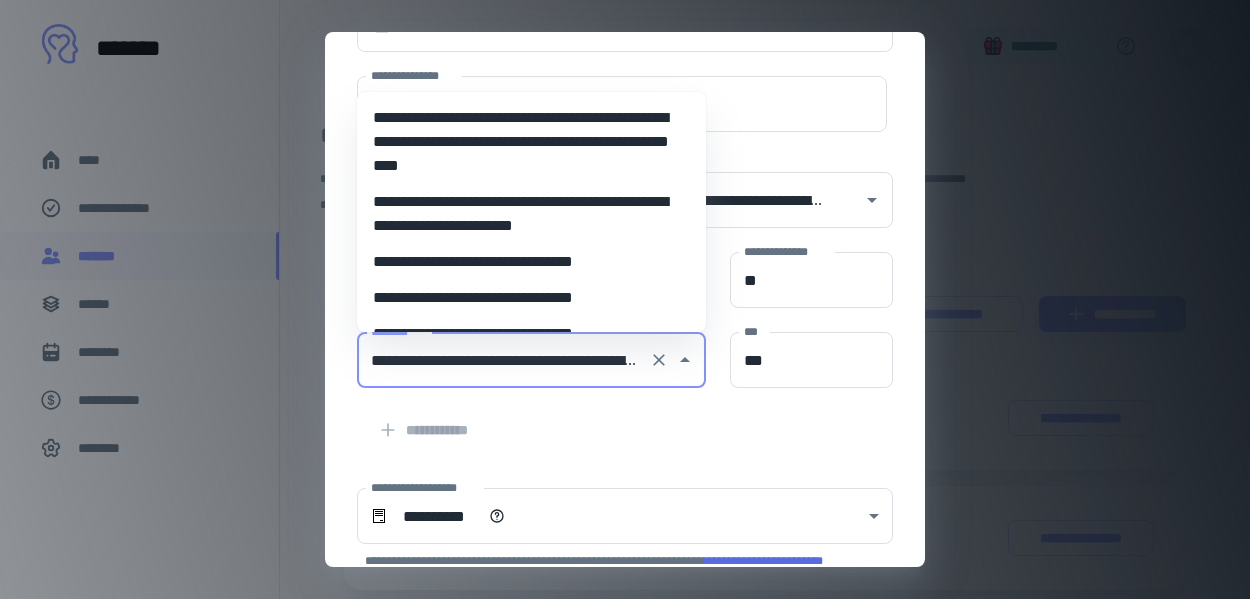 click on "**********" at bounding box center [503, 360] 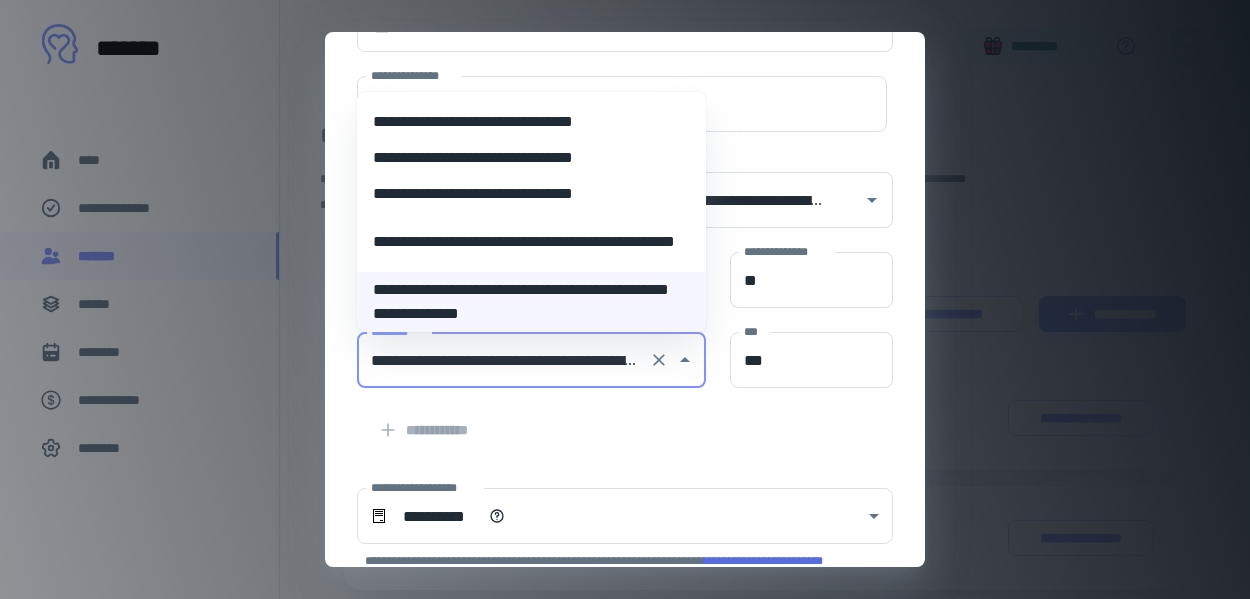 click on "**********" at bounding box center [531, 158] 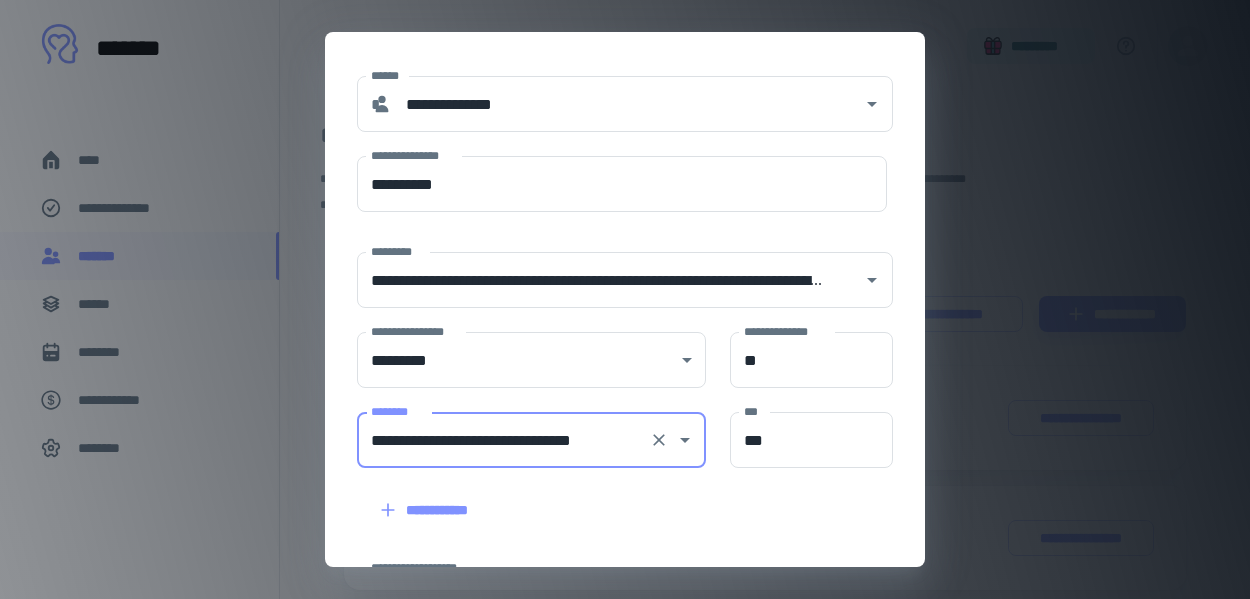 scroll, scrollTop: 0, scrollLeft: 0, axis: both 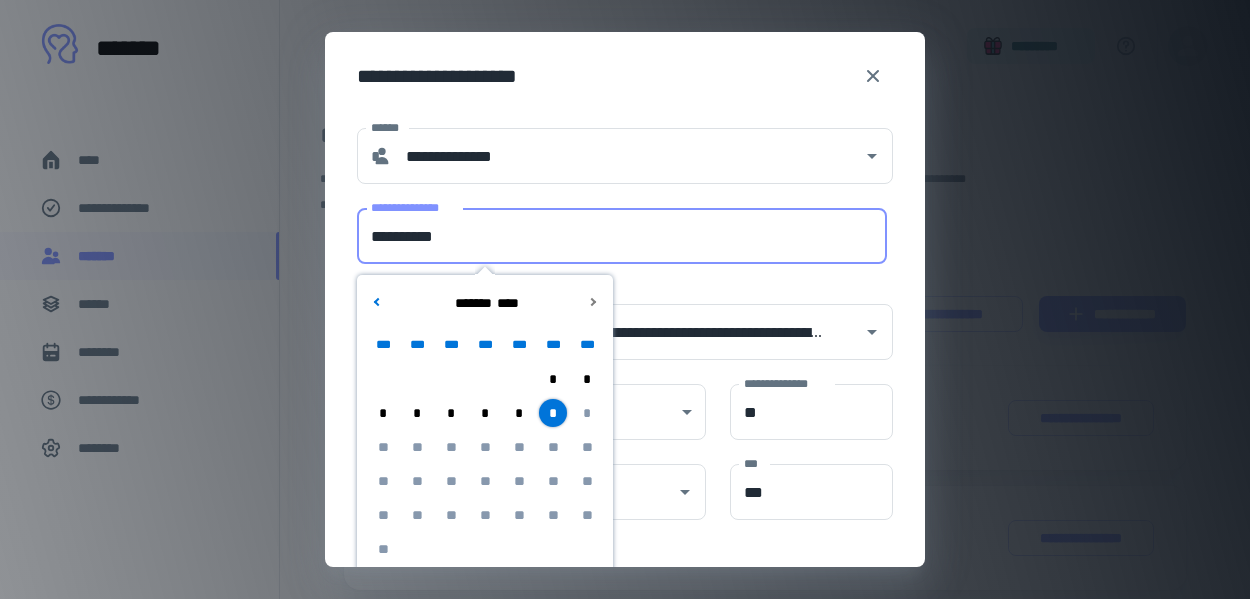 click on "**********" at bounding box center [622, 236] 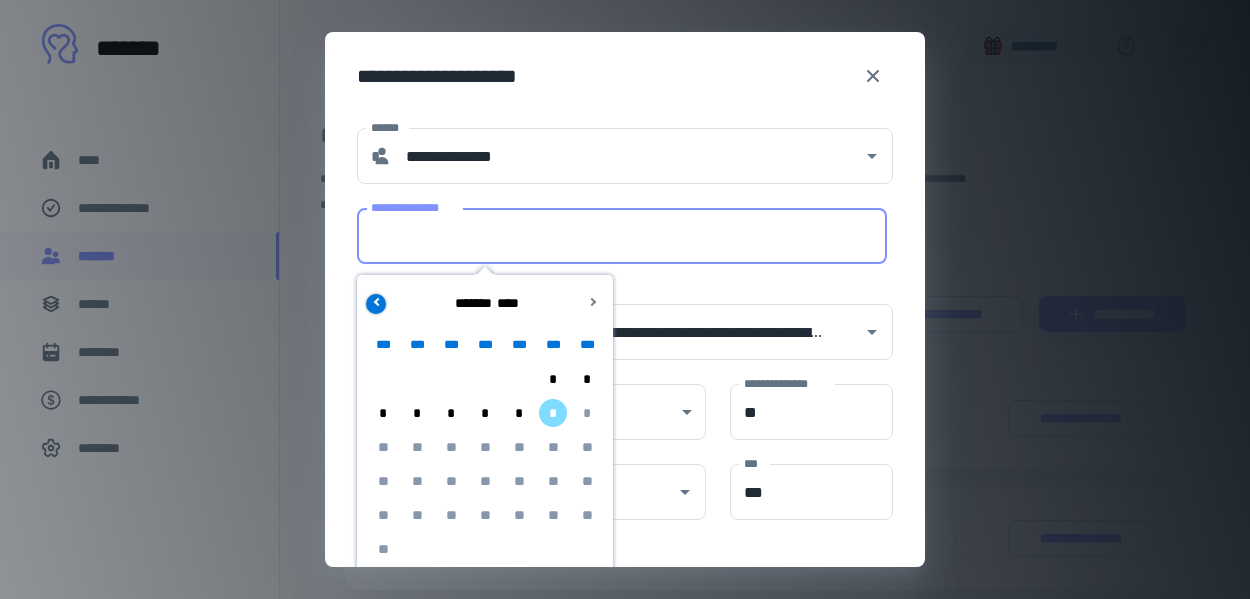 click at bounding box center (376, 304) 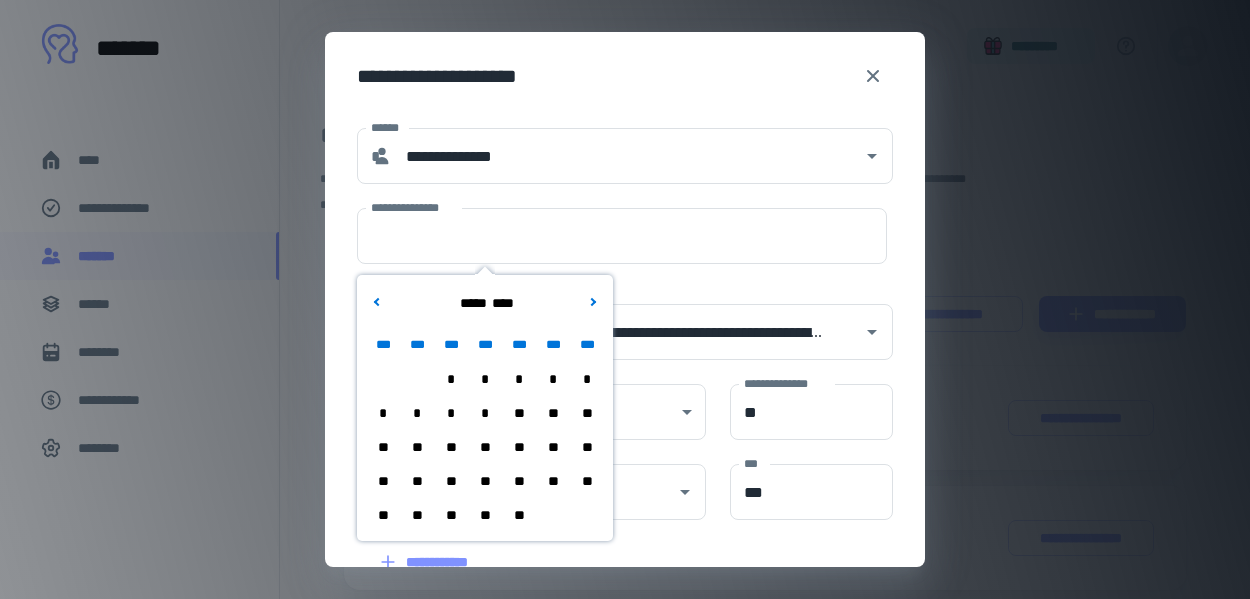 click on "*" at bounding box center (485, 413) 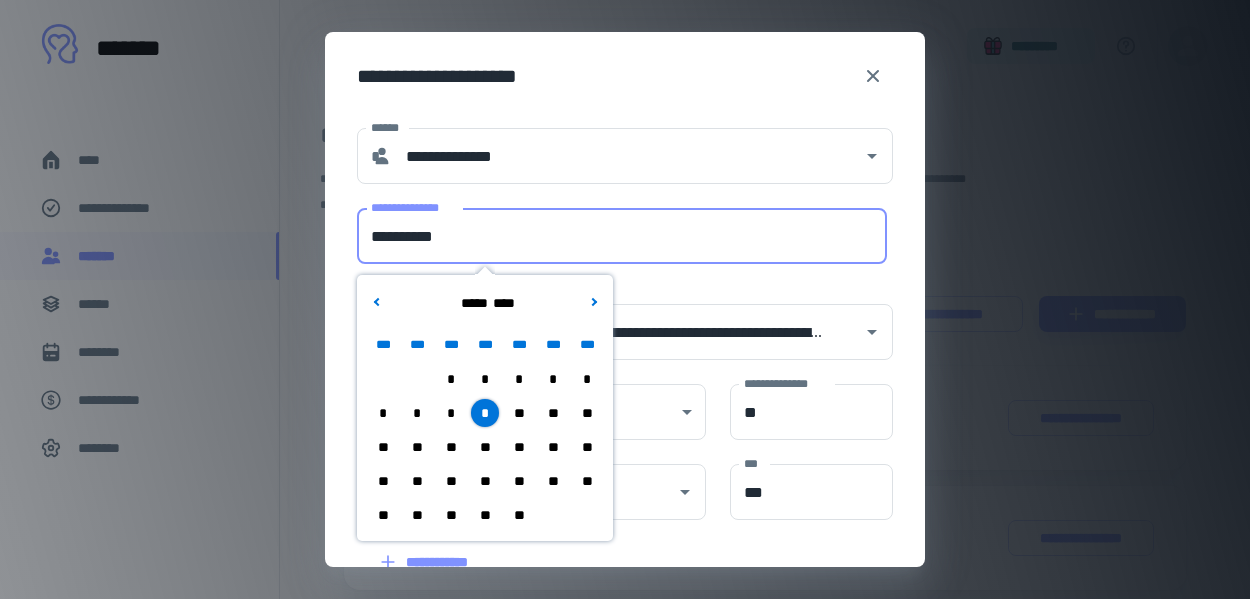 click on "**********" at bounding box center (622, 236) 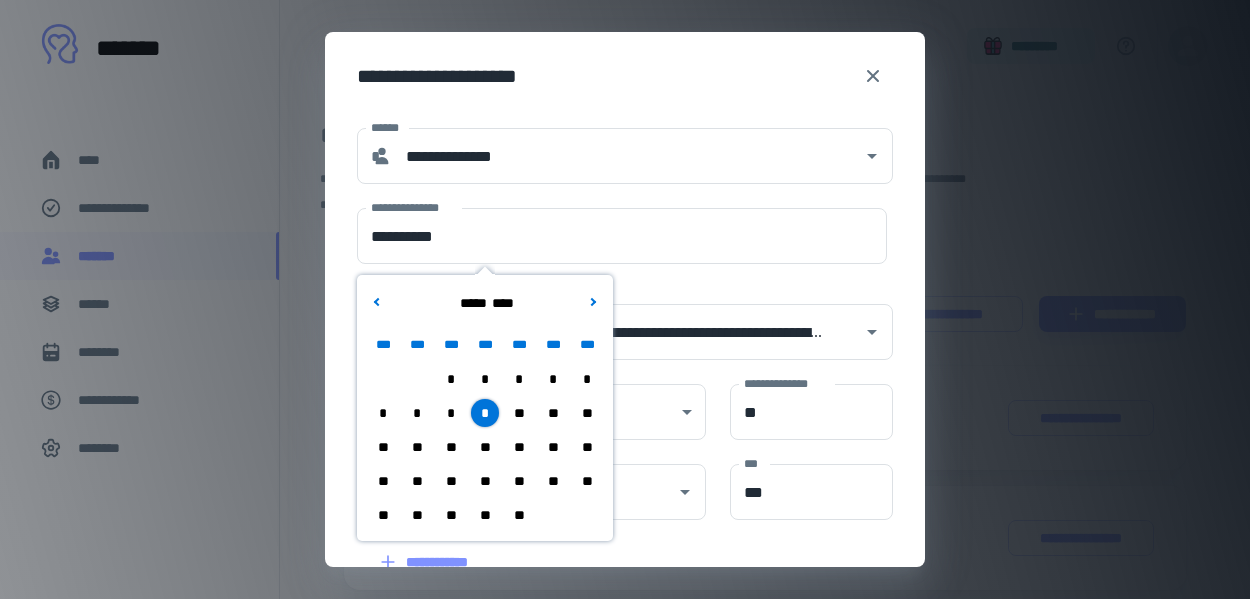 click on "**" at bounding box center (553, 481) 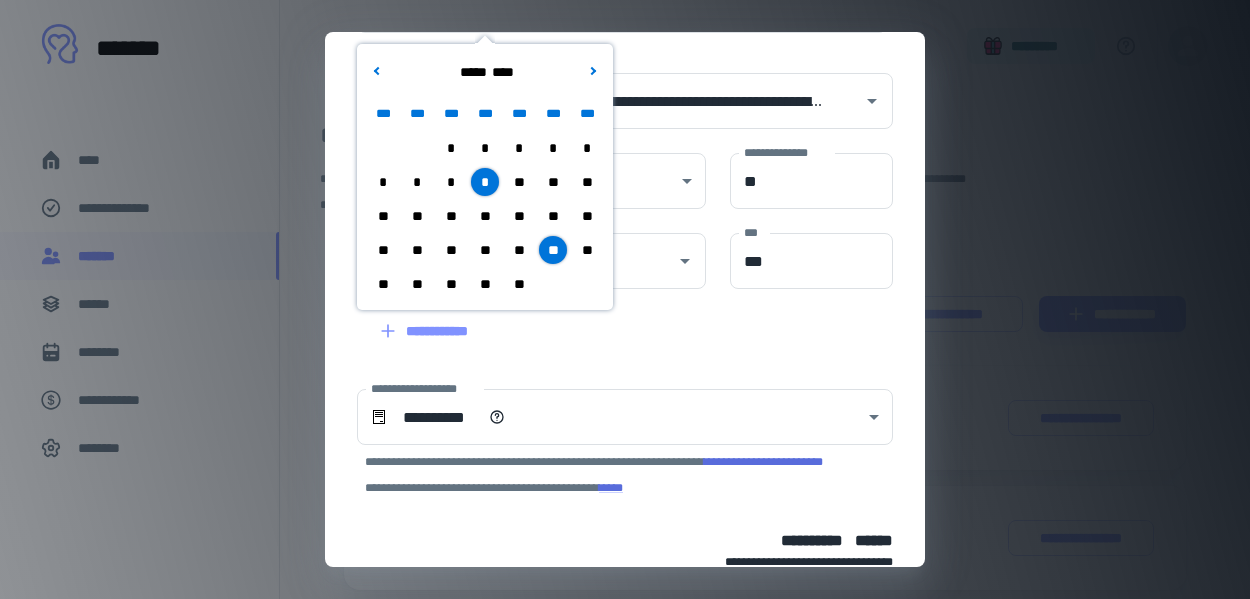 scroll, scrollTop: 351, scrollLeft: 0, axis: vertical 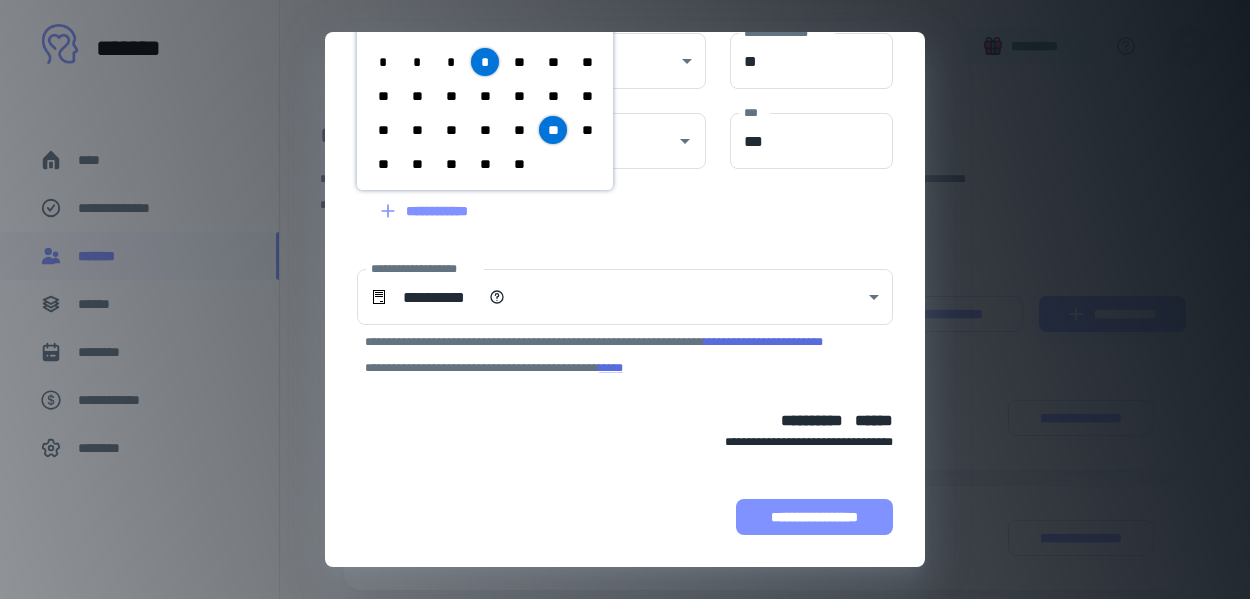 click on "**********" at bounding box center (814, 517) 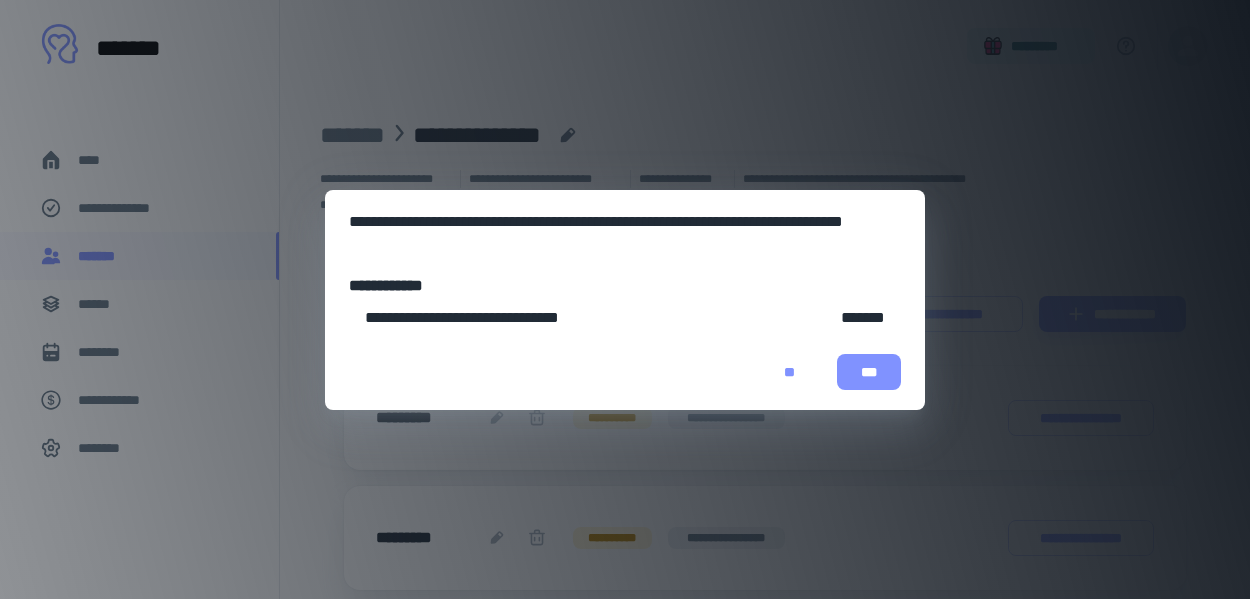 click on "***" at bounding box center [869, 372] 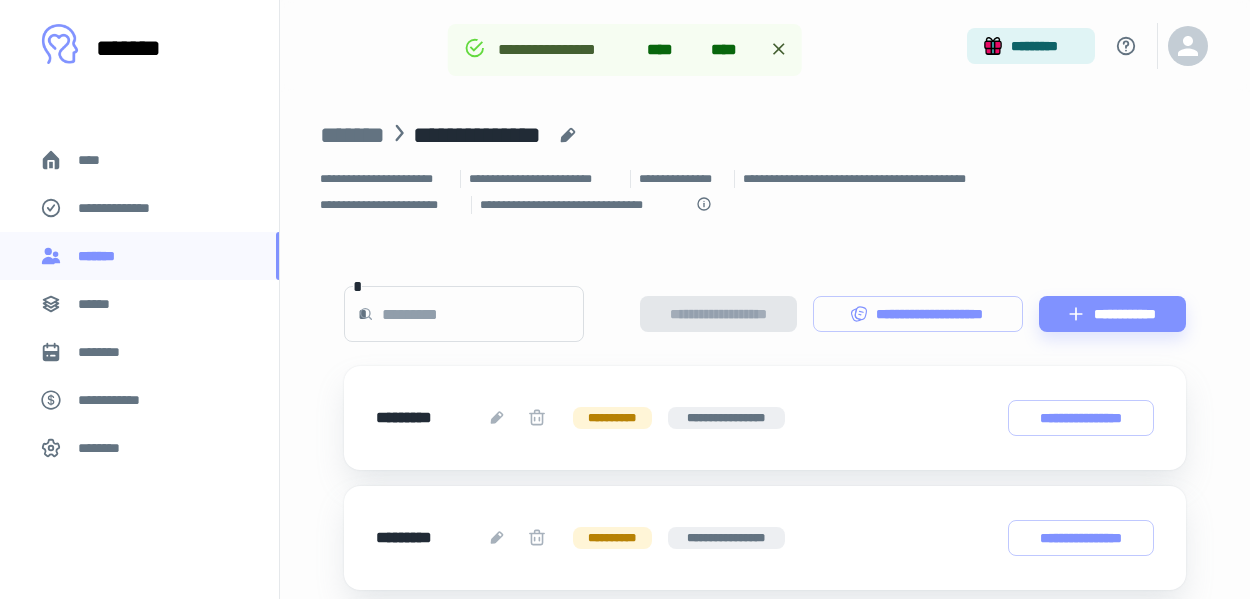 click at bounding box center [483, 314] 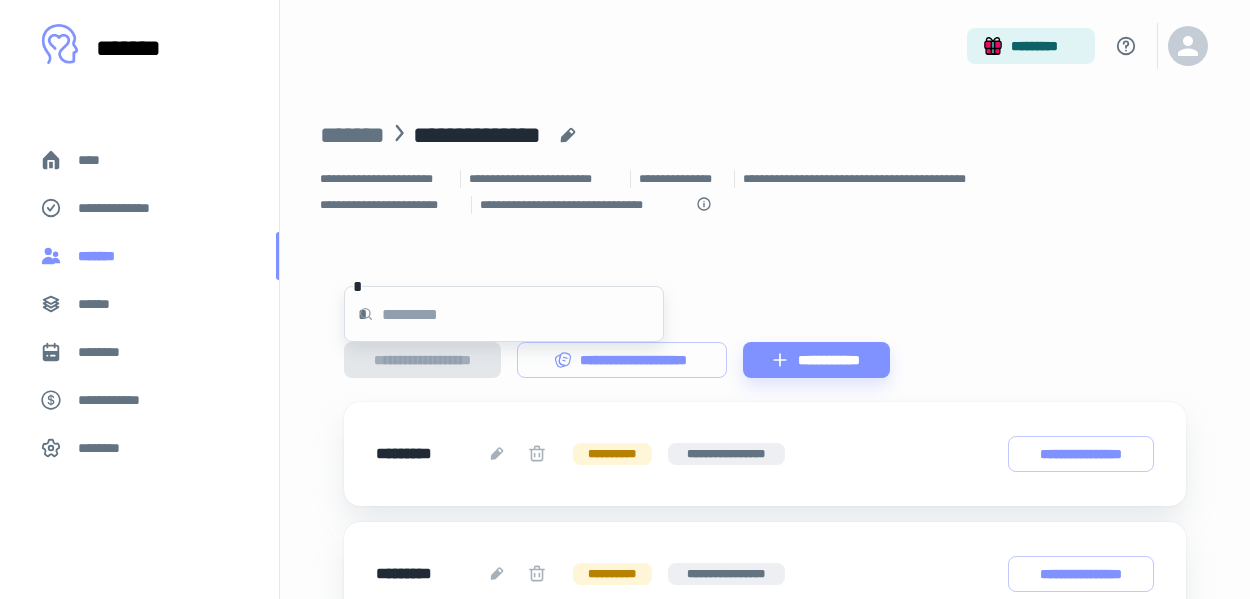 click on "*******" at bounding box center (101, 256) 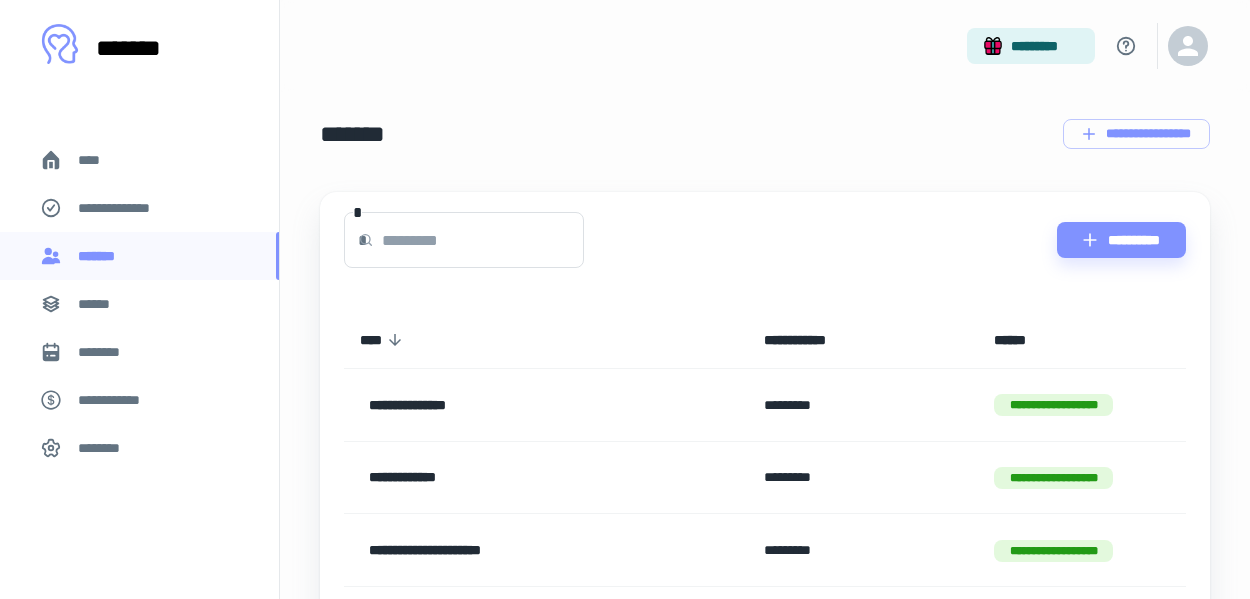 click at bounding box center [483, 240] 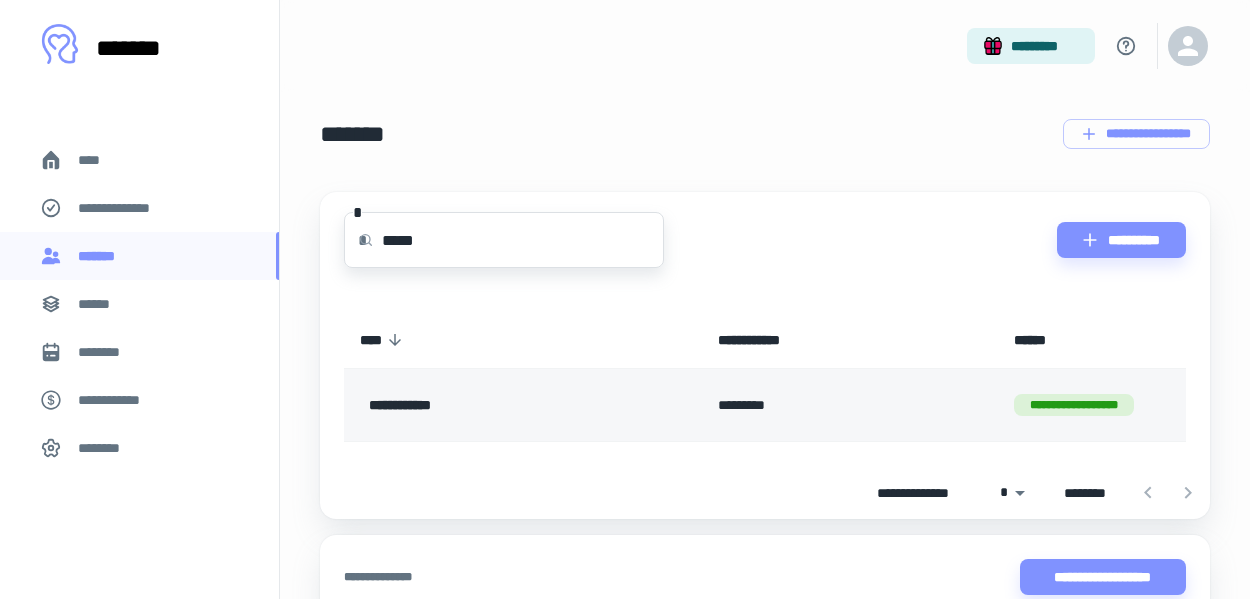 type on "*****" 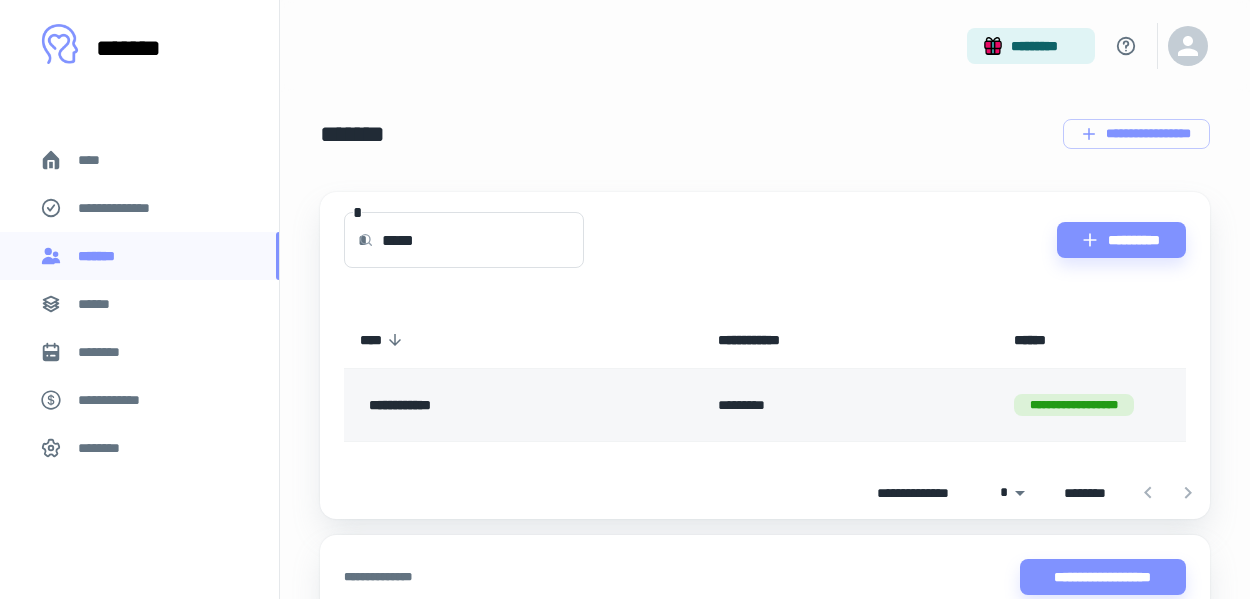 click on "**********" at bounding box center (488, 405) 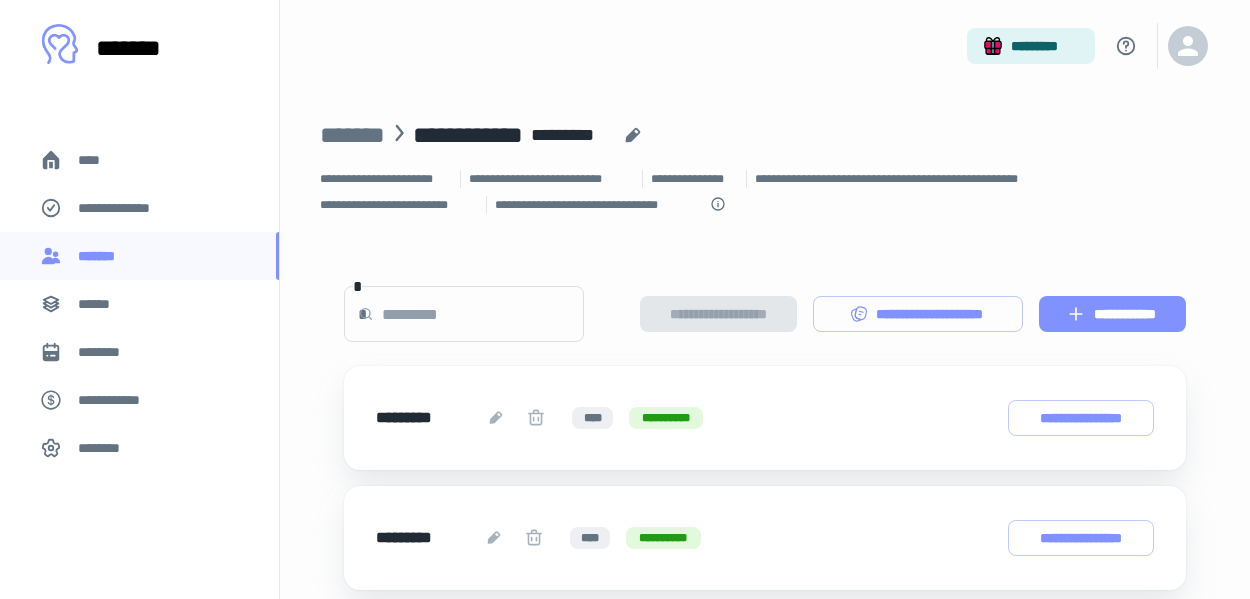 click on "**********" at bounding box center [1112, 314] 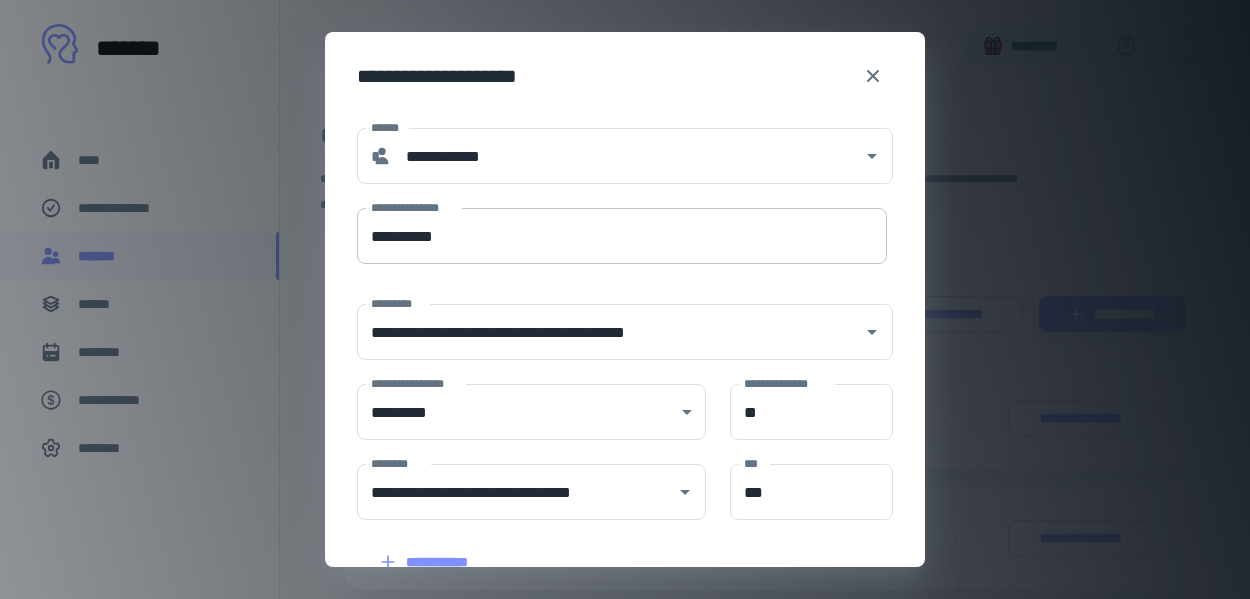 click on "**********" at bounding box center [622, 236] 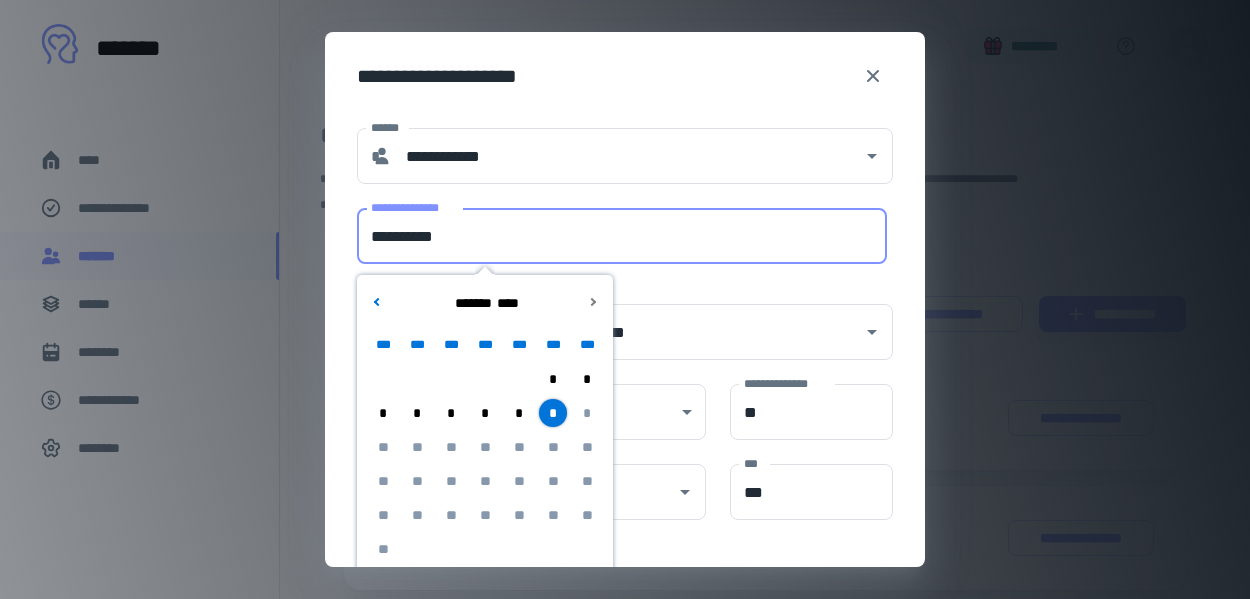 click on "**********" at bounding box center [622, 236] 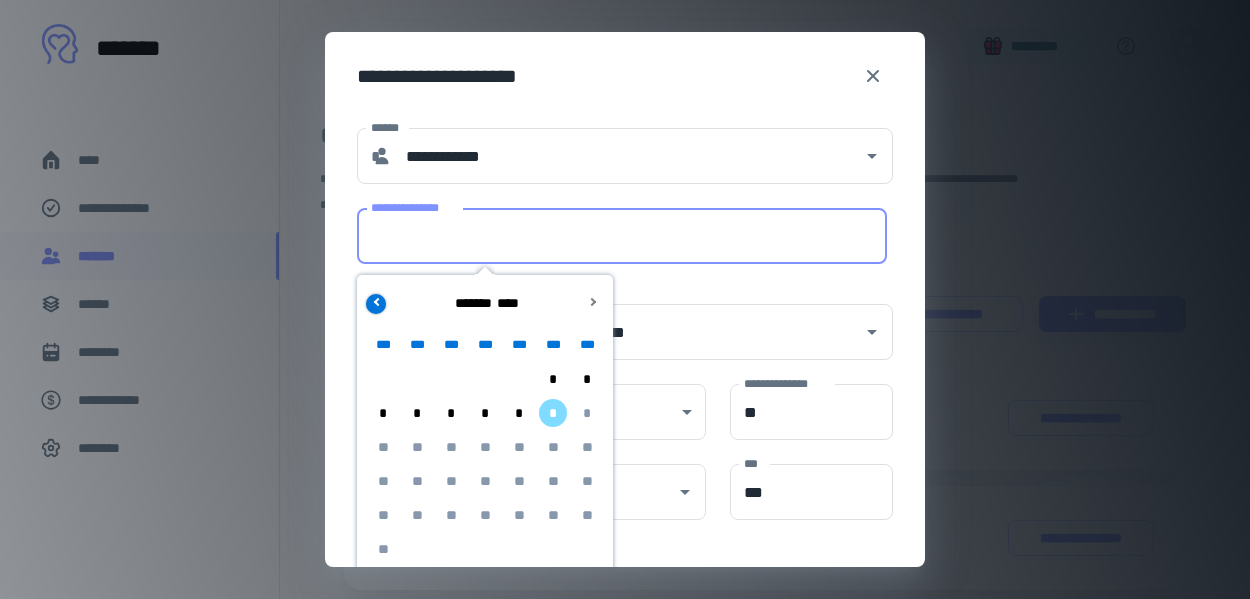 click at bounding box center [377, 301] 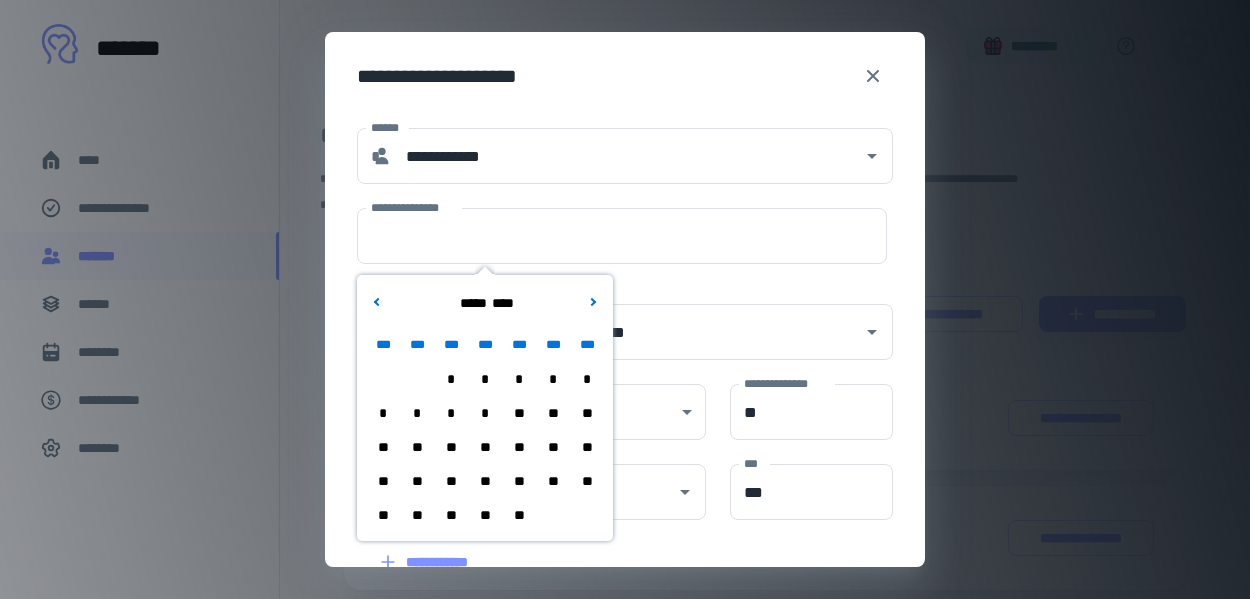 click on "**" at bounding box center (553, 481) 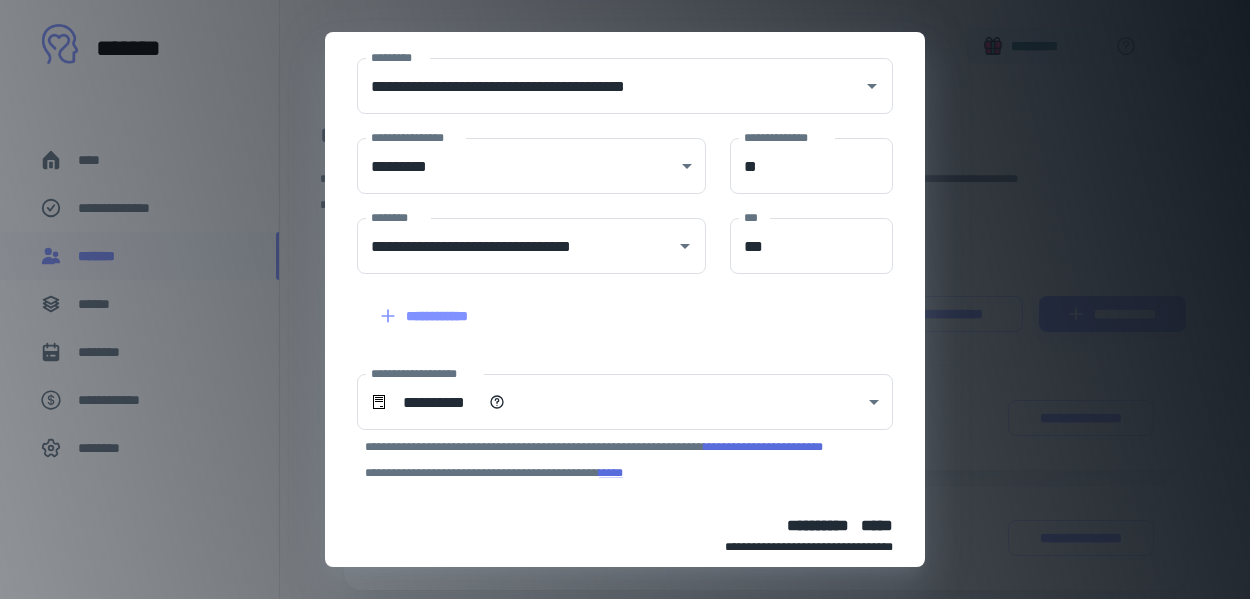 scroll, scrollTop: 351, scrollLeft: 0, axis: vertical 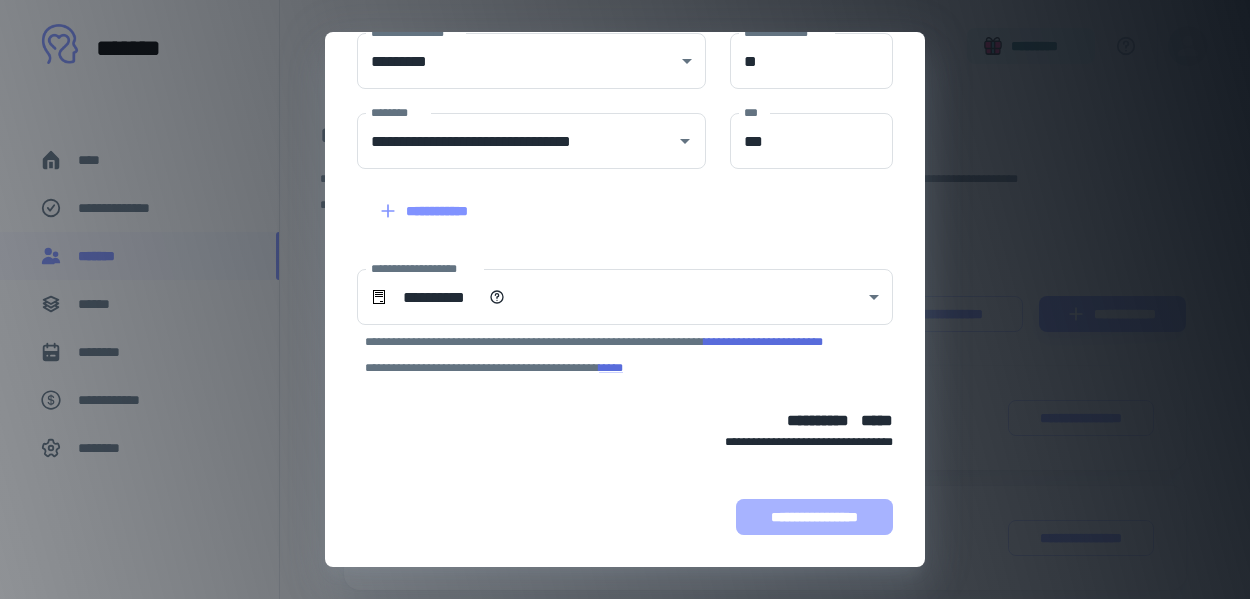 click on "**********" at bounding box center [814, 517] 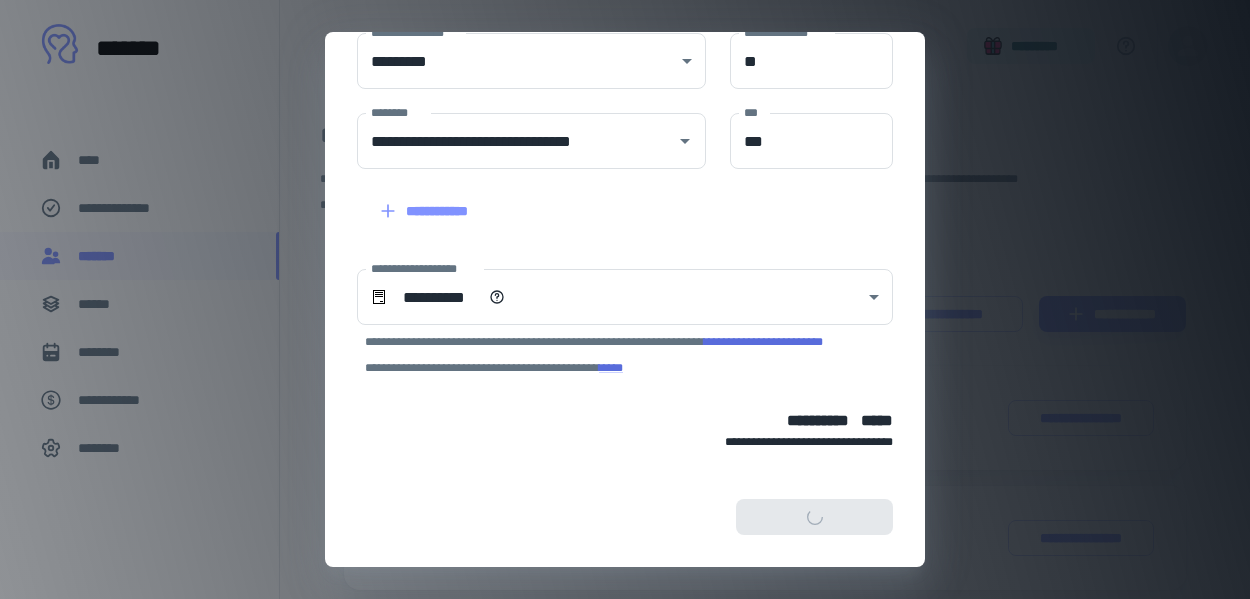 scroll, scrollTop: 477, scrollLeft: 0, axis: vertical 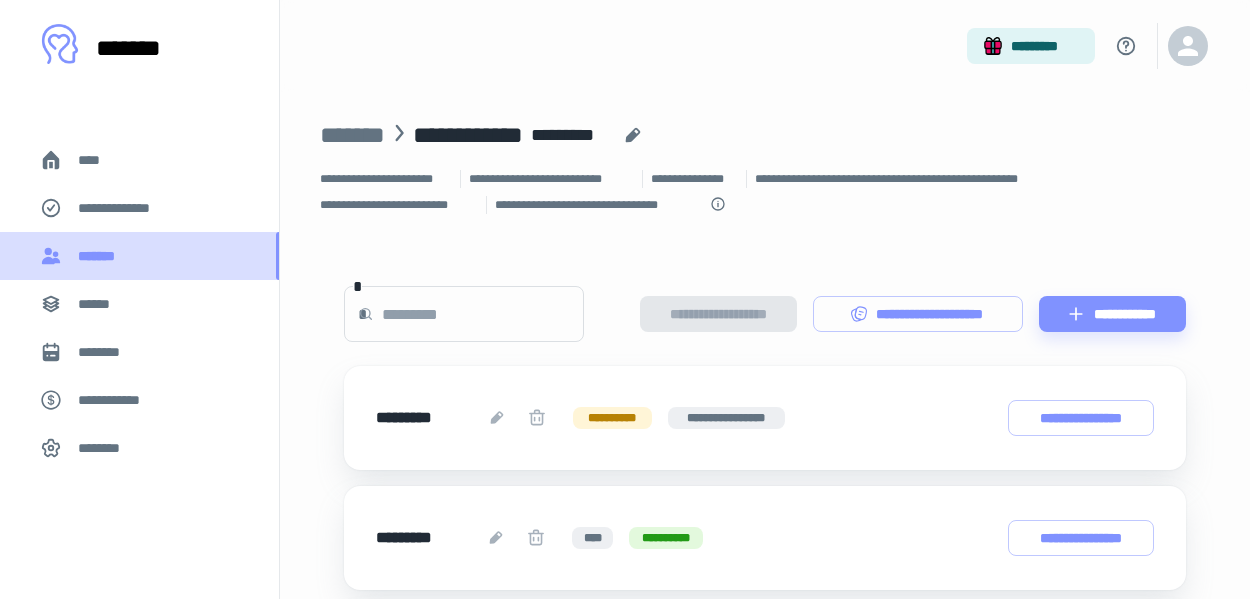 click on "*******" at bounding box center (101, 256) 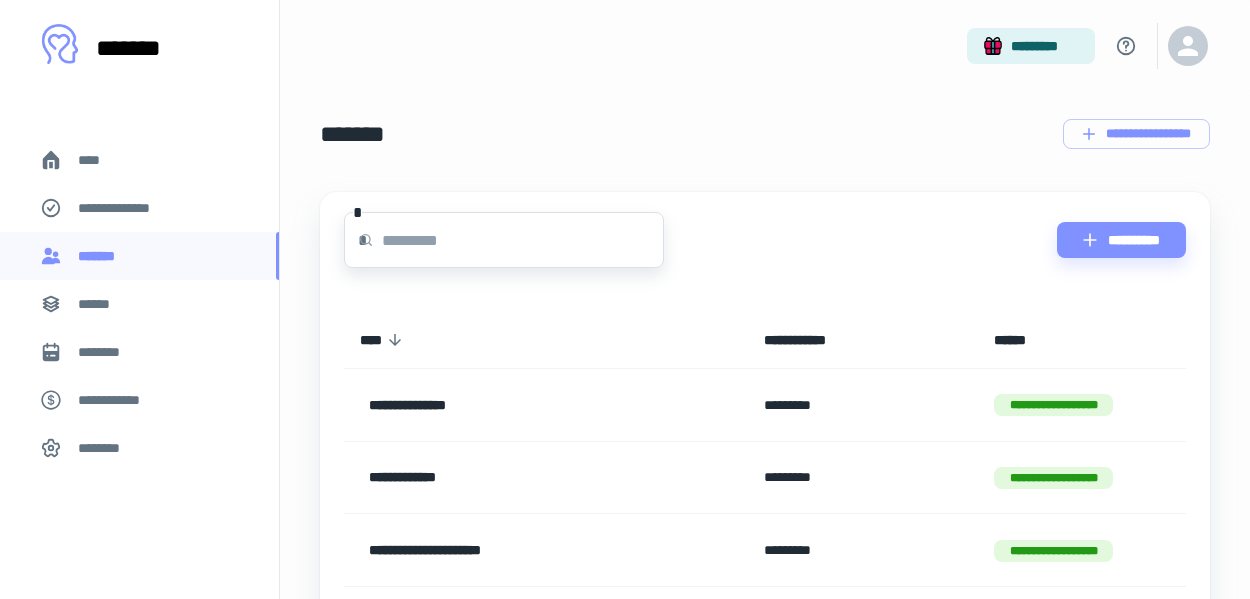 click at bounding box center [523, 240] 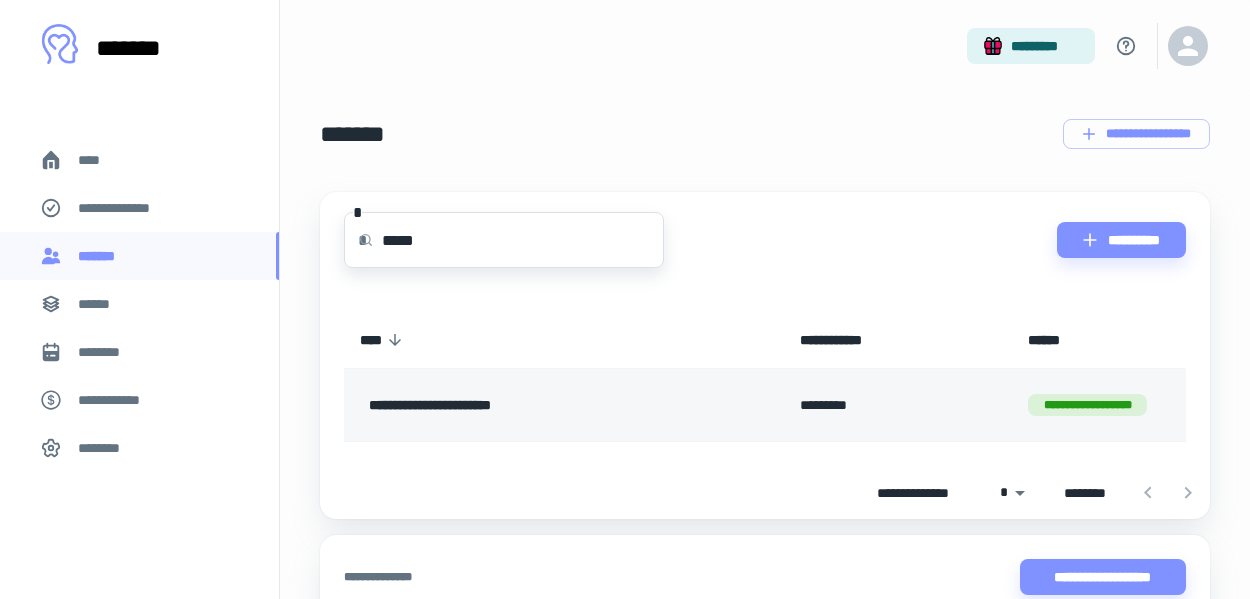 type on "*****" 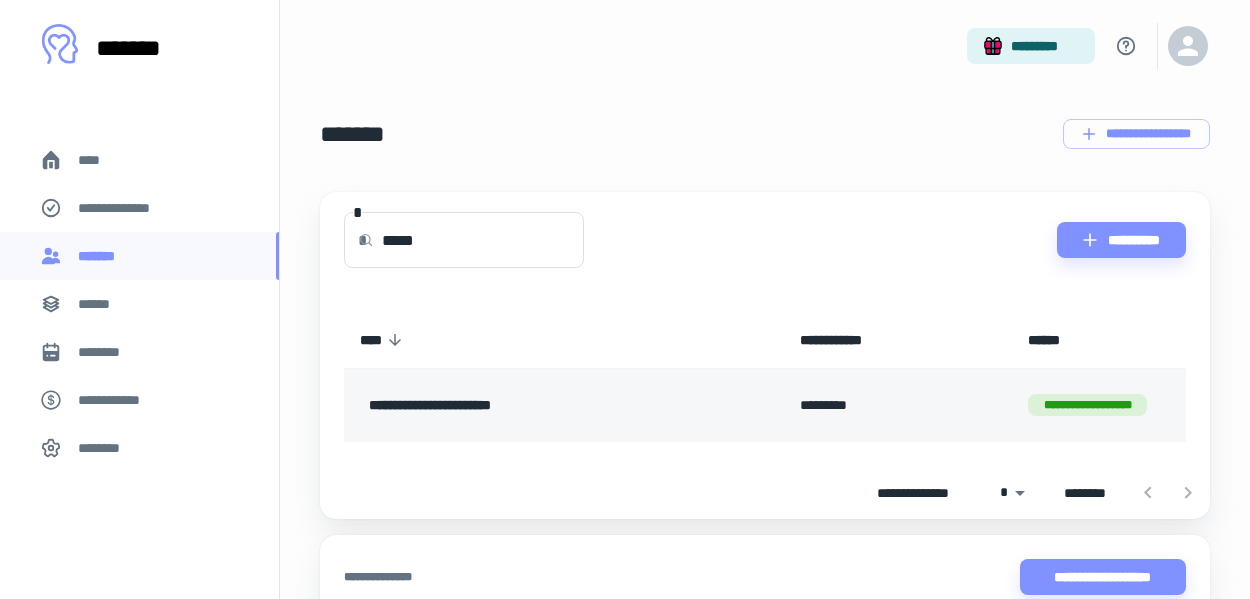 click on "**********" at bounding box center (535, 405) 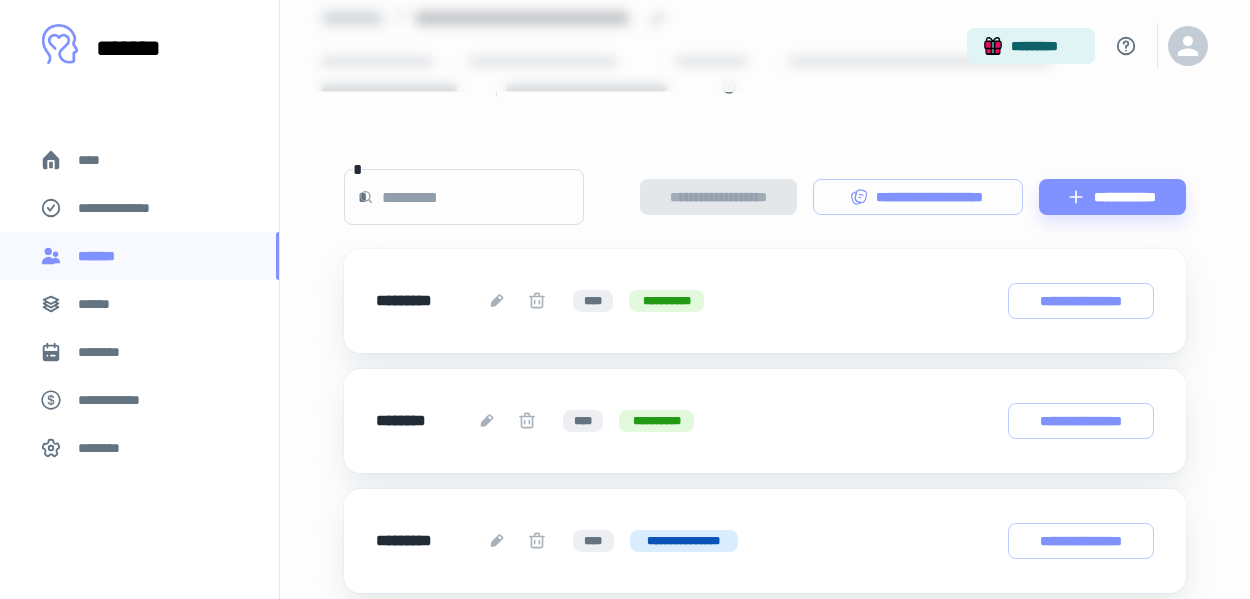 scroll, scrollTop: 12, scrollLeft: 0, axis: vertical 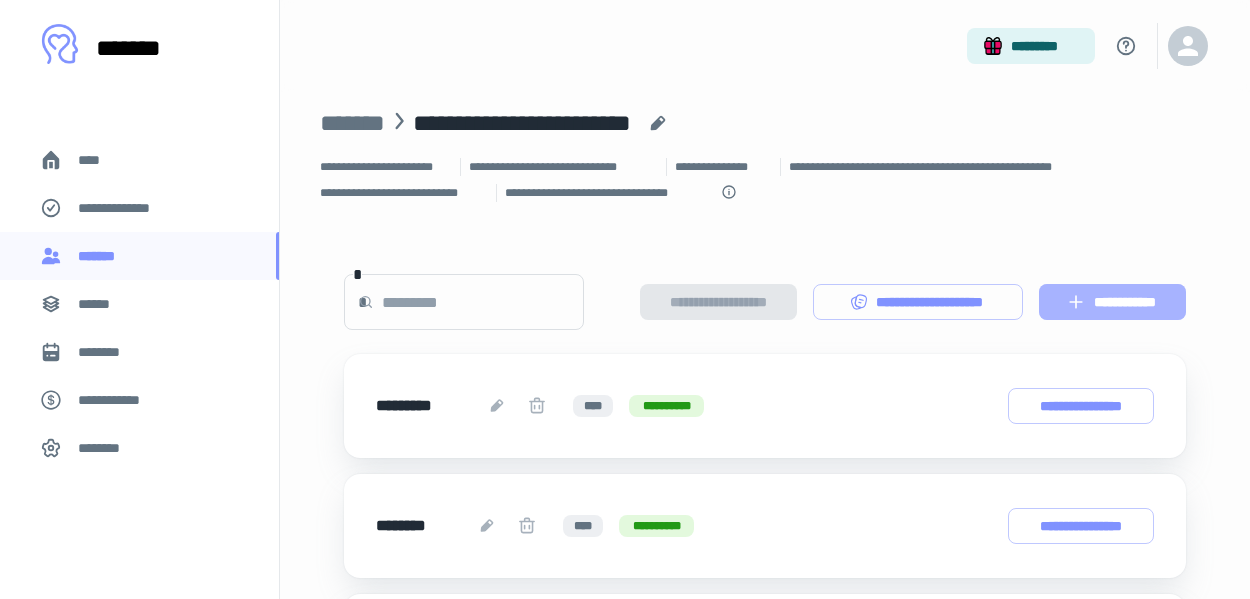 click on "**********" at bounding box center (1112, 302) 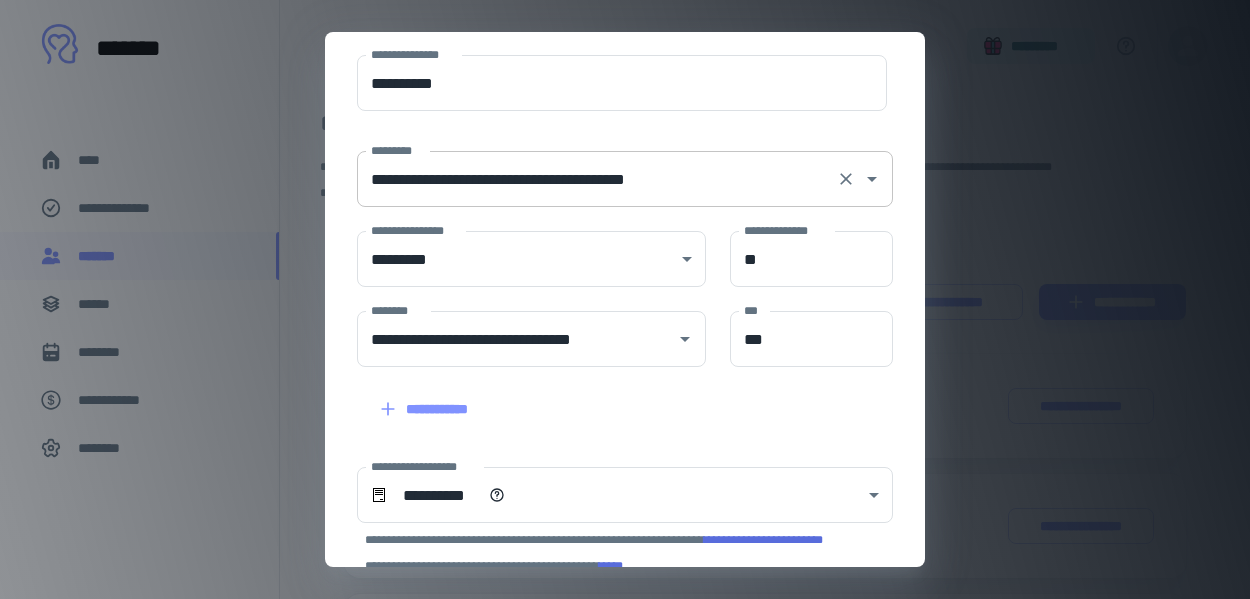 scroll, scrollTop: 0, scrollLeft: 0, axis: both 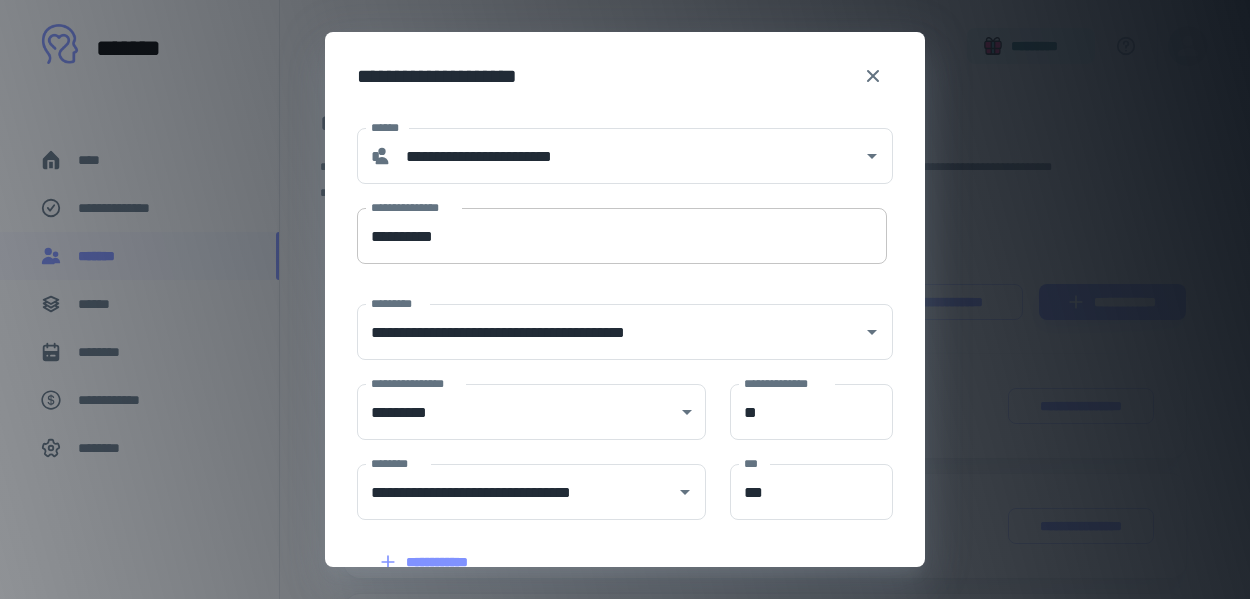 click on "**********" at bounding box center (622, 236) 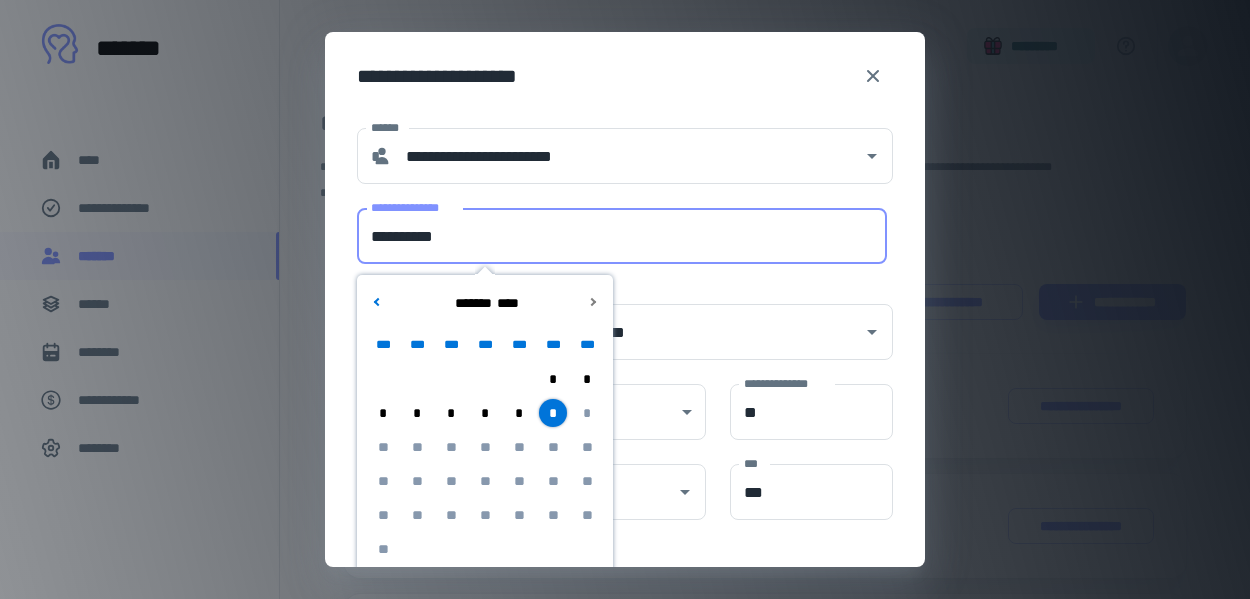 click on "**********" at bounding box center (622, 236) 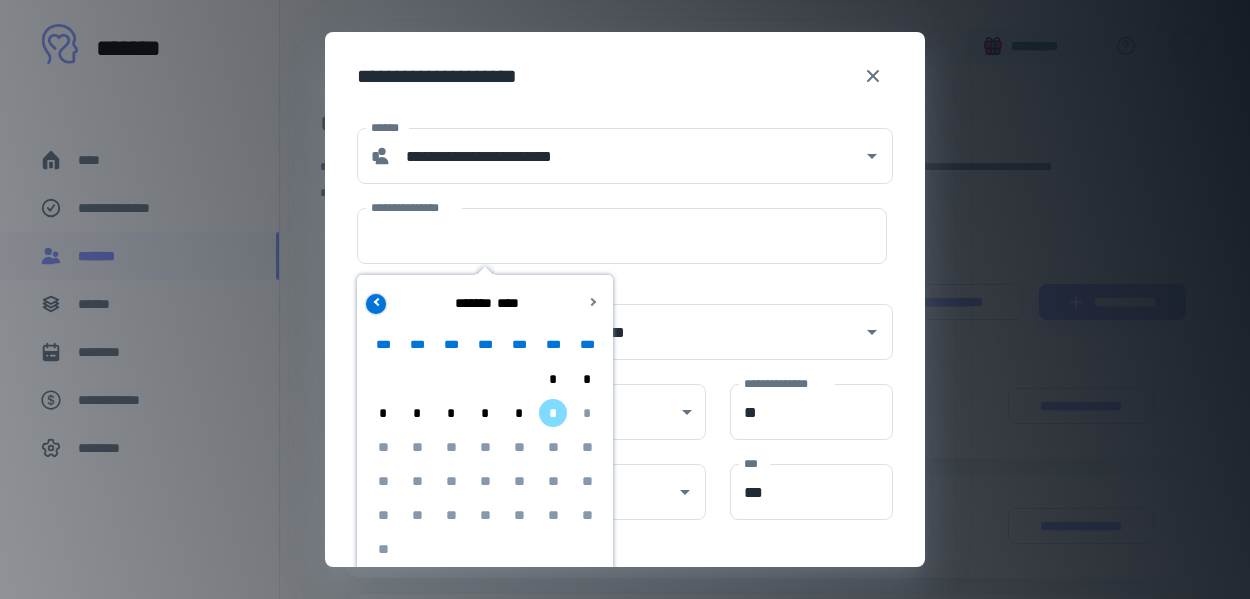 click at bounding box center (376, 304) 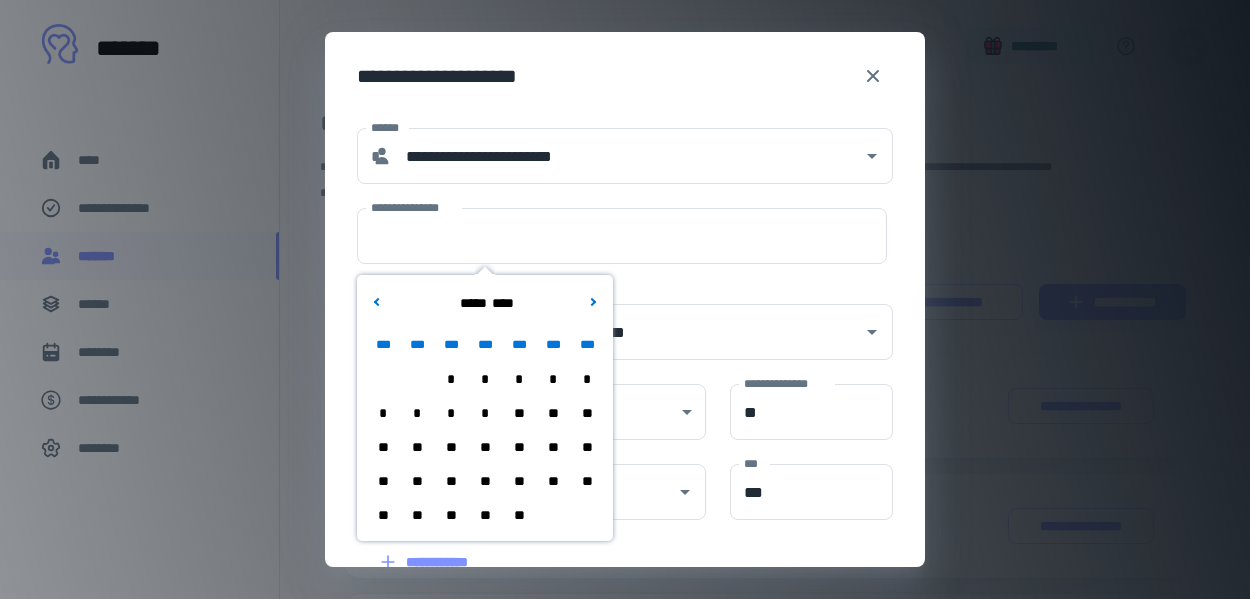 click on "**" at bounding box center [553, 413] 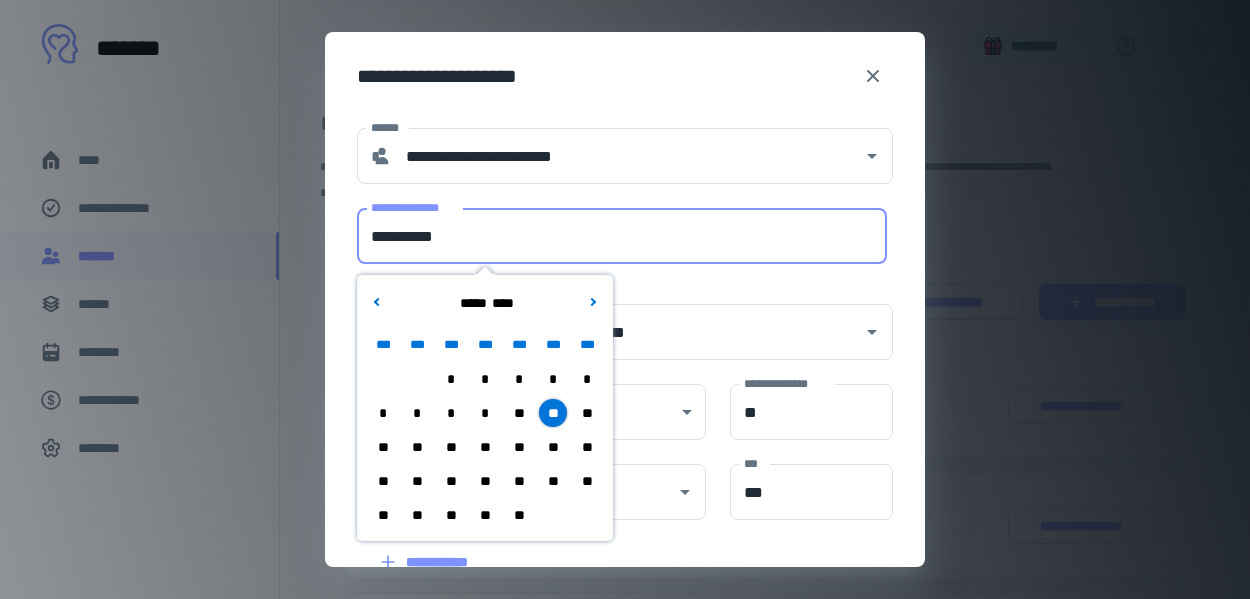 click on "**********" at bounding box center (622, 236) 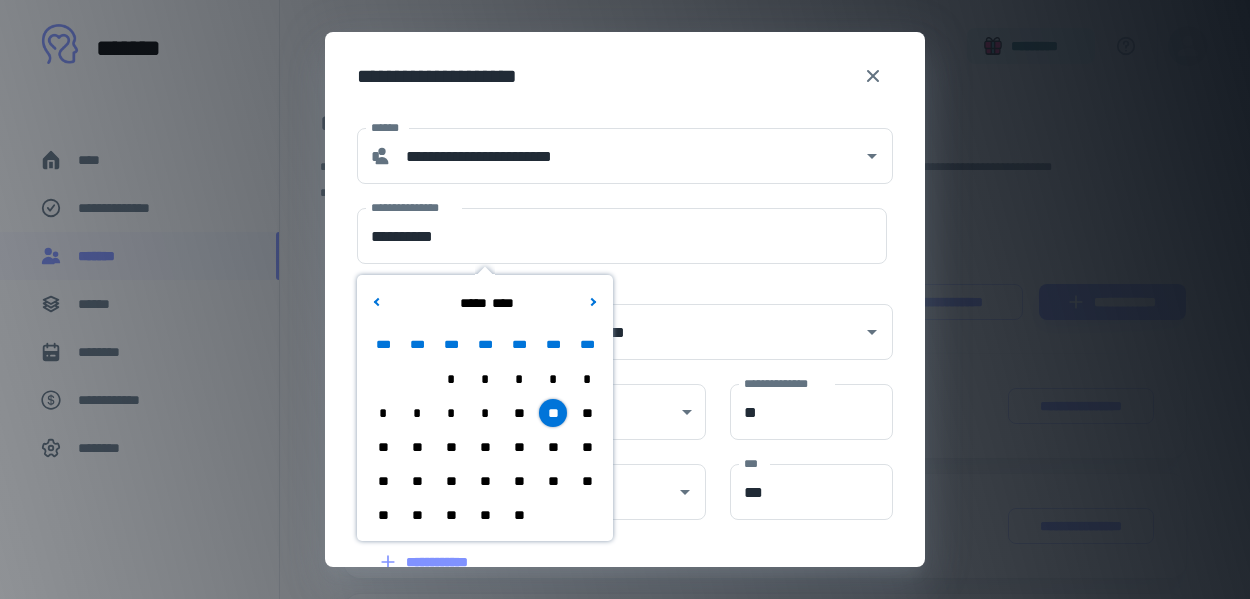 click on "**" at bounding box center [451, 515] 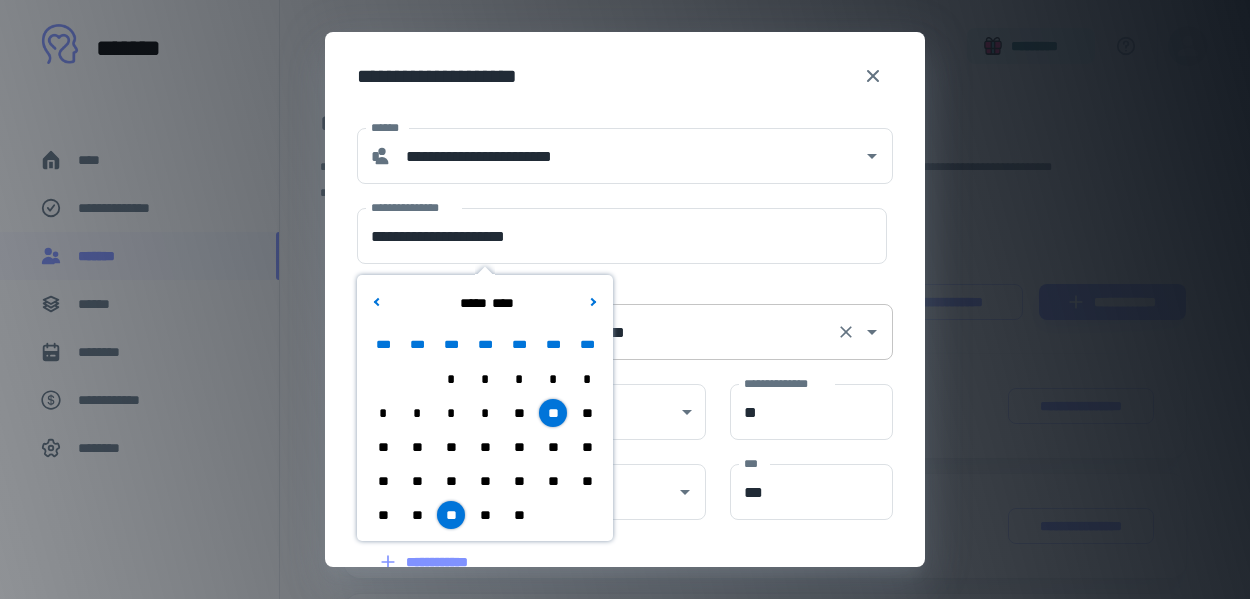 scroll, scrollTop: 351, scrollLeft: 0, axis: vertical 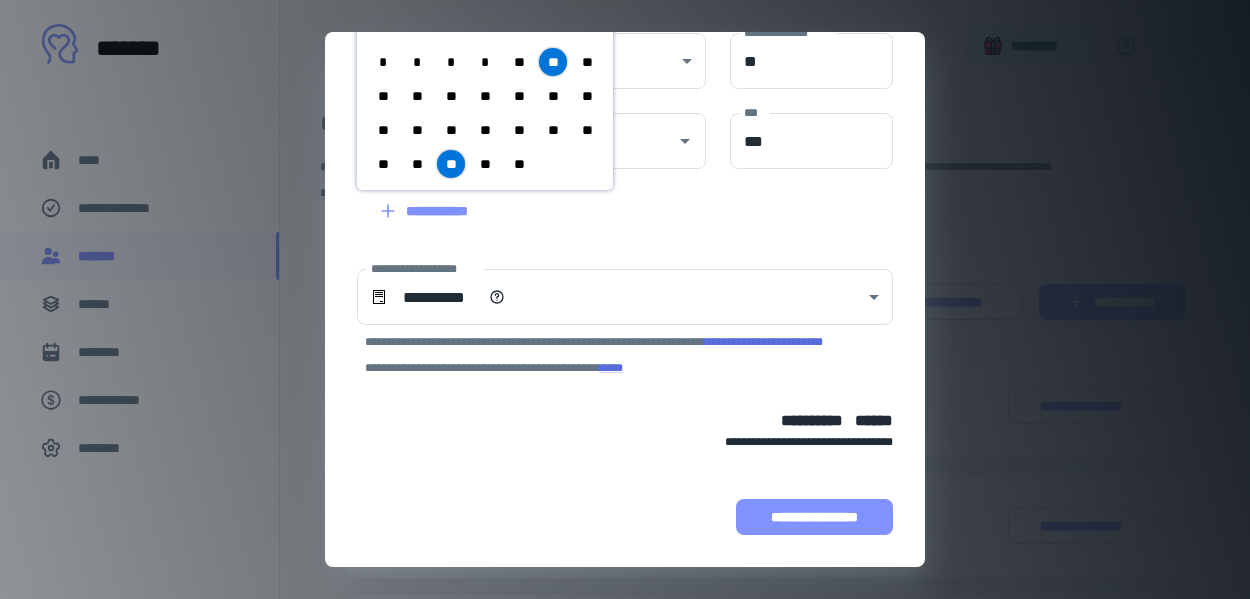 click on "**********" at bounding box center (814, 517) 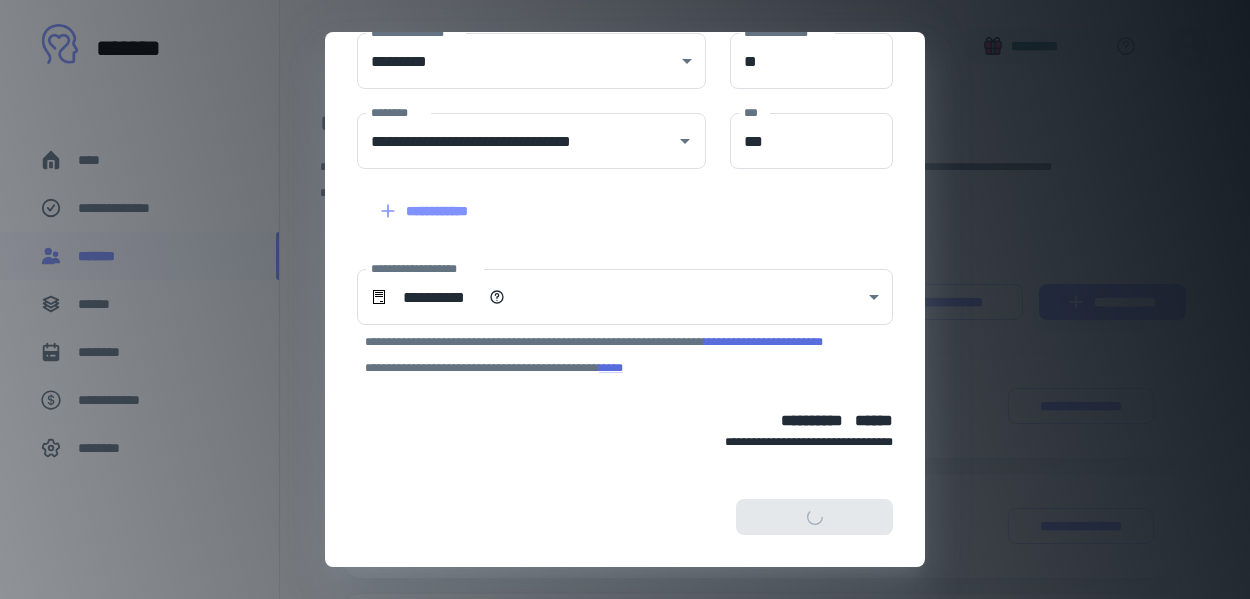 scroll, scrollTop: 499, scrollLeft: 0, axis: vertical 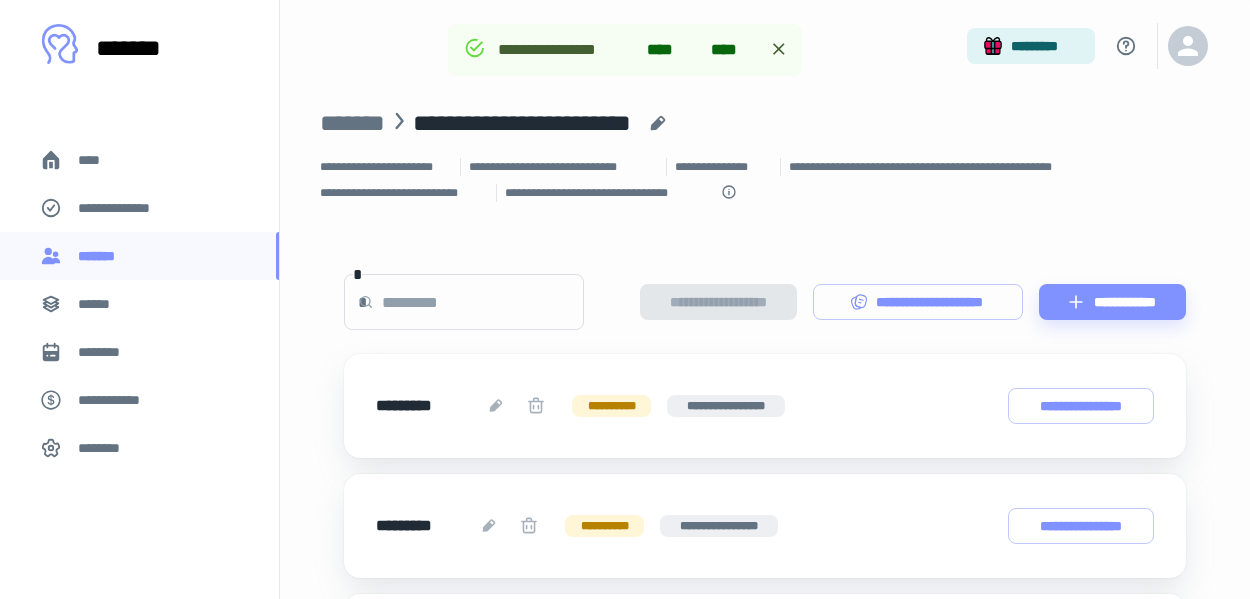 click on "****" at bounding box center (97, 160) 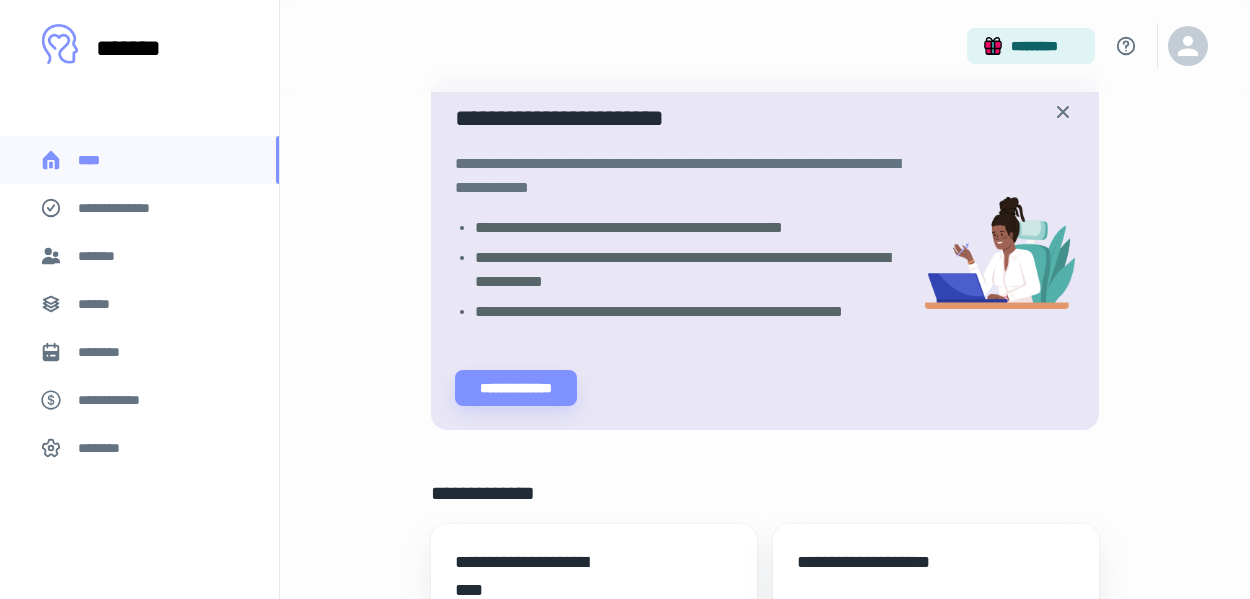 scroll, scrollTop: 0, scrollLeft: 0, axis: both 